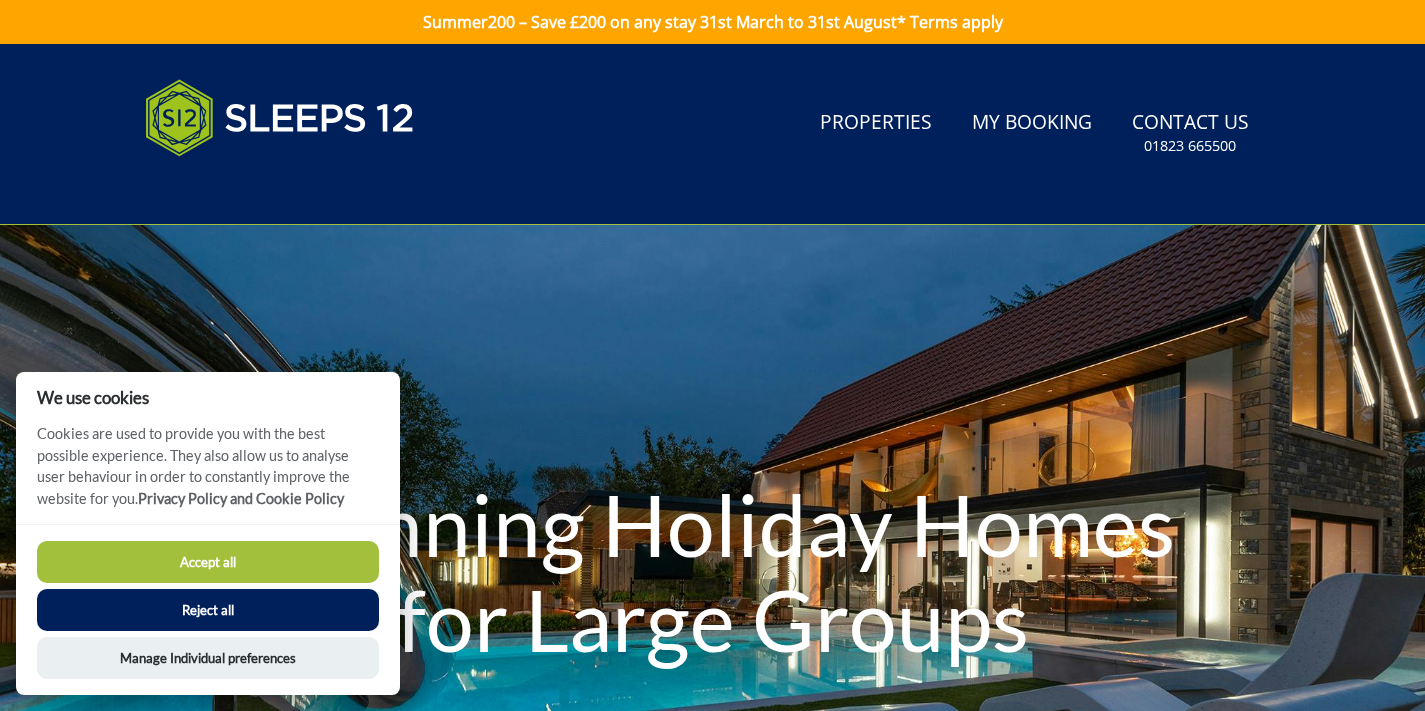 scroll, scrollTop: 0, scrollLeft: 0, axis: both 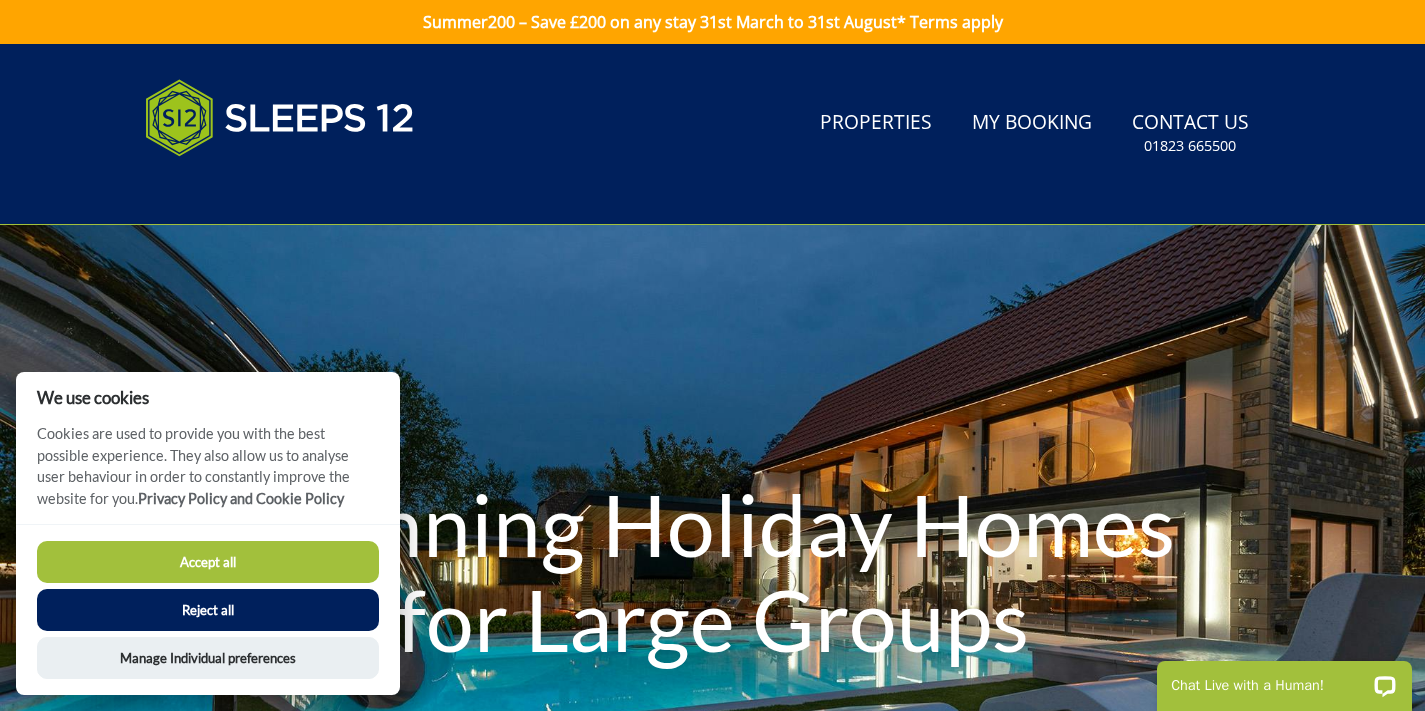 click on "Accept all" at bounding box center [208, 562] 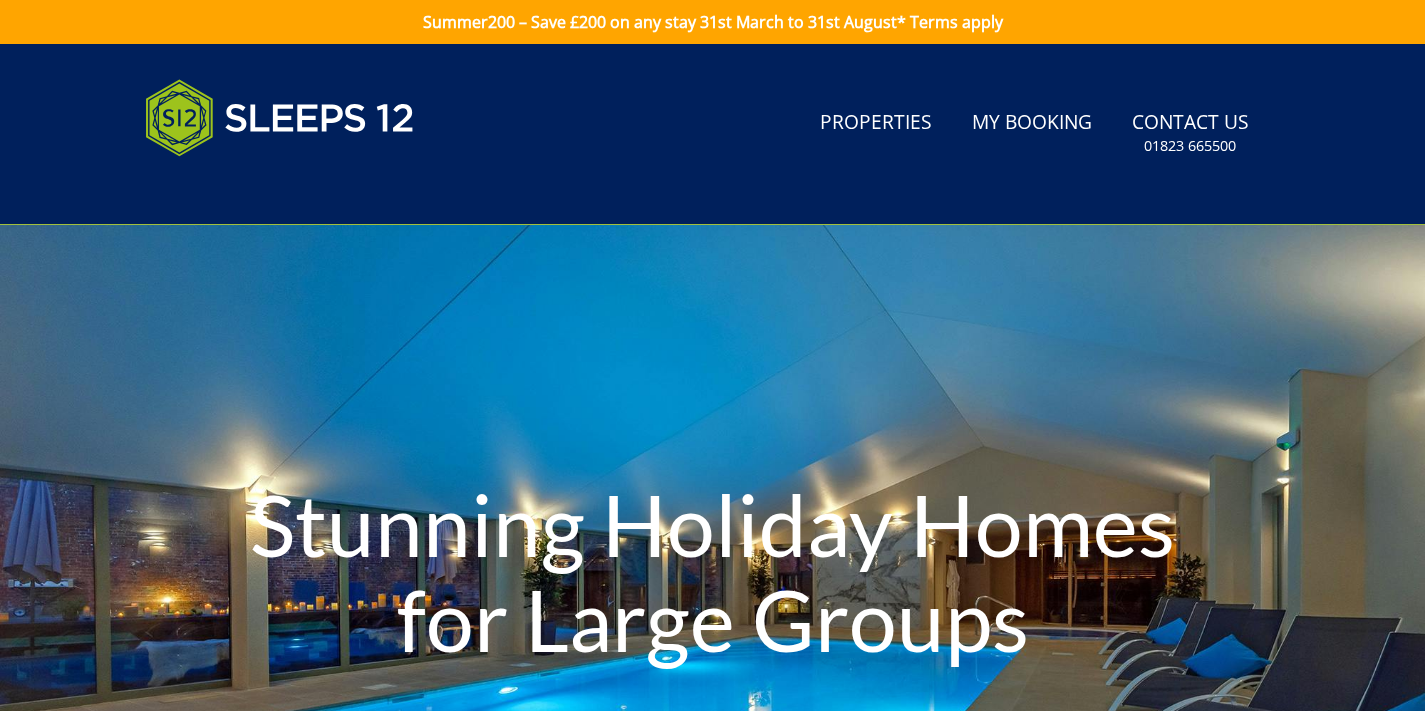 scroll, scrollTop: 0, scrollLeft: 0, axis: both 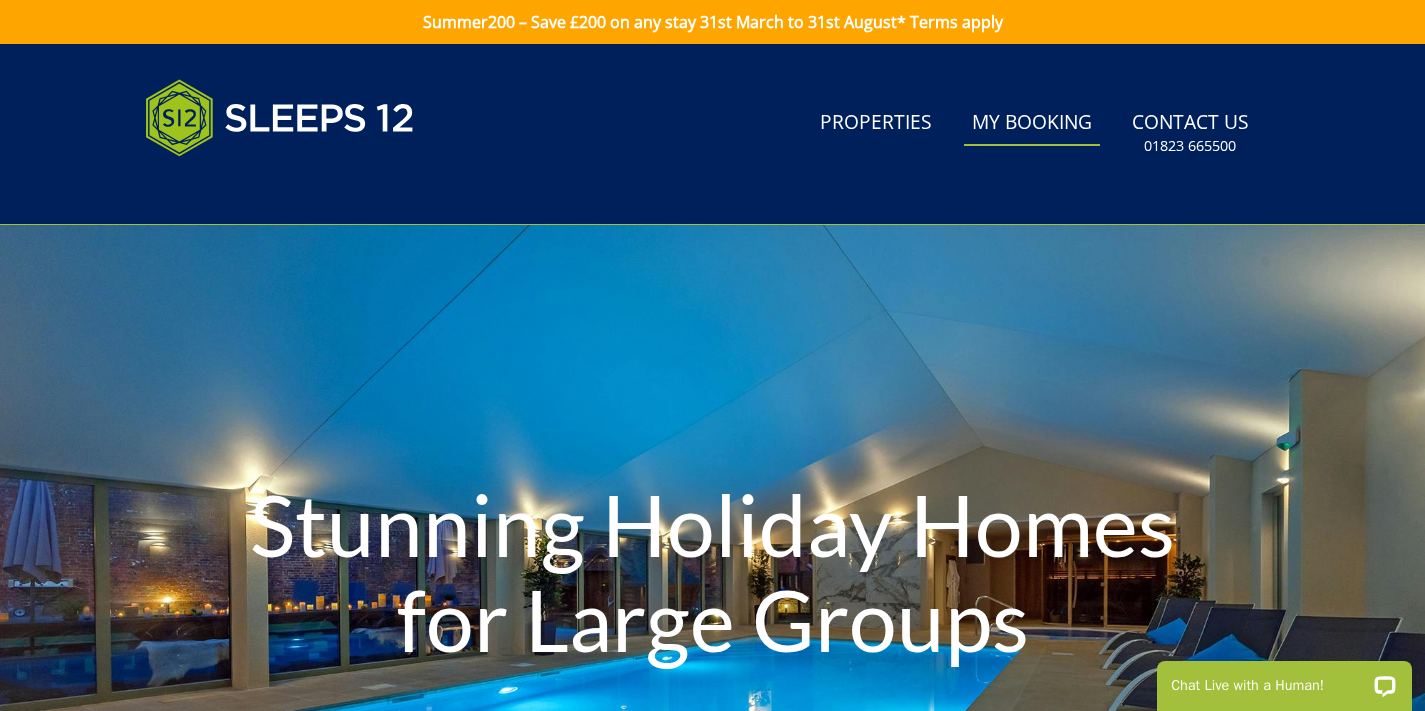 click on "My Booking" at bounding box center [1032, 123] 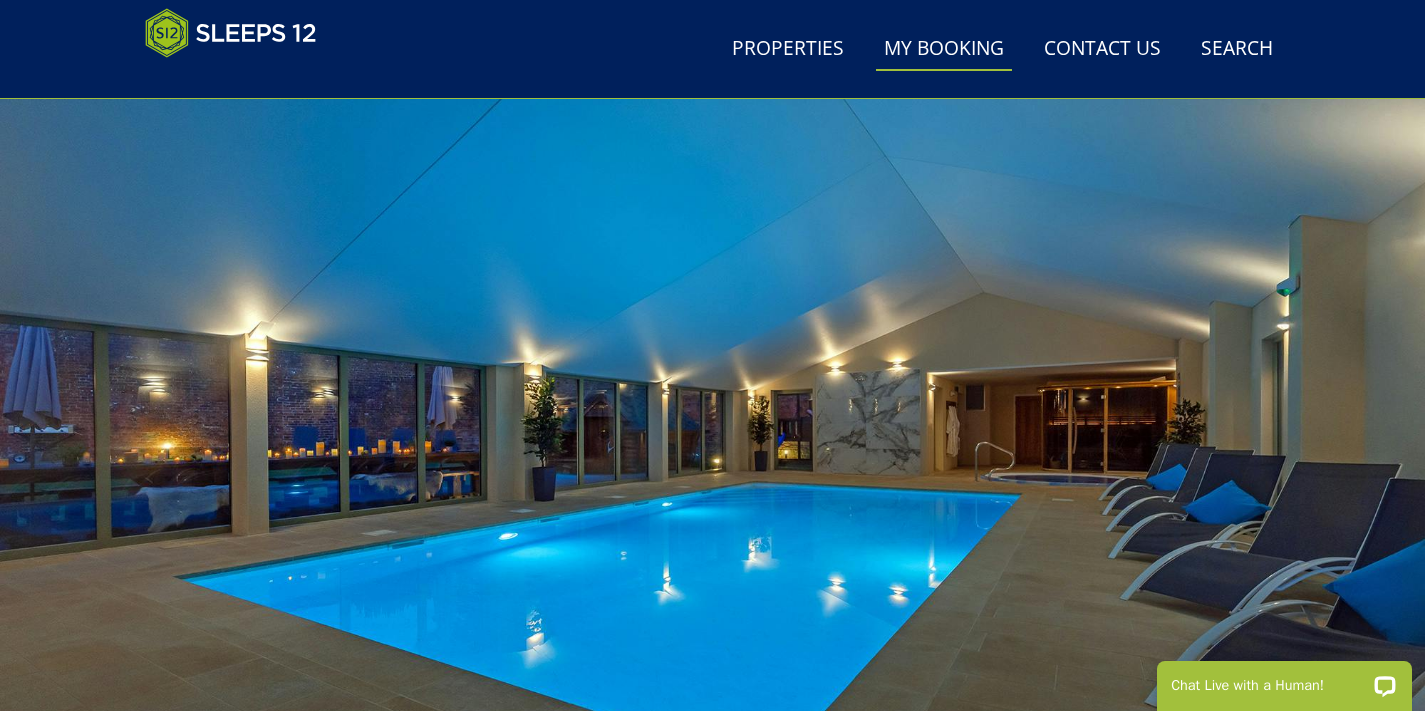 scroll, scrollTop: 0, scrollLeft: 0, axis: both 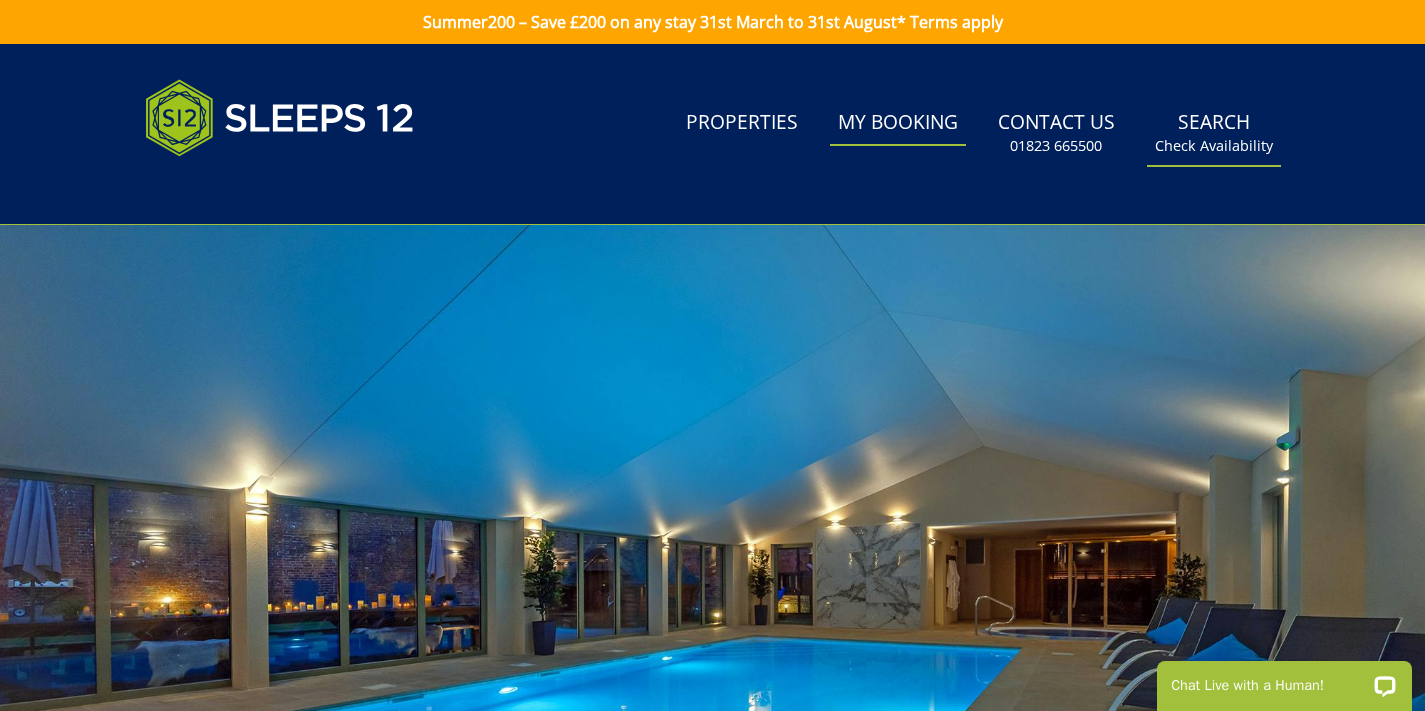 click on "Search  Check Availability" at bounding box center [1214, 133] 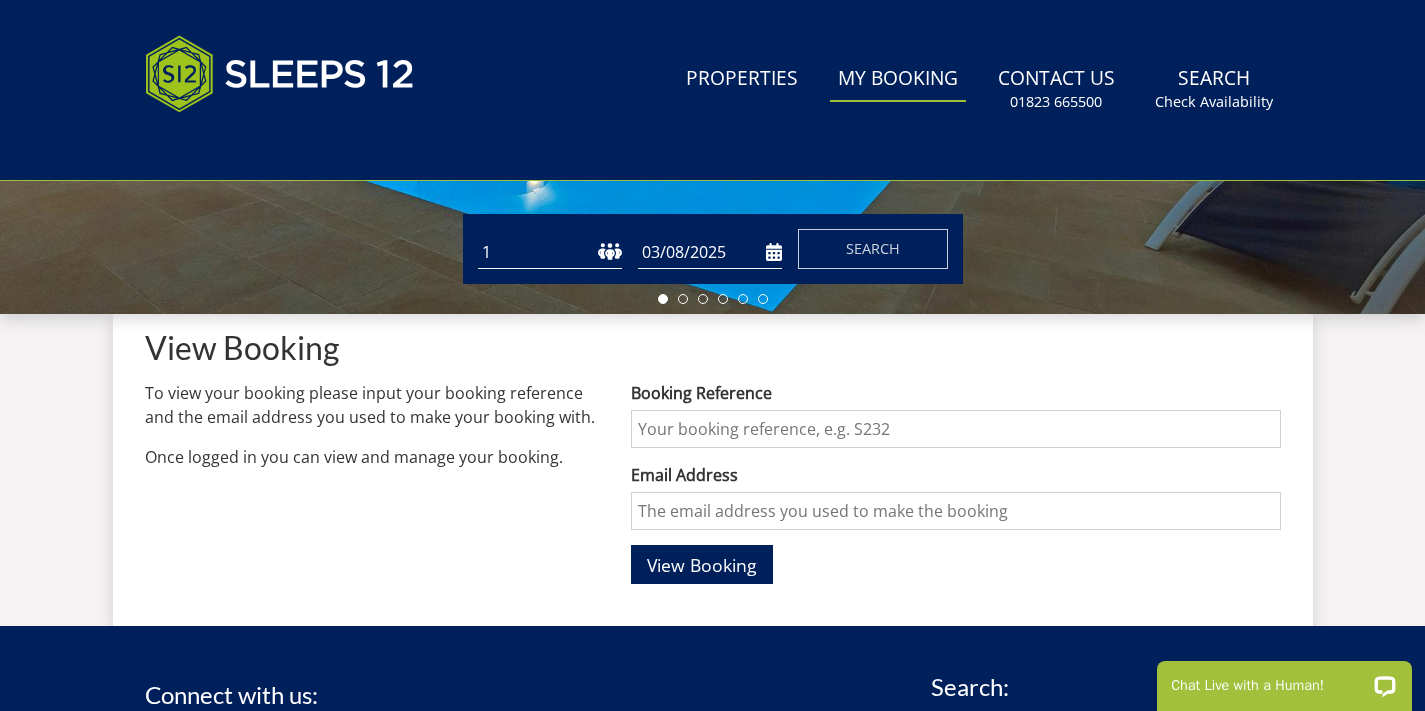 scroll, scrollTop: 0, scrollLeft: 0, axis: both 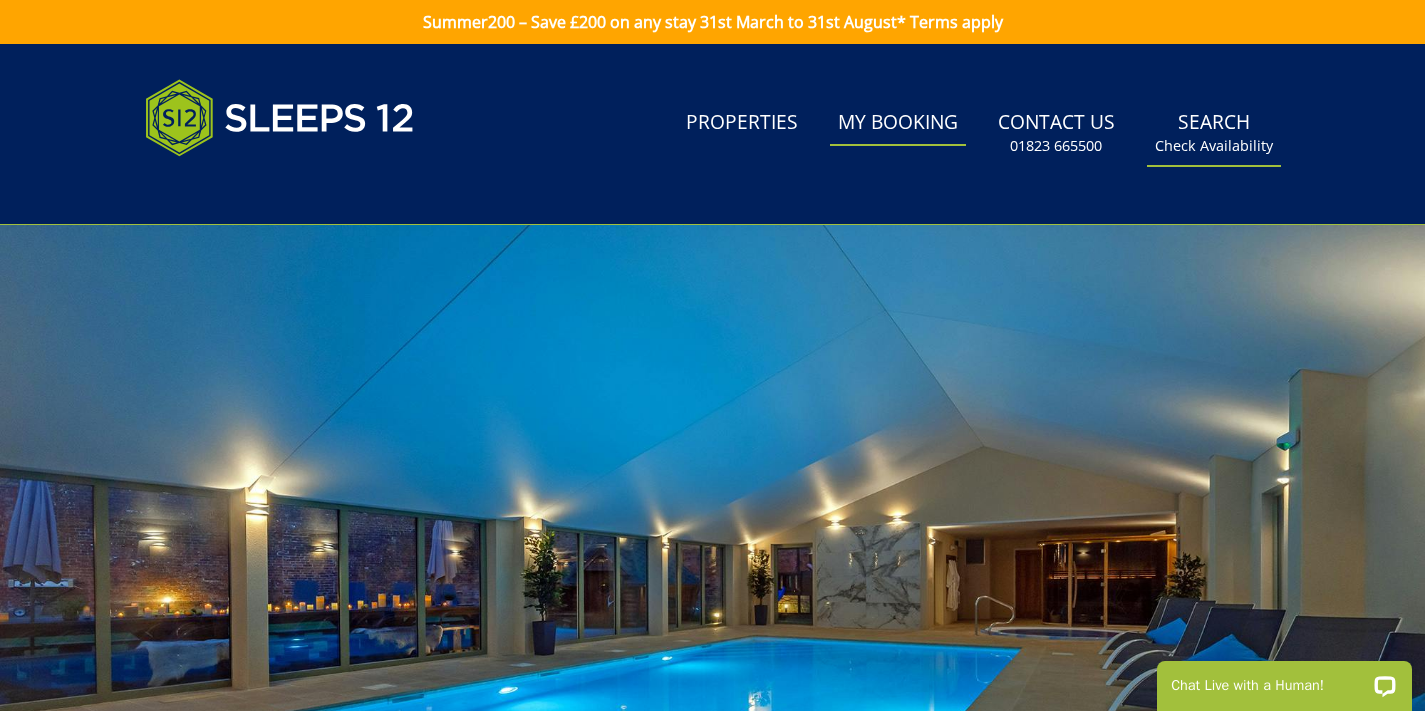 click on "Search  Check Availability" at bounding box center (1214, 133) 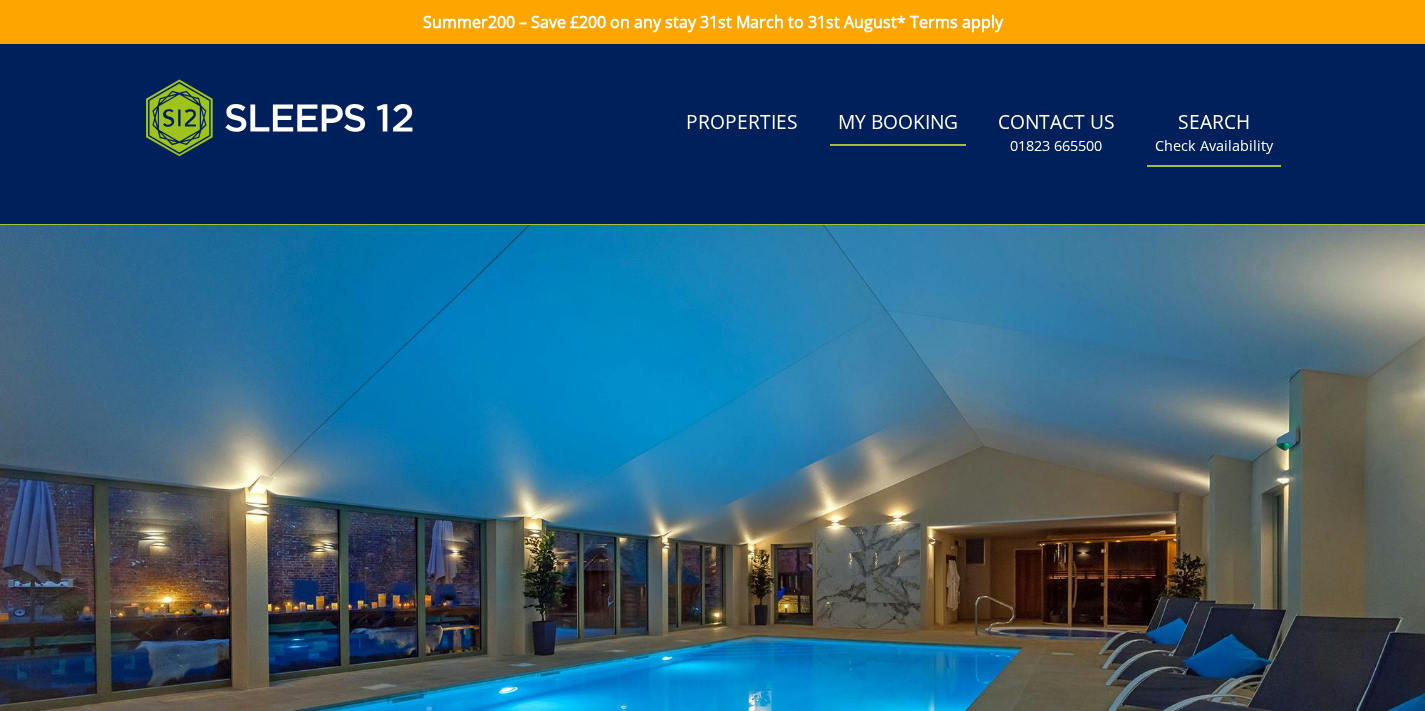 scroll, scrollTop: 0, scrollLeft: 0, axis: both 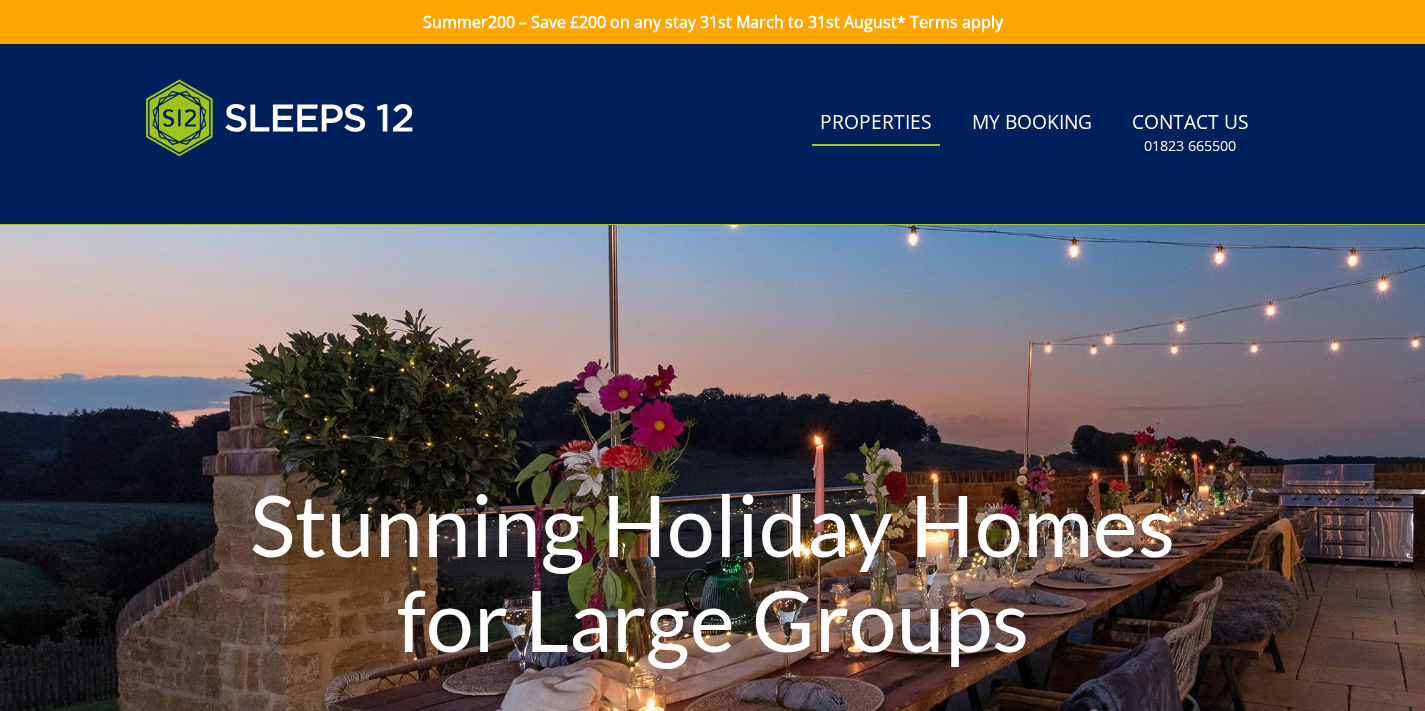 click on "Properties" at bounding box center (876, 123) 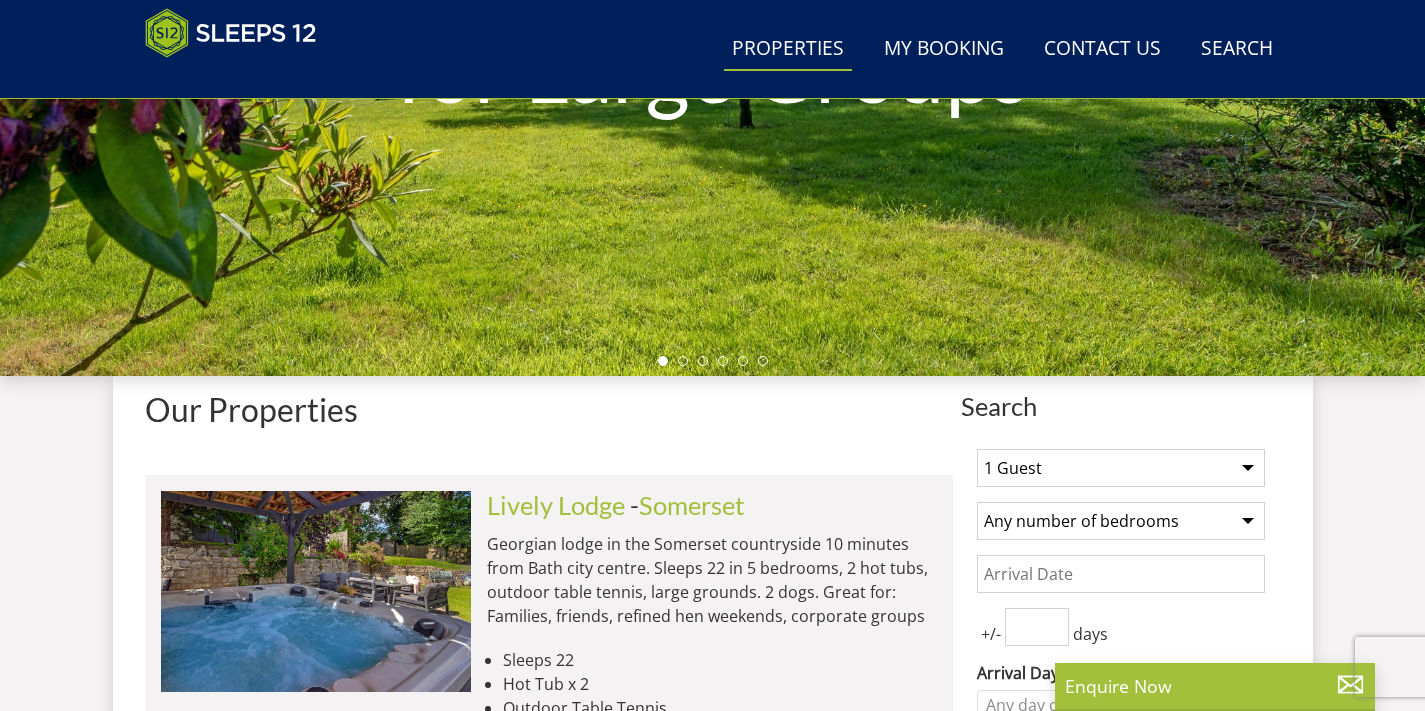 scroll, scrollTop: 0, scrollLeft: 0, axis: both 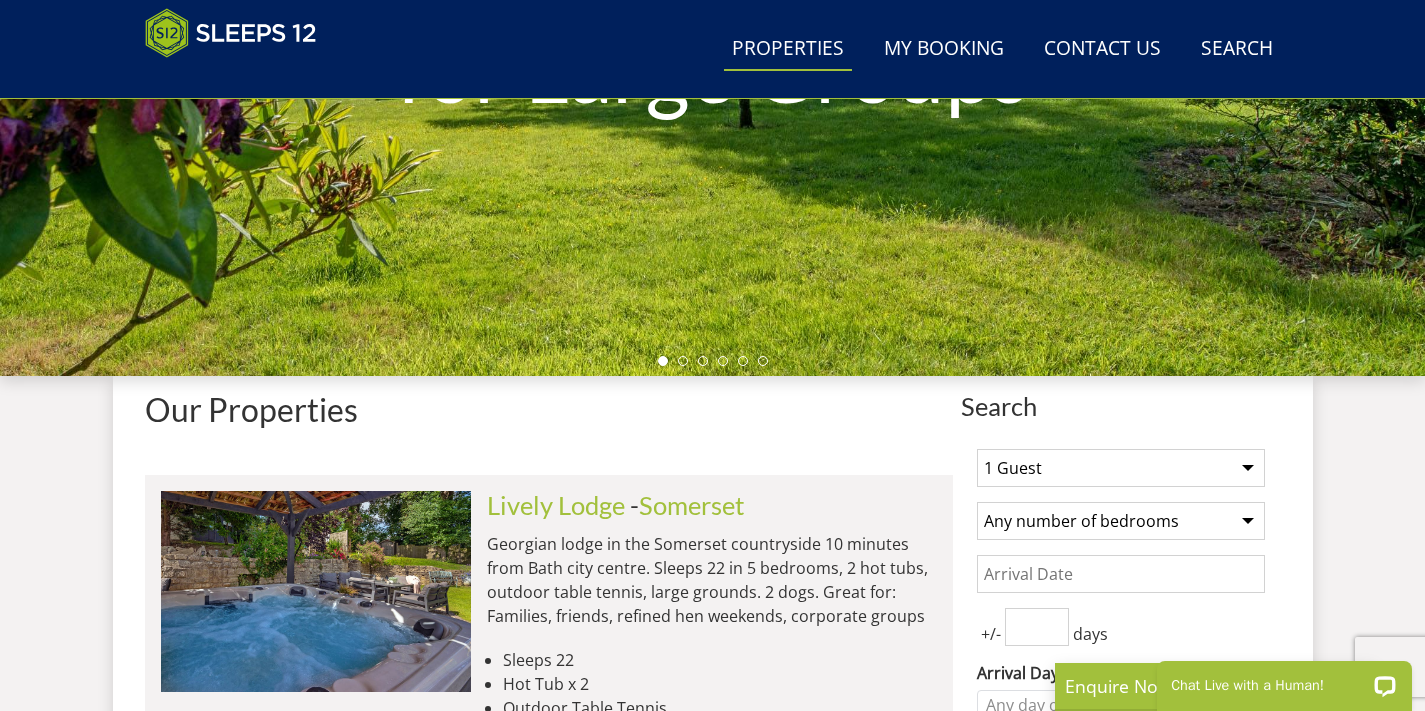 select on "9" 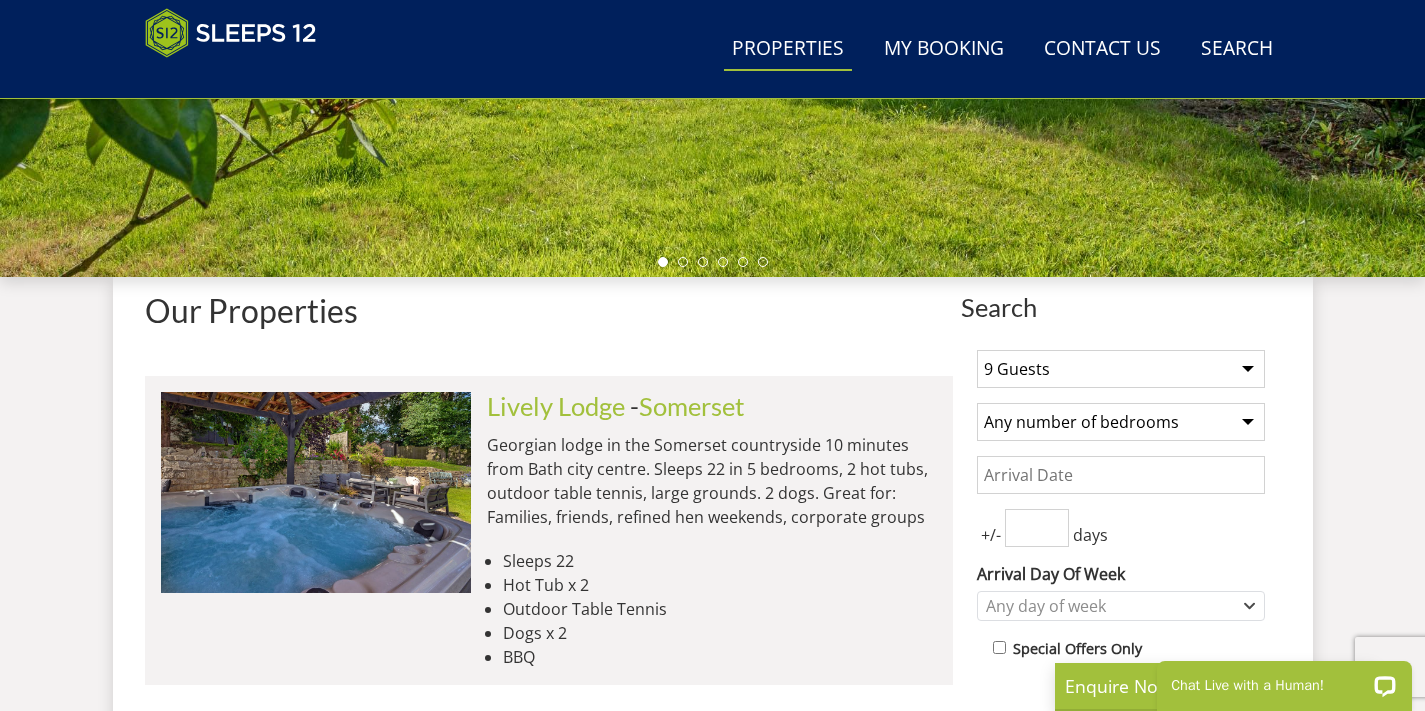 scroll, scrollTop: 685, scrollLeft: 0, axis: vertical 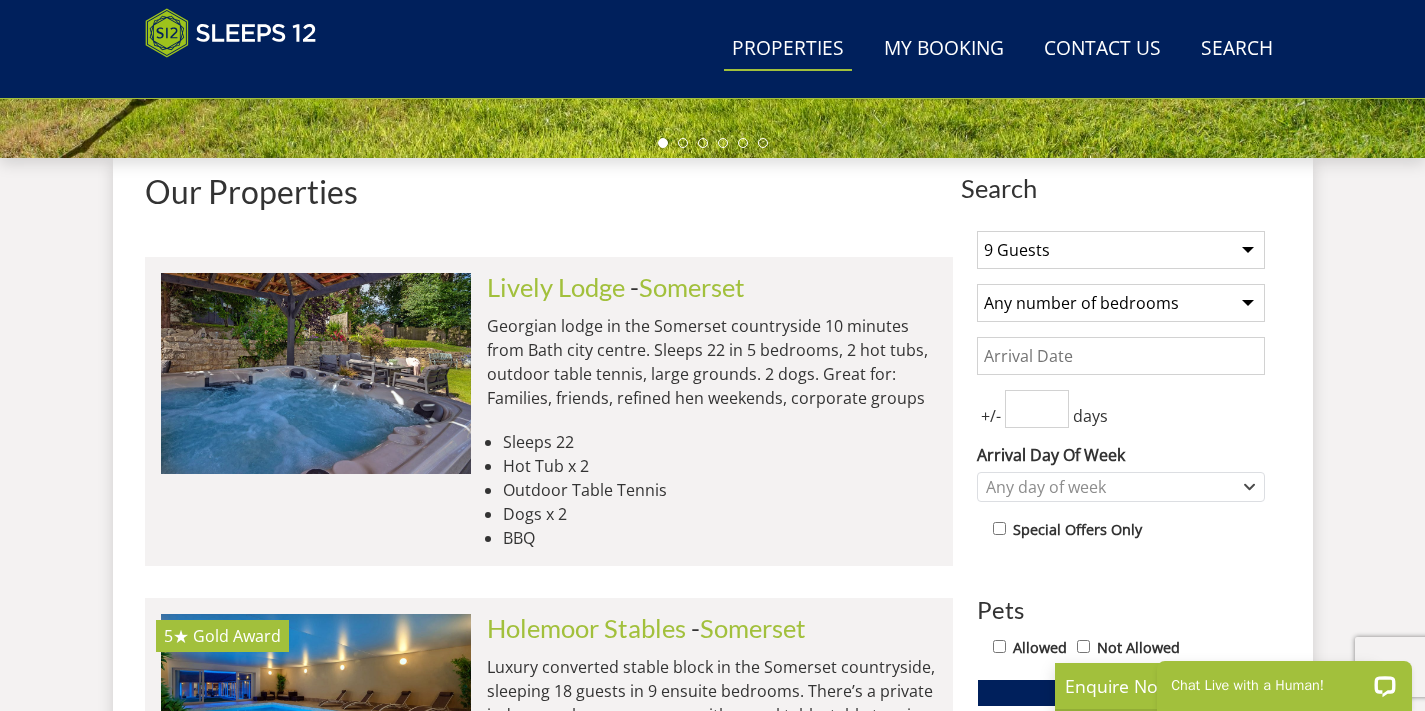 click on "Date" at bounding box center [1121, 356] 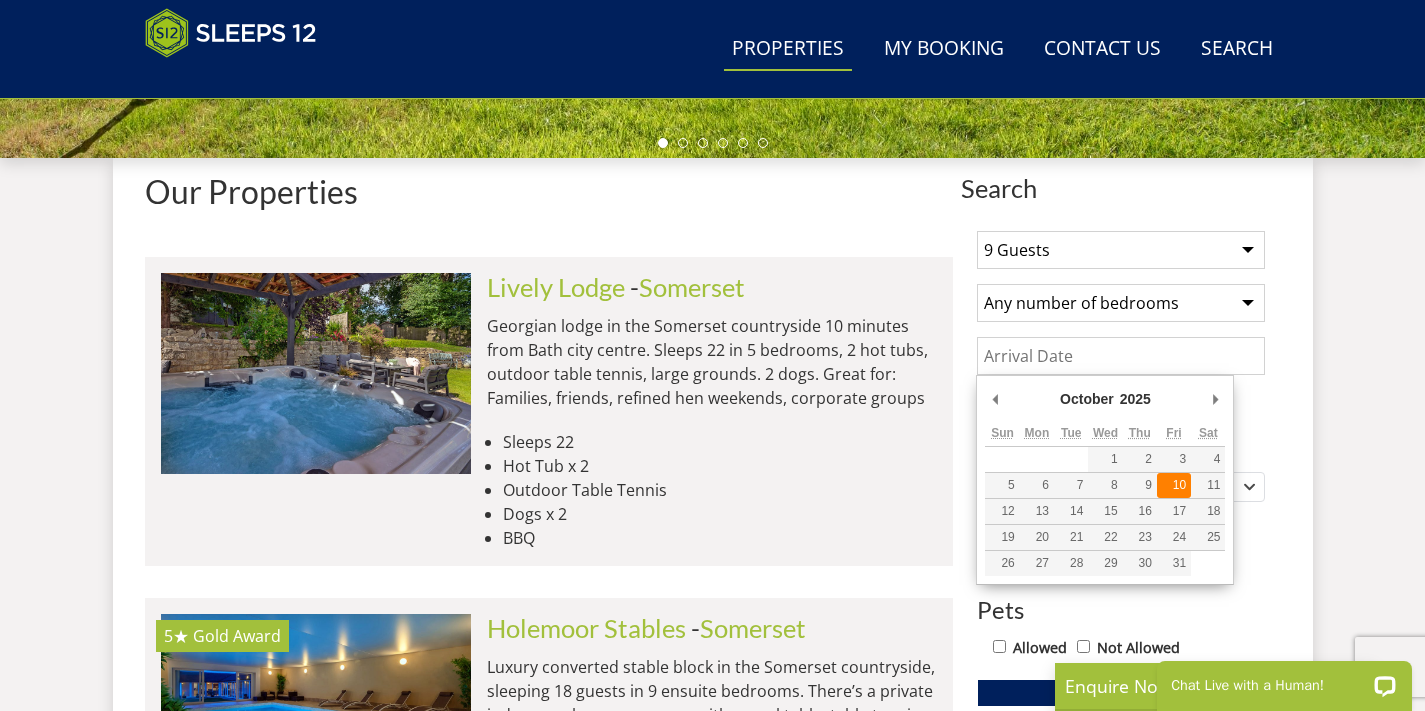 type on "10/10/2025" 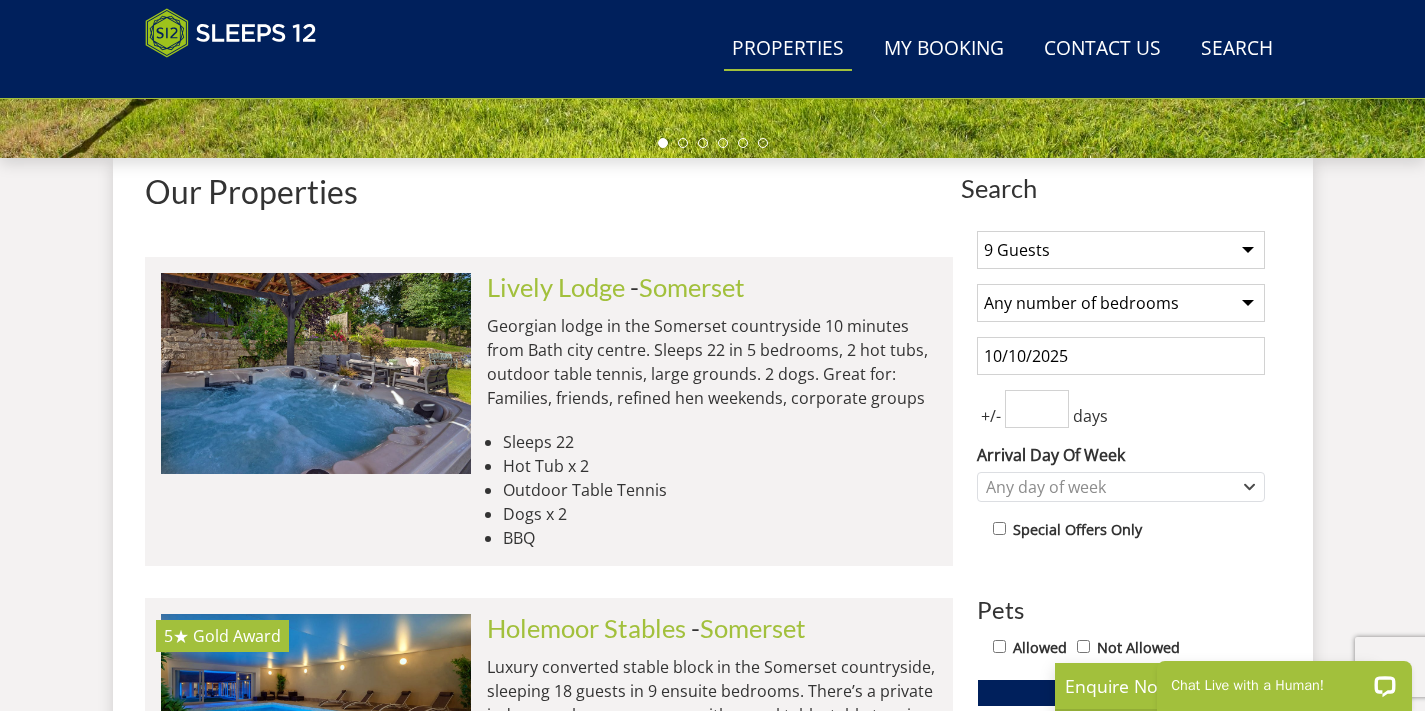 type on "0" 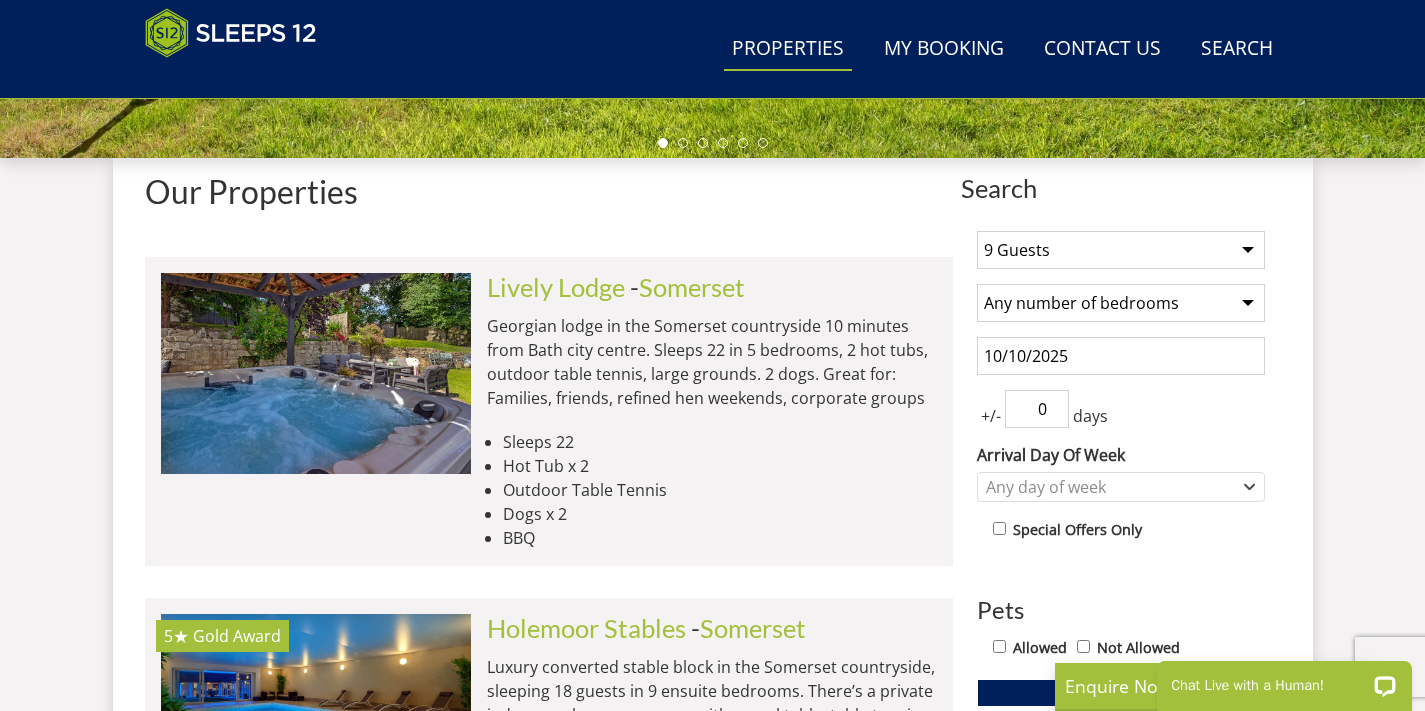 click on "0" at bounding box center (1037, 409) 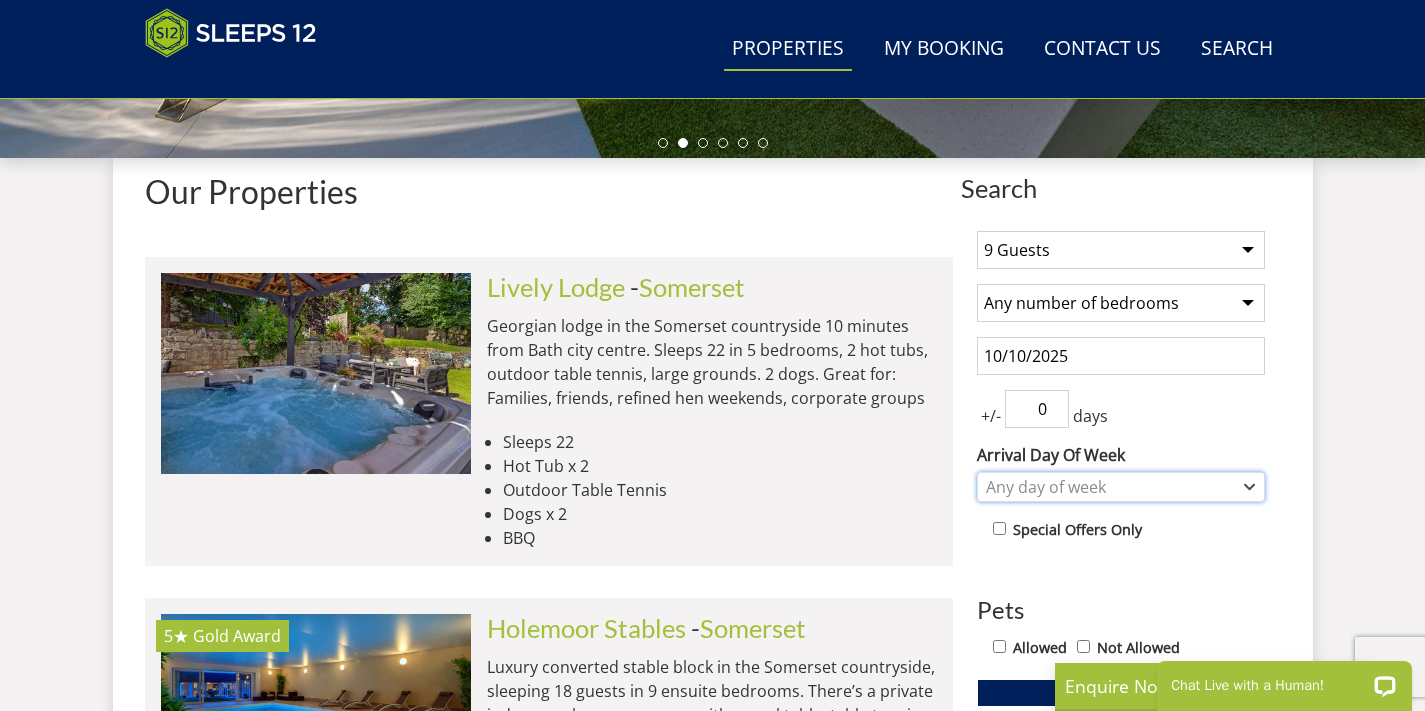 click on "Any day of week" at bounding box center [1110, 487] 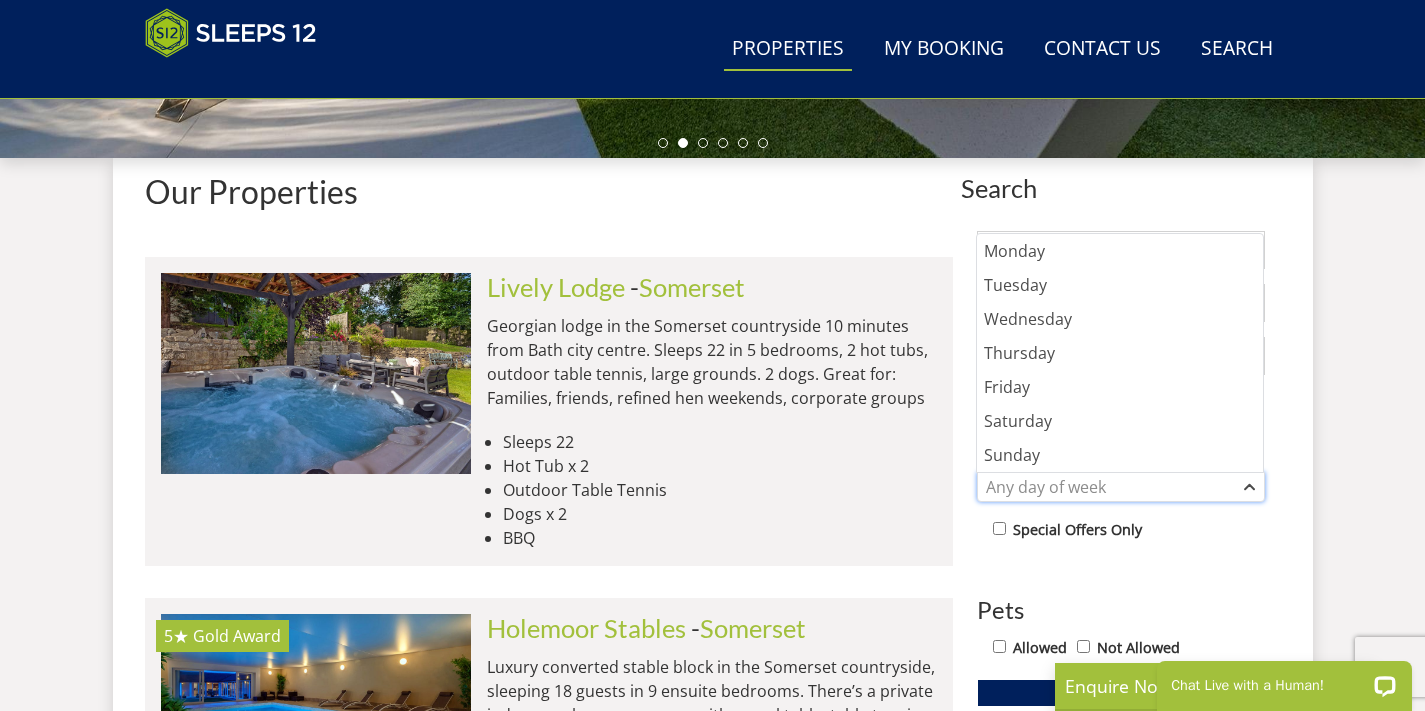 click on "Any day of week" at bounding box center [1110, 487] 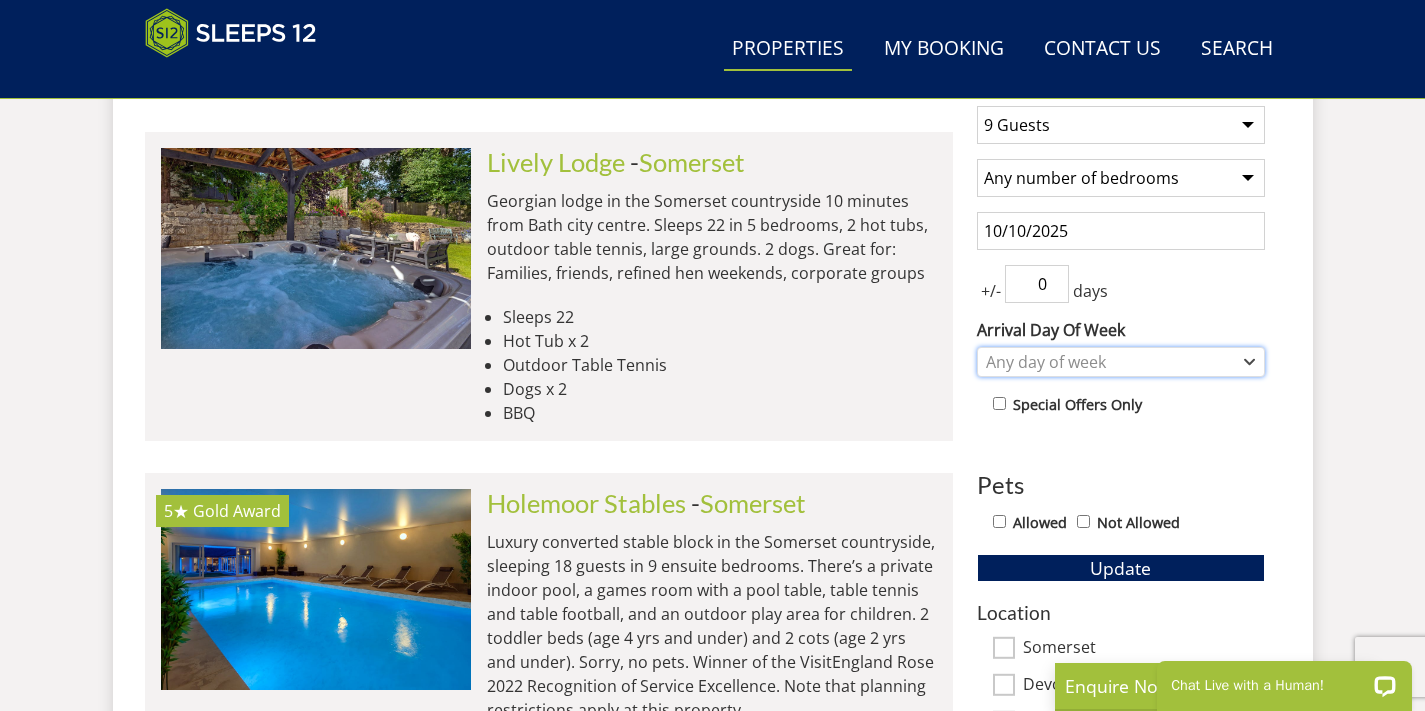 scroll, scrollTop: 974, scrollLeft: 0, axis: vertical 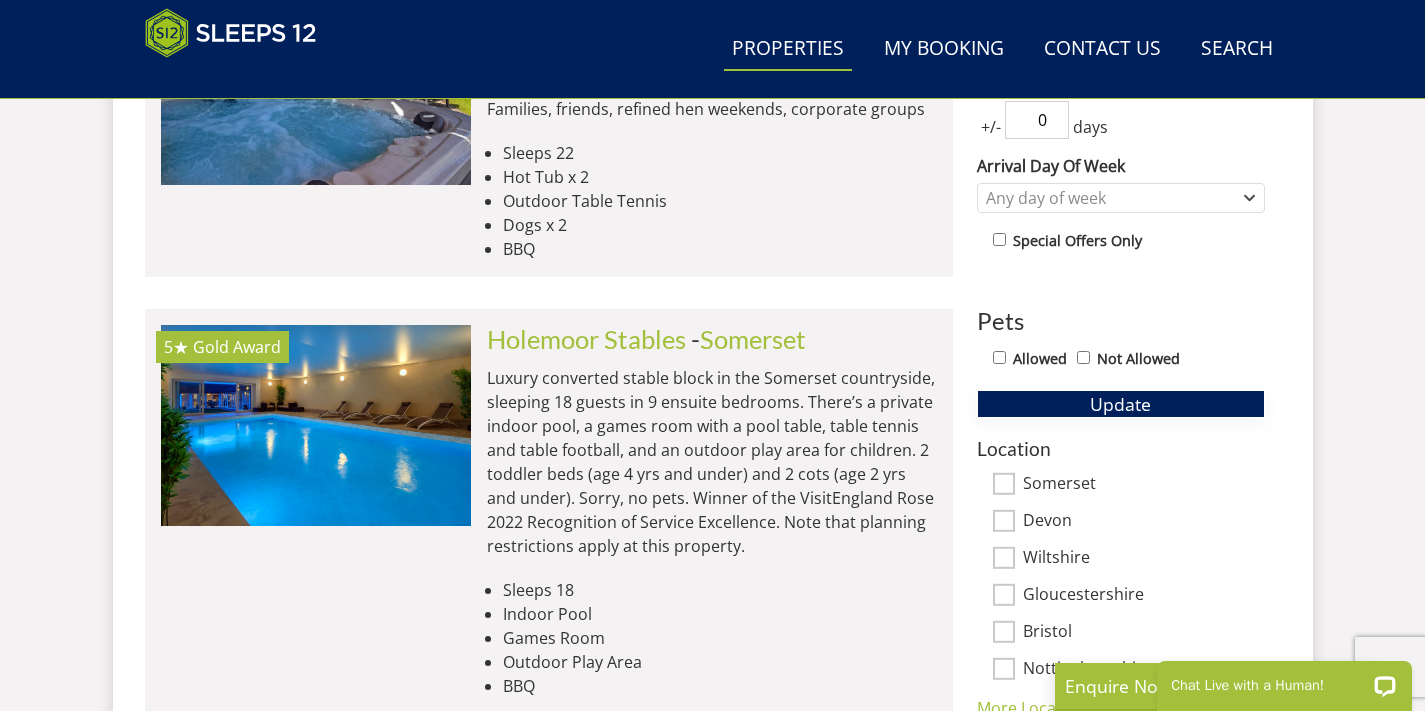 click on "Update" at bounding box center [1121, 404] 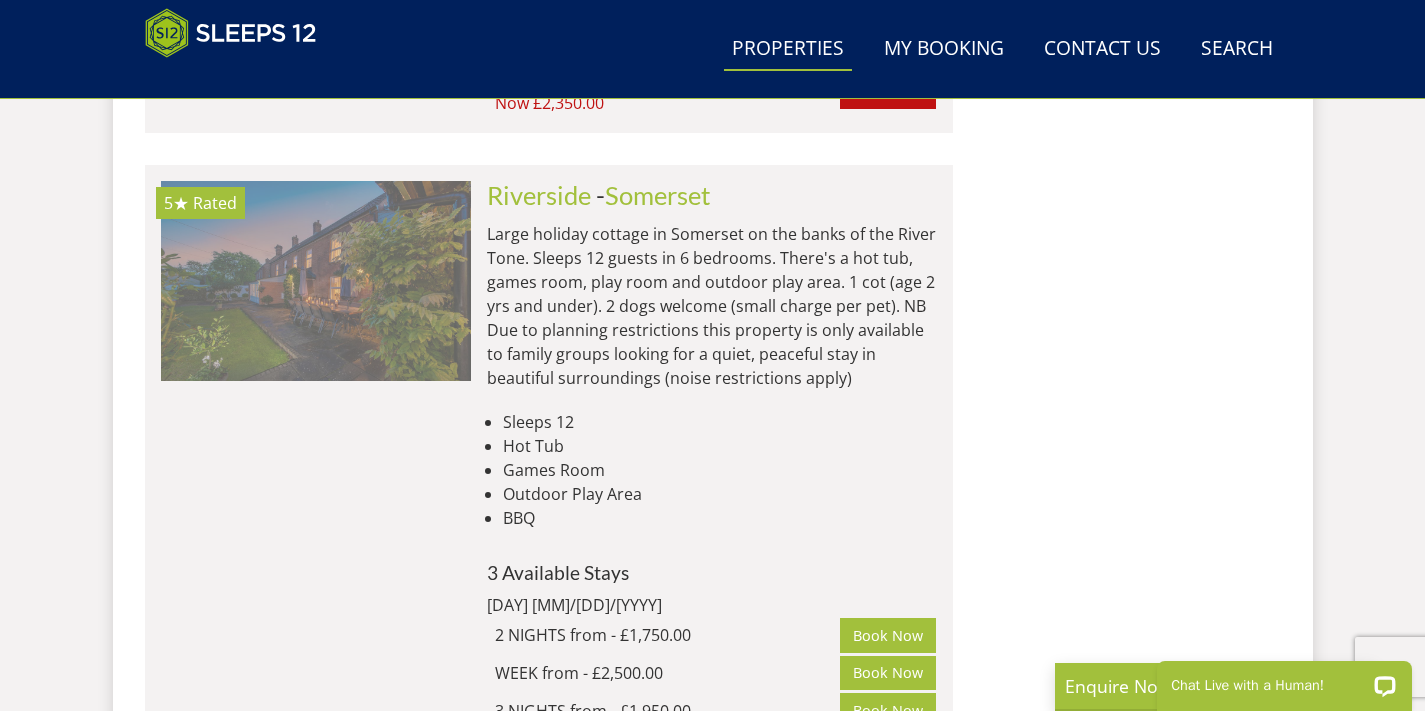 scroll, scrollTop: 1862, scrollLeft: 0, axis: vertical 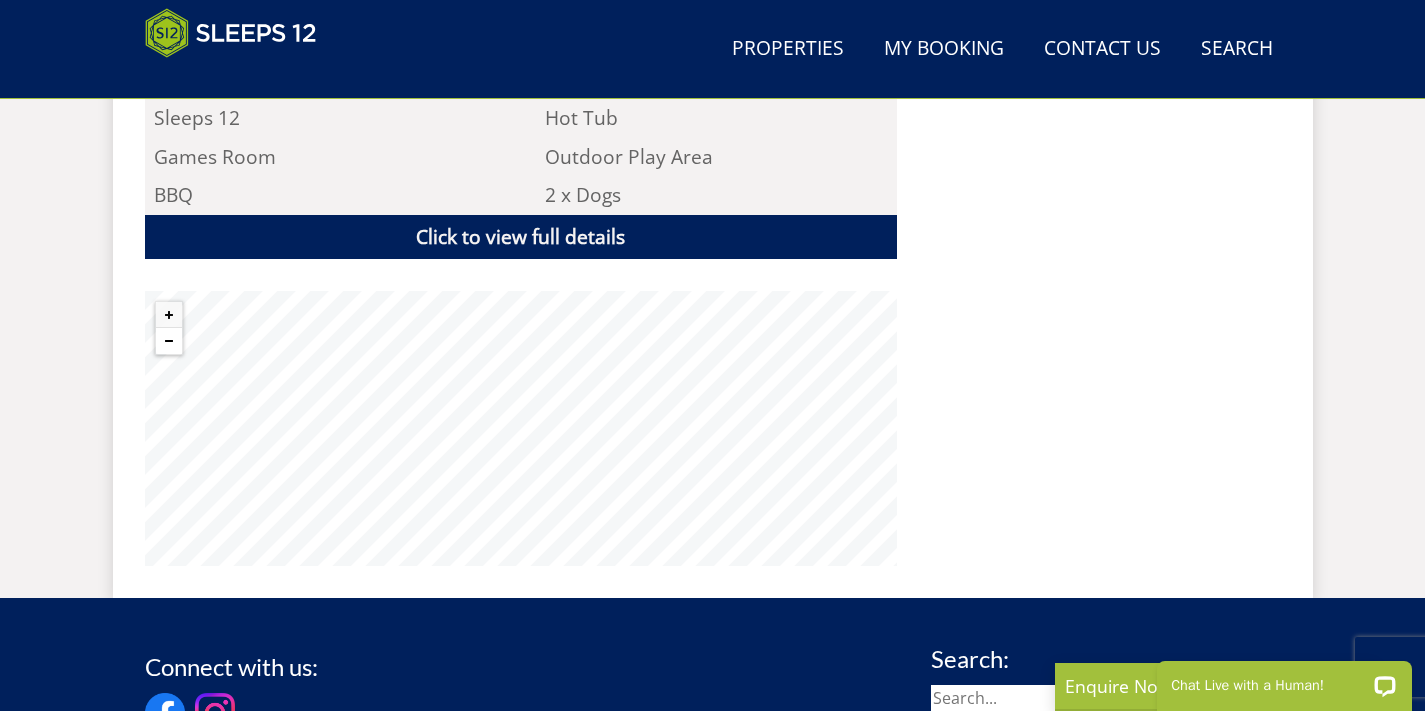click at bounding box center [169, 341] 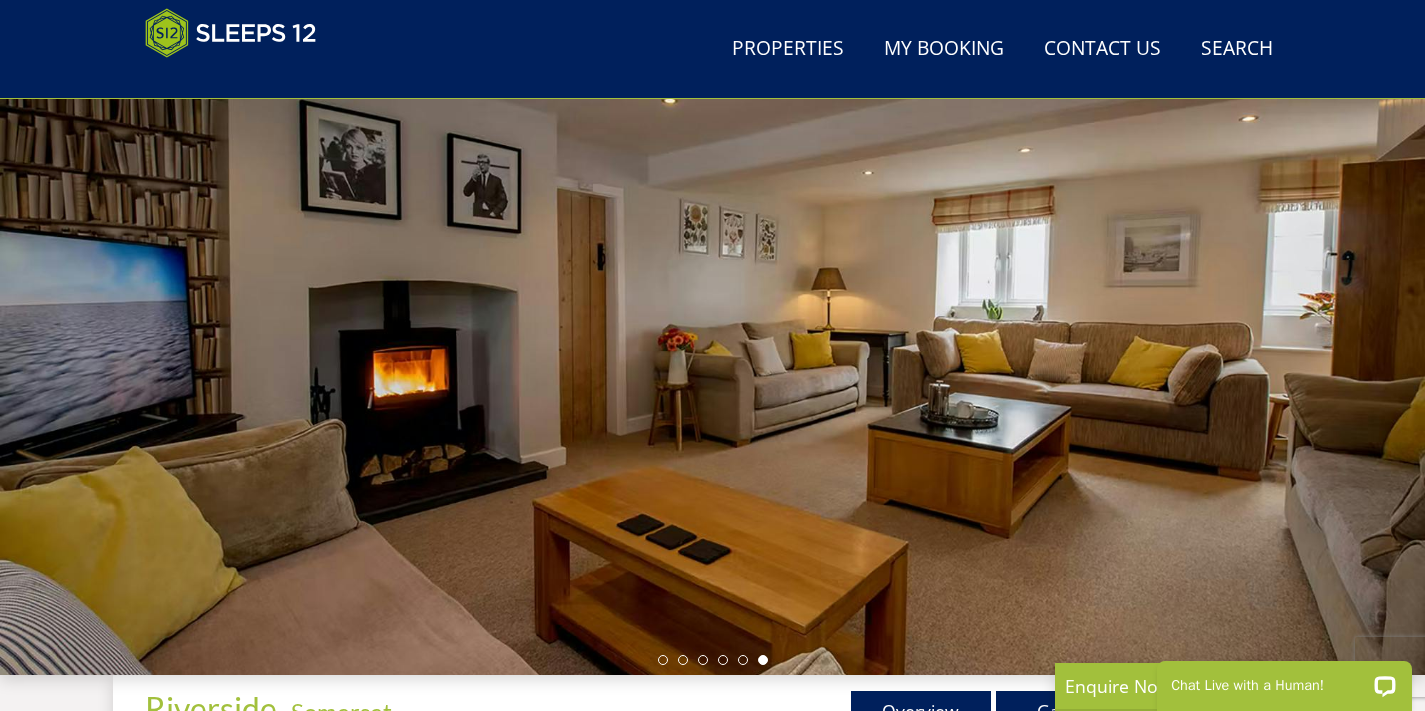 scroll, scrollTop: 563, scrollLeft: 0, axis: vertical 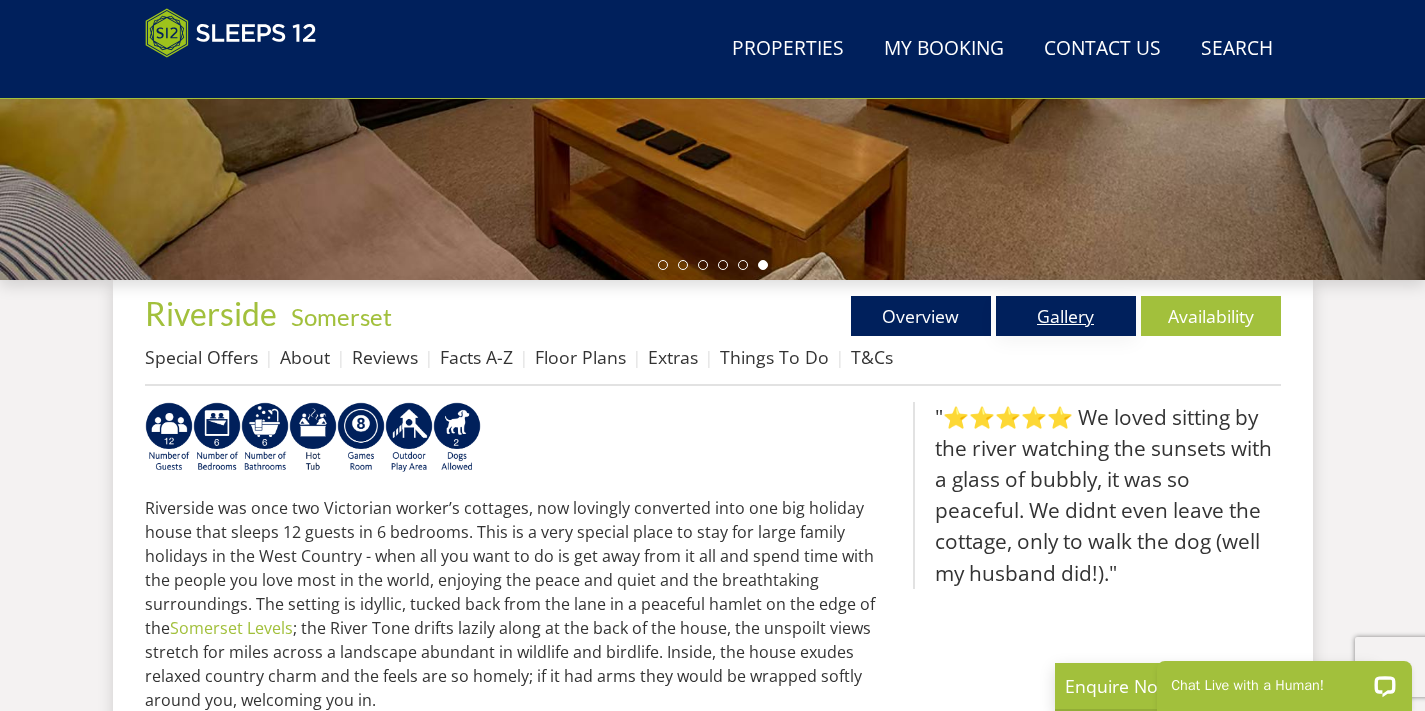 click on "Gallery" at bounding box center (1066, 316) 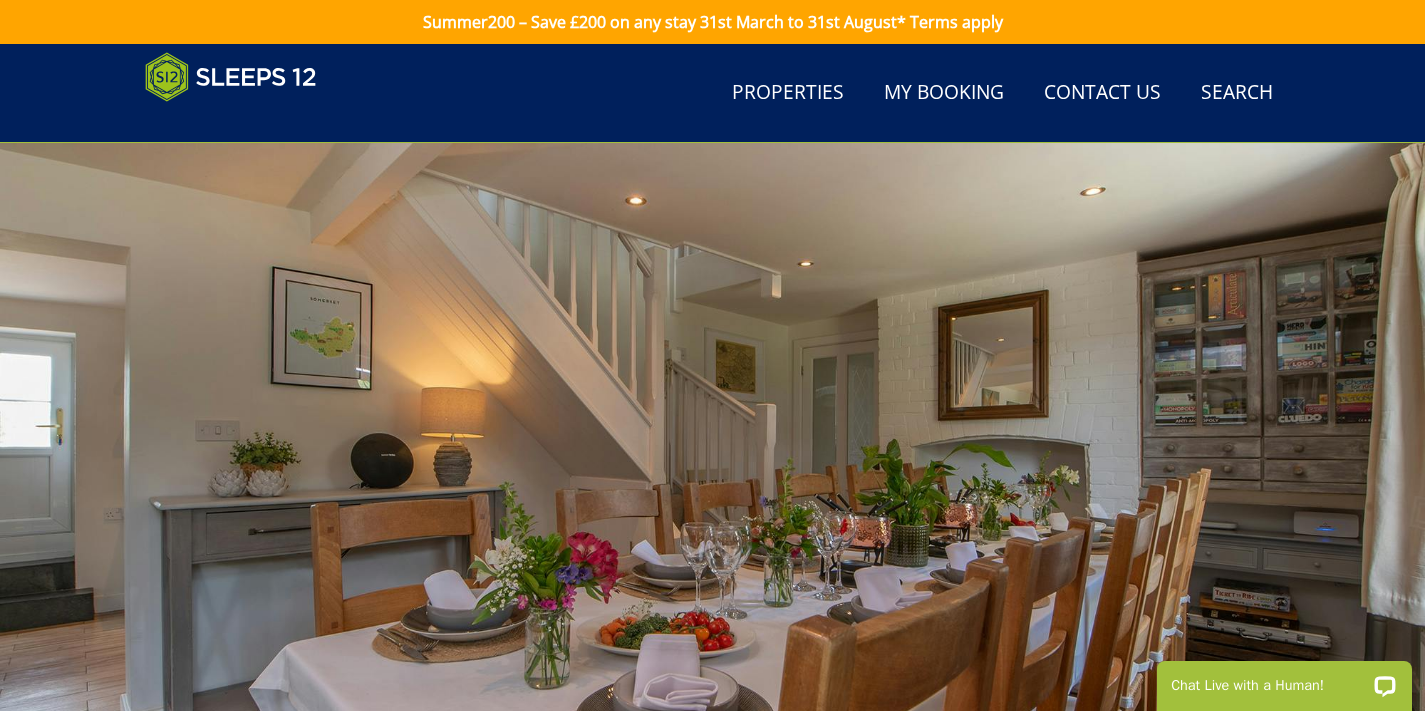 scroll, scrollTop: 688, scrollLeft: 0, axis: vertical 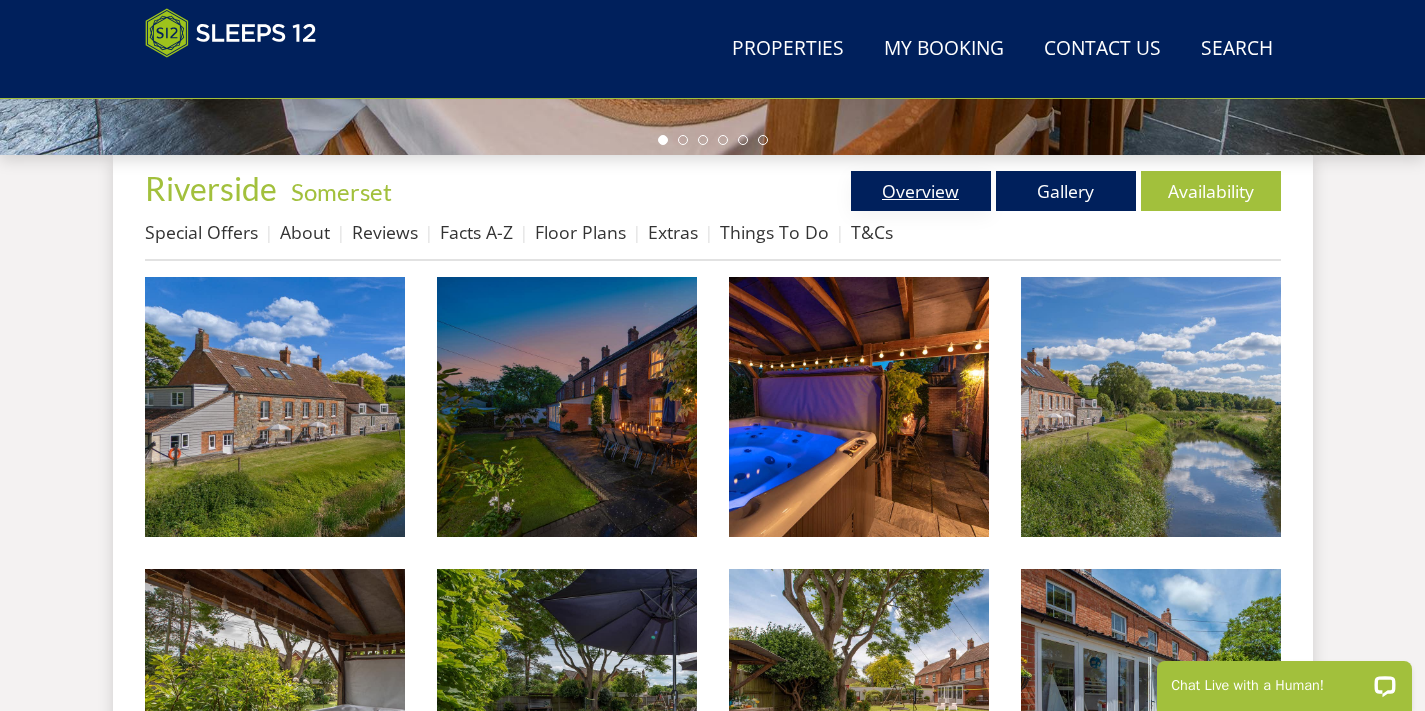 click on "Overview" at bounding box center (921, 191) 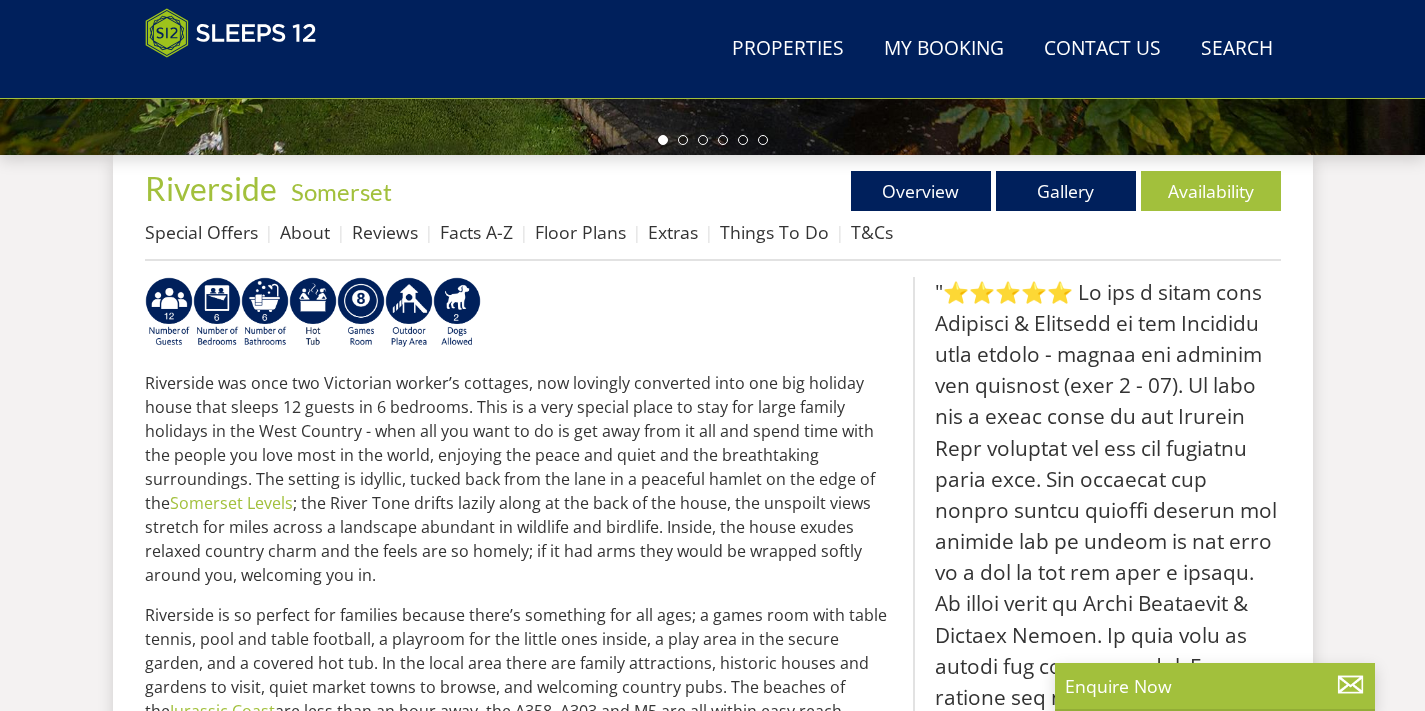 scroll, scrollTop: 499, scrollLeft: 0, axis: vertical 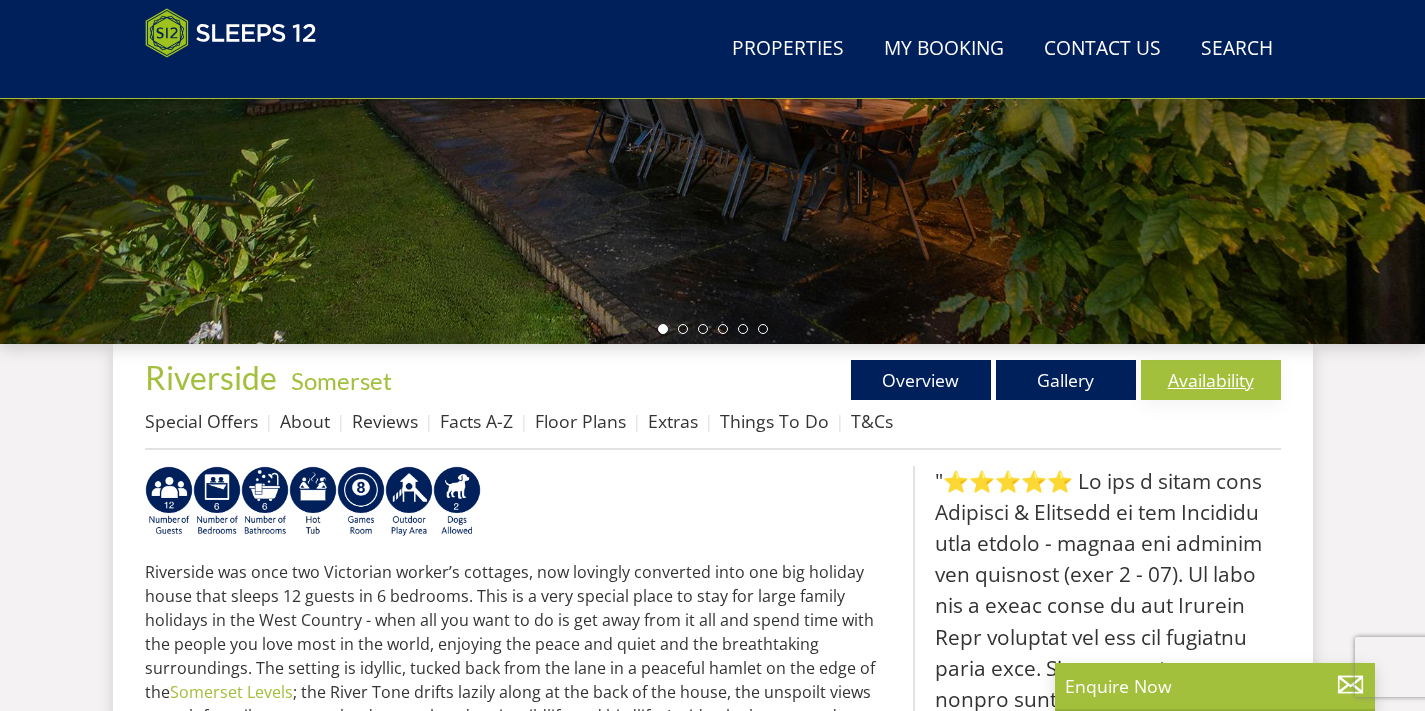 click on "Availability" at bounding box center [1211, 380] 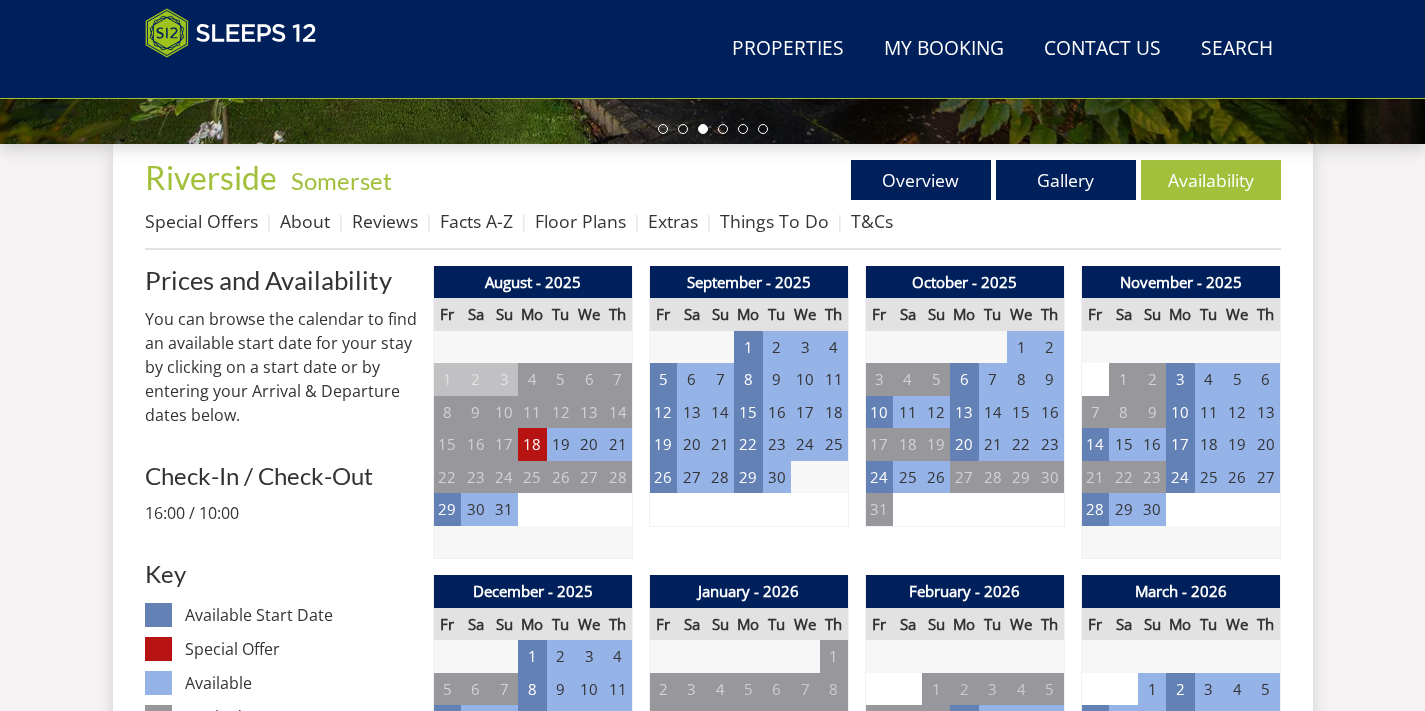 scroll, scrollTop: 853, scrollLeft: 0, axis: vertical 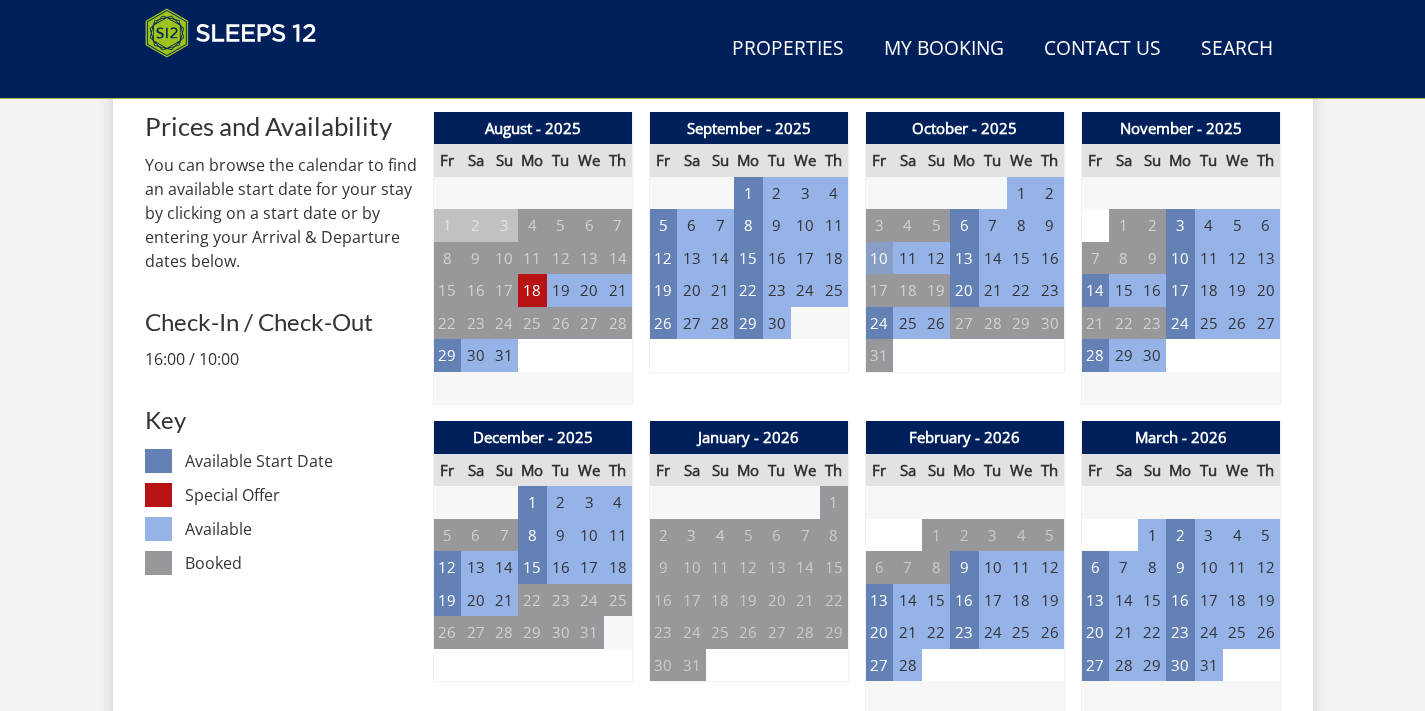 click on "10" at bounding box center [879, 258] 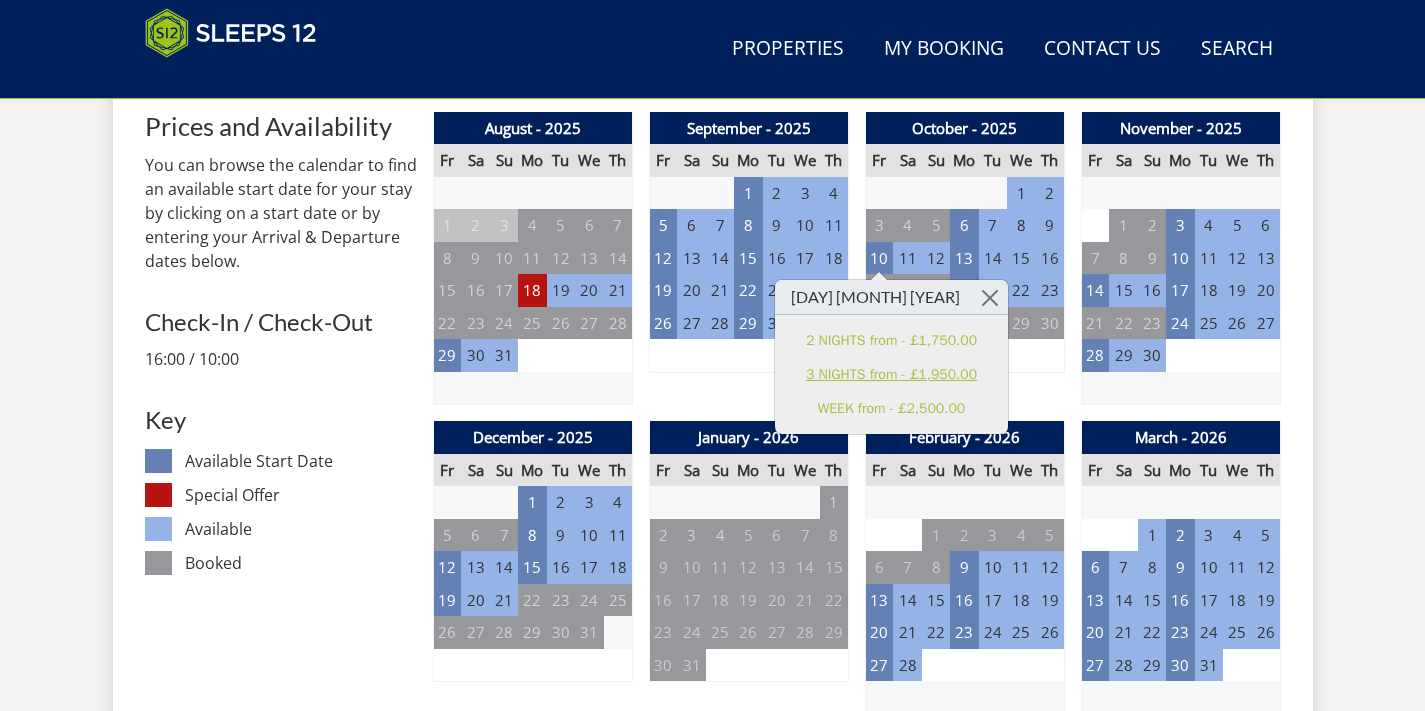 click on "3 NIGHTS from  - £1,950.00" at bounding box center [891, 374] 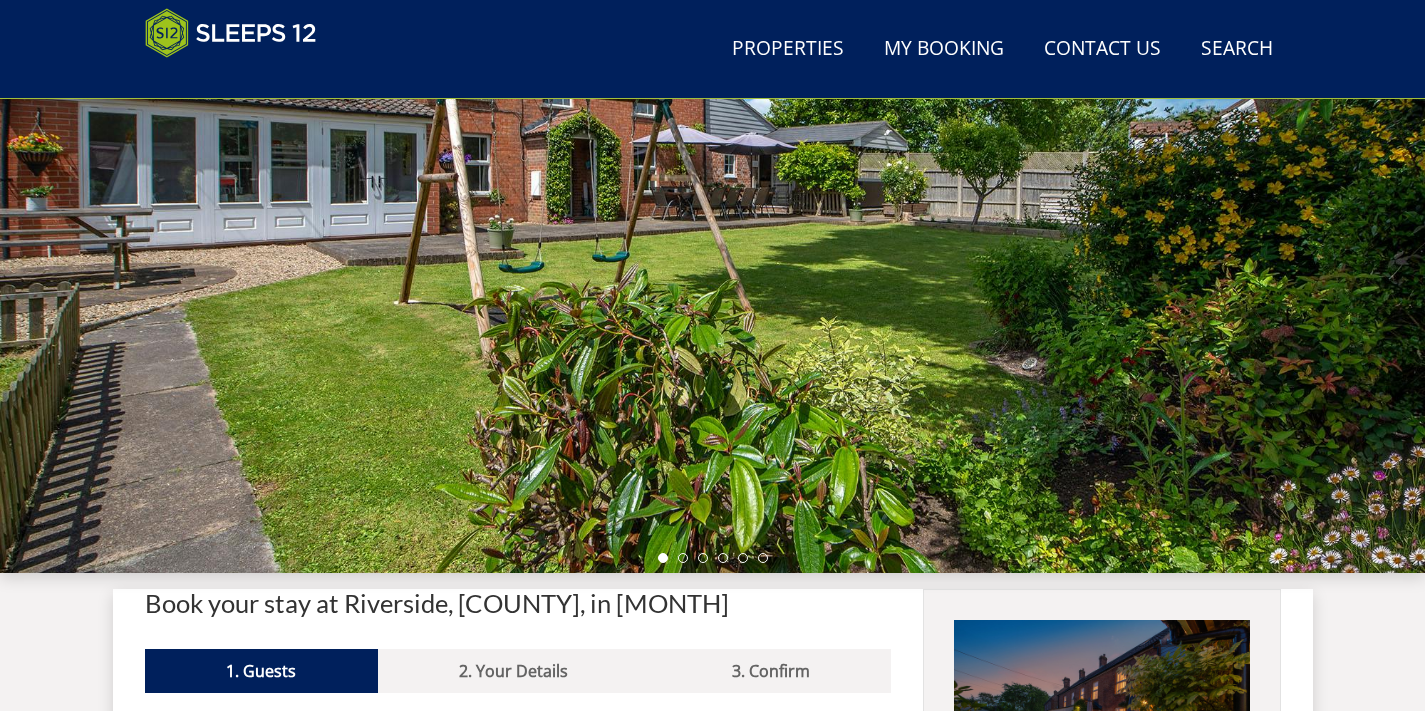 scroll, scrollTop: 308, scrollLeft: 0, axis: vertical 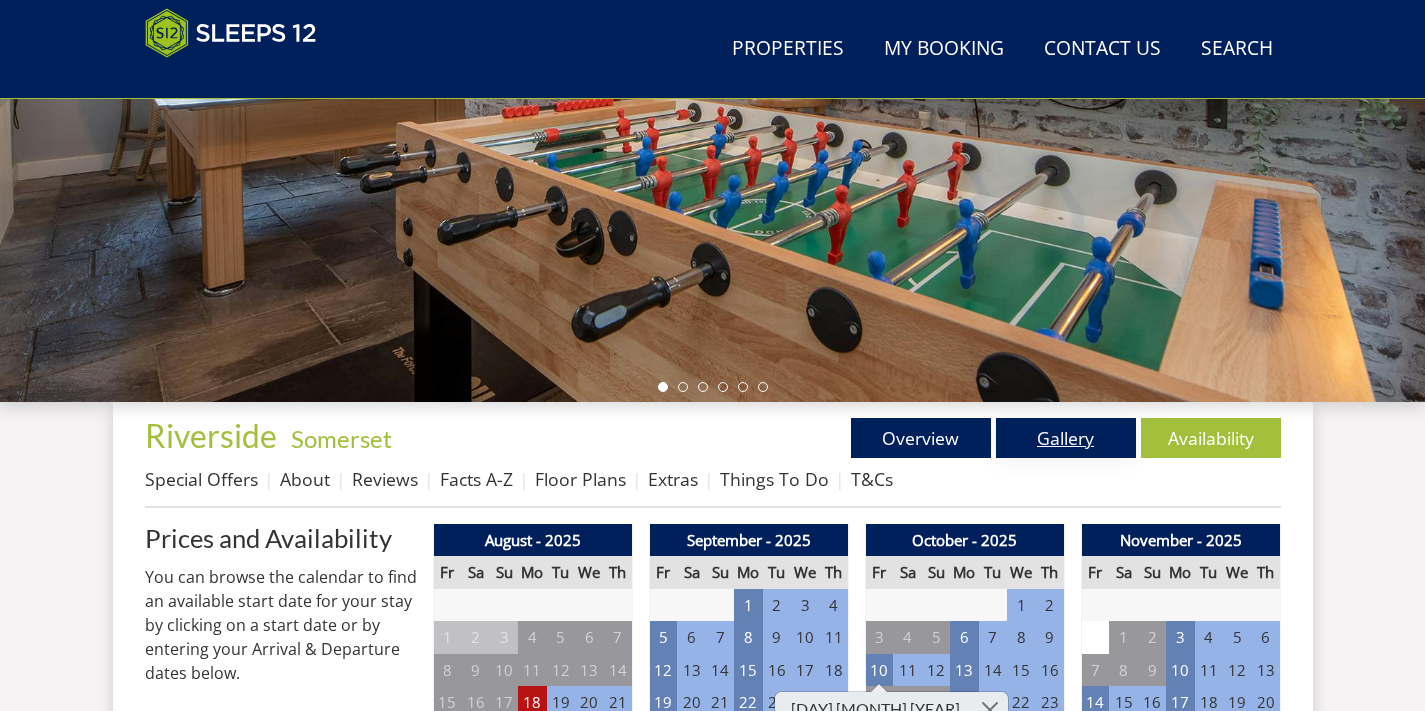 click on "Gallery" at bounding box center (1066, 438) 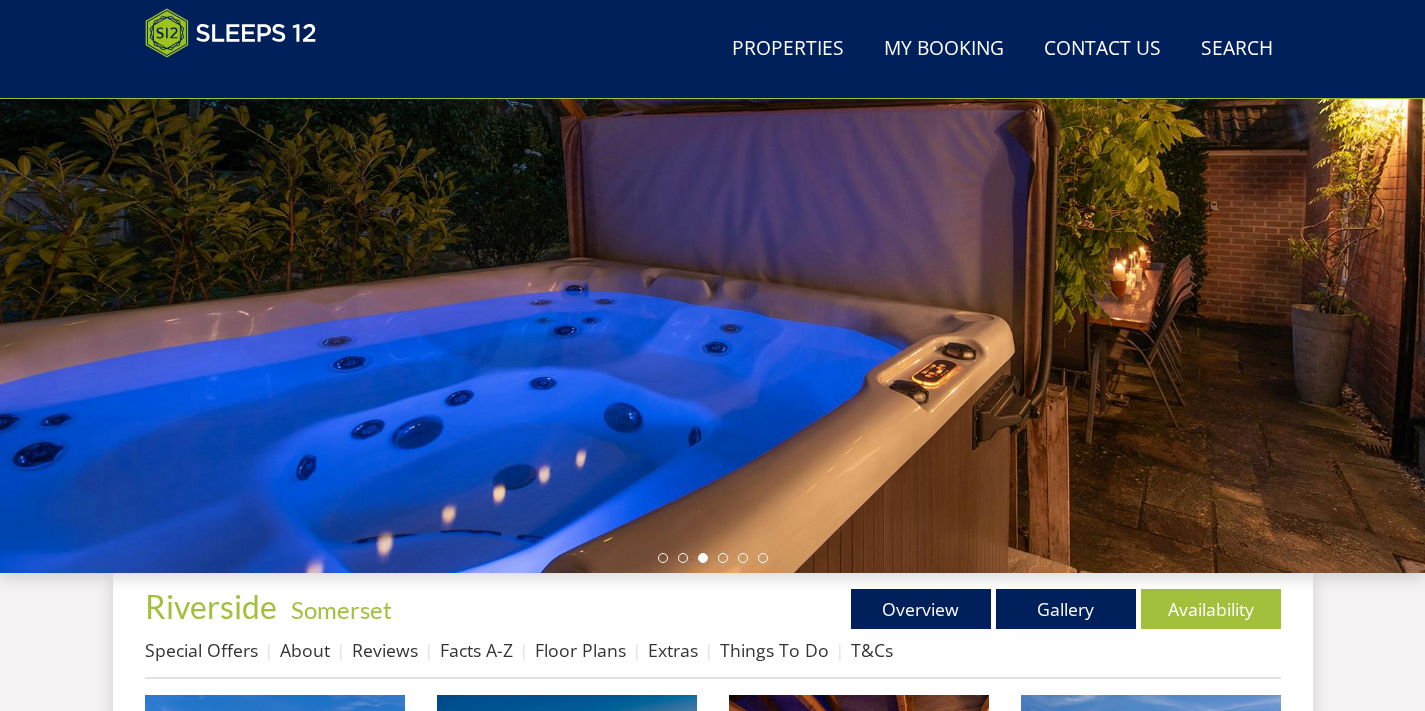 scroll, scrollTop: 454, scrollLeft: 0, axis: vertical 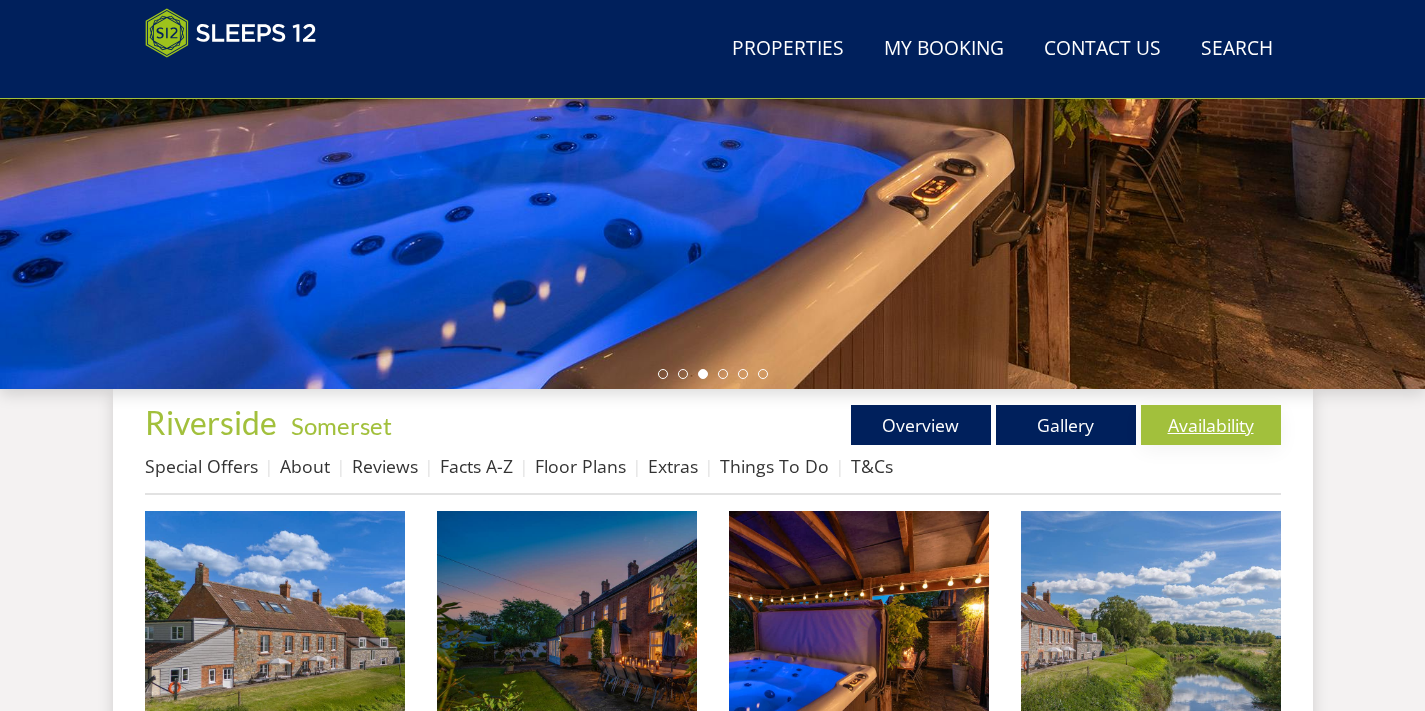 click on "Availability" at bounding box center [1211, 425] 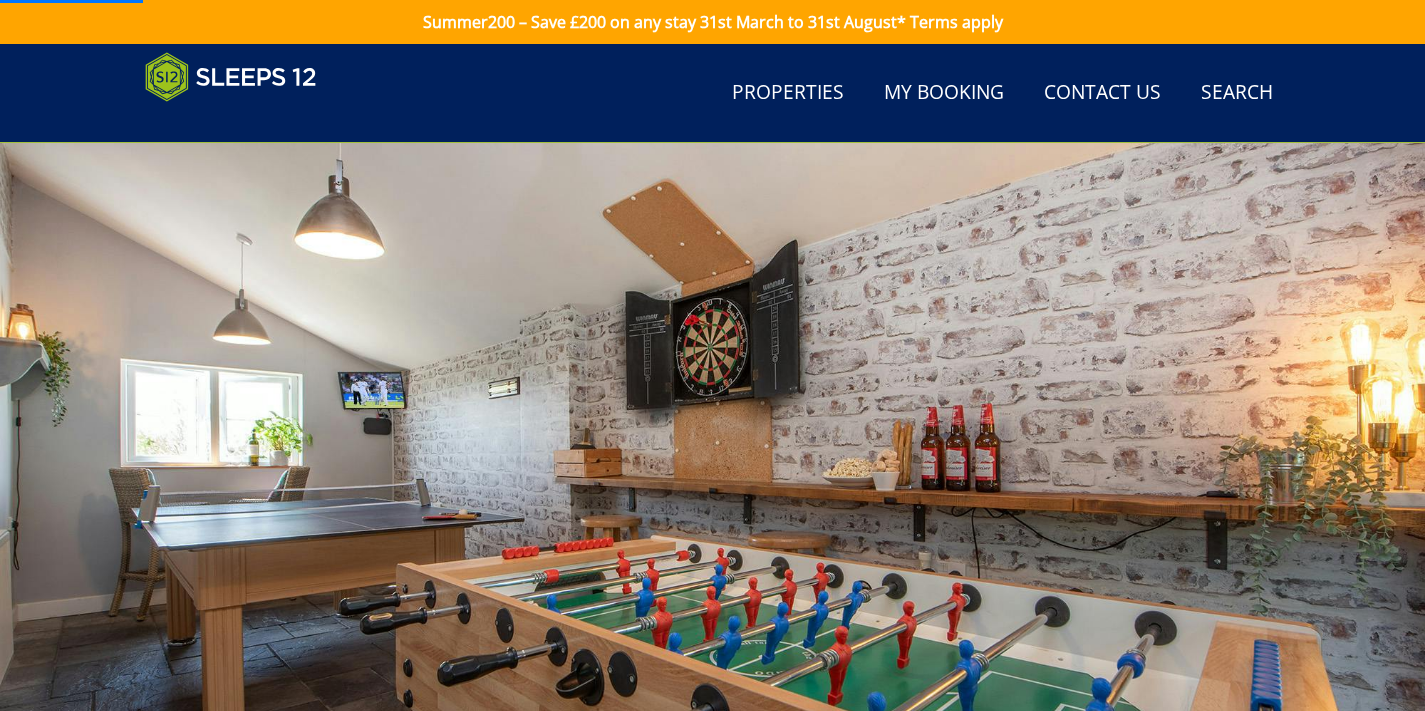 scroll, scrollTop: 759, scrollLeft: 0, axis: vertical 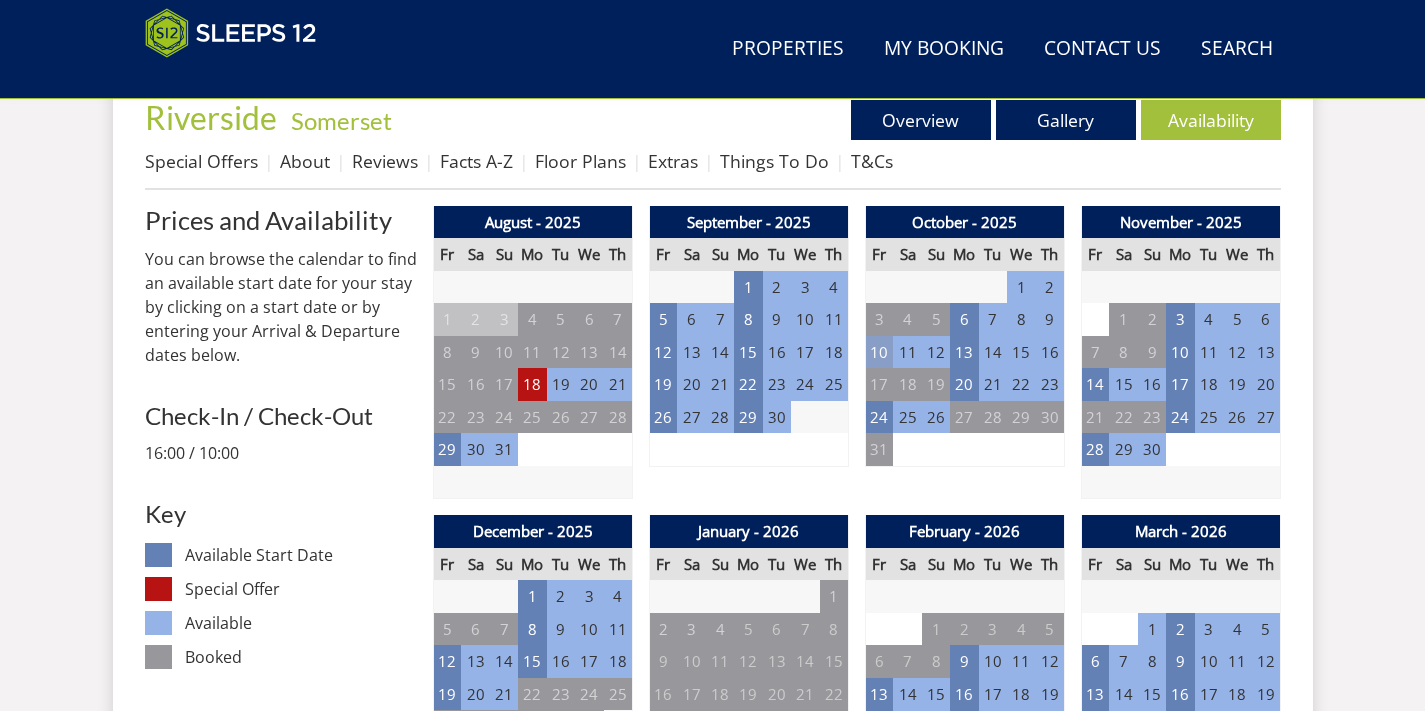 click on "10" at bounding box center (879, 352) 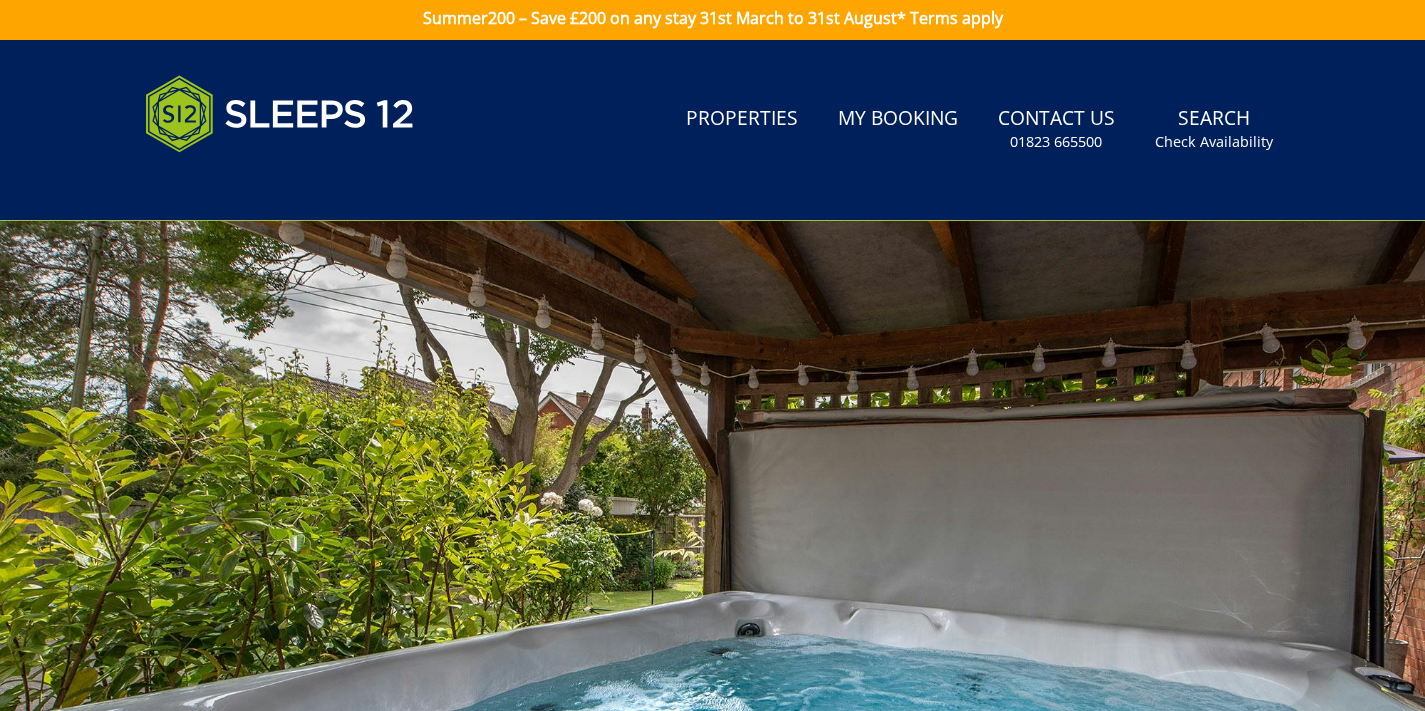scroll, scrollTop: 325, scrollLeft: 0, axis: vertical 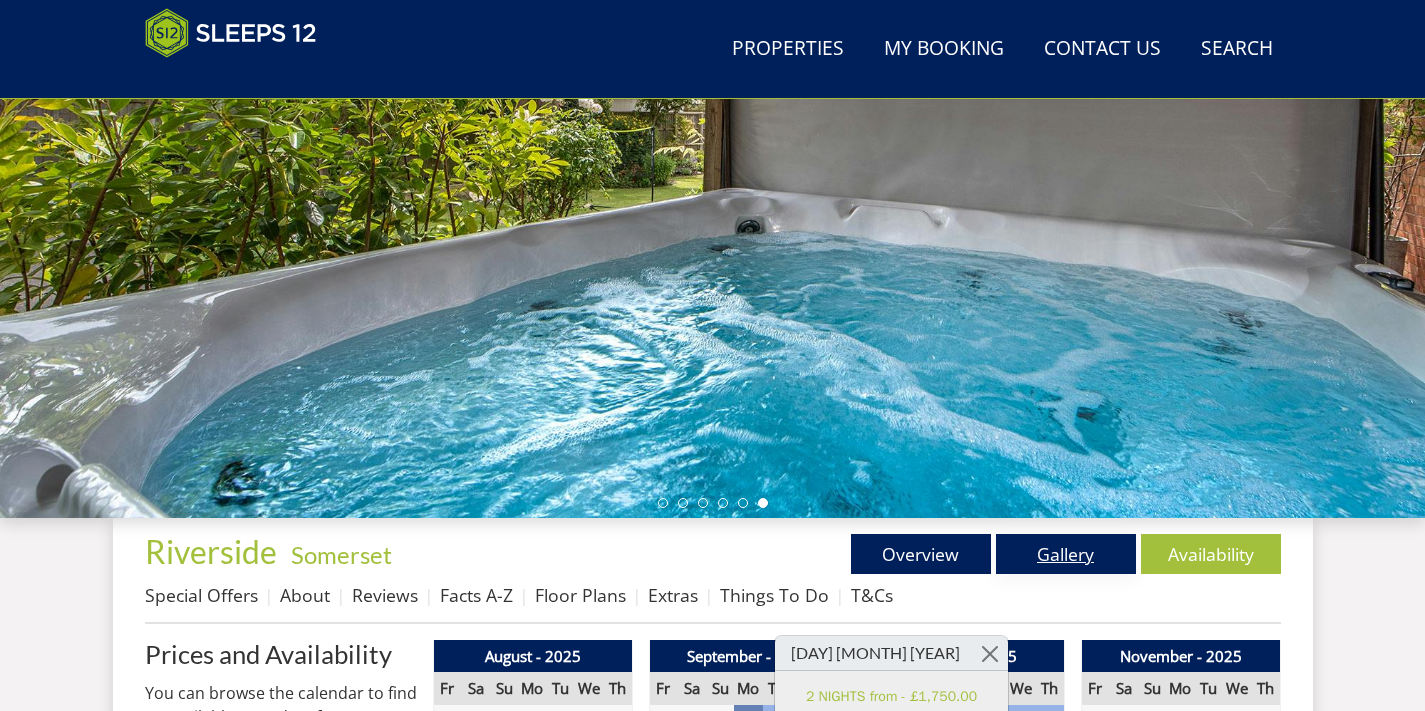 click on "Gallery" at bounding box center (1066, 554) 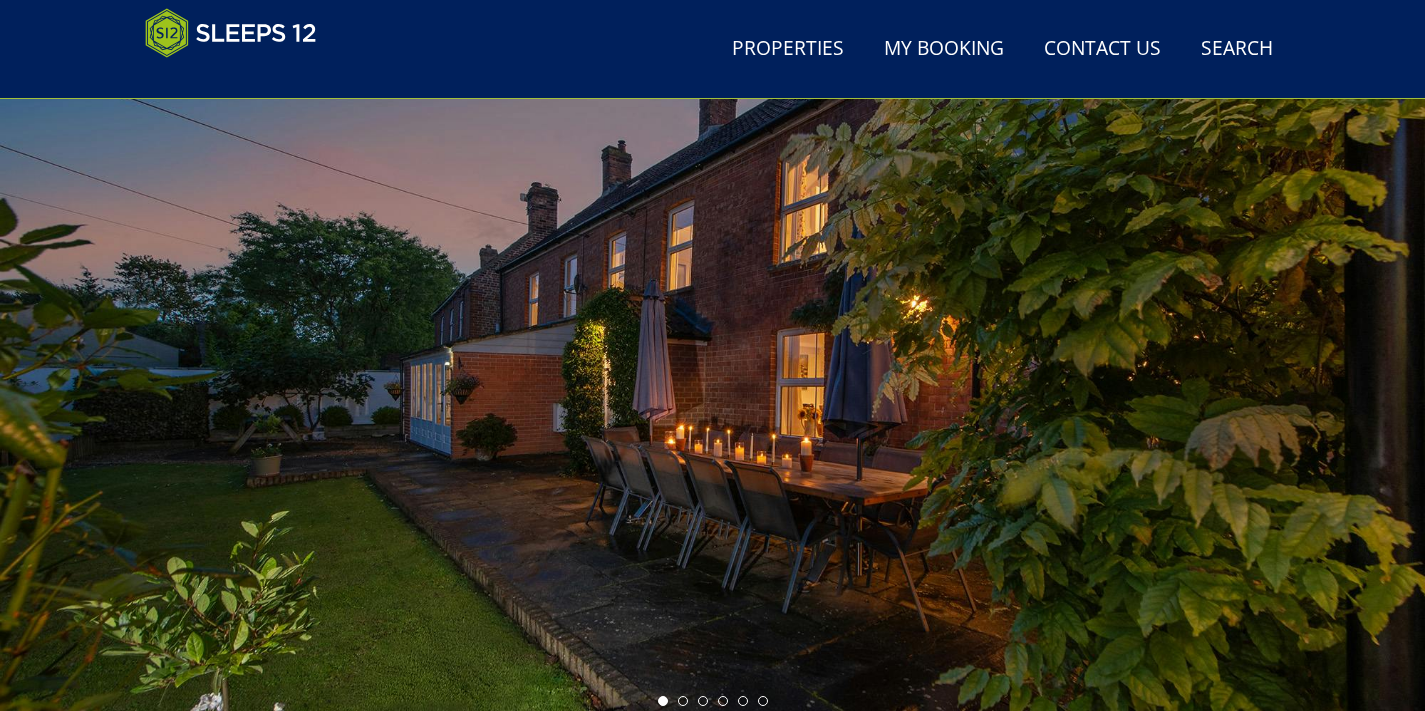 scroll, scrollTop: 470, scrollLeft: 0, axis: vertical 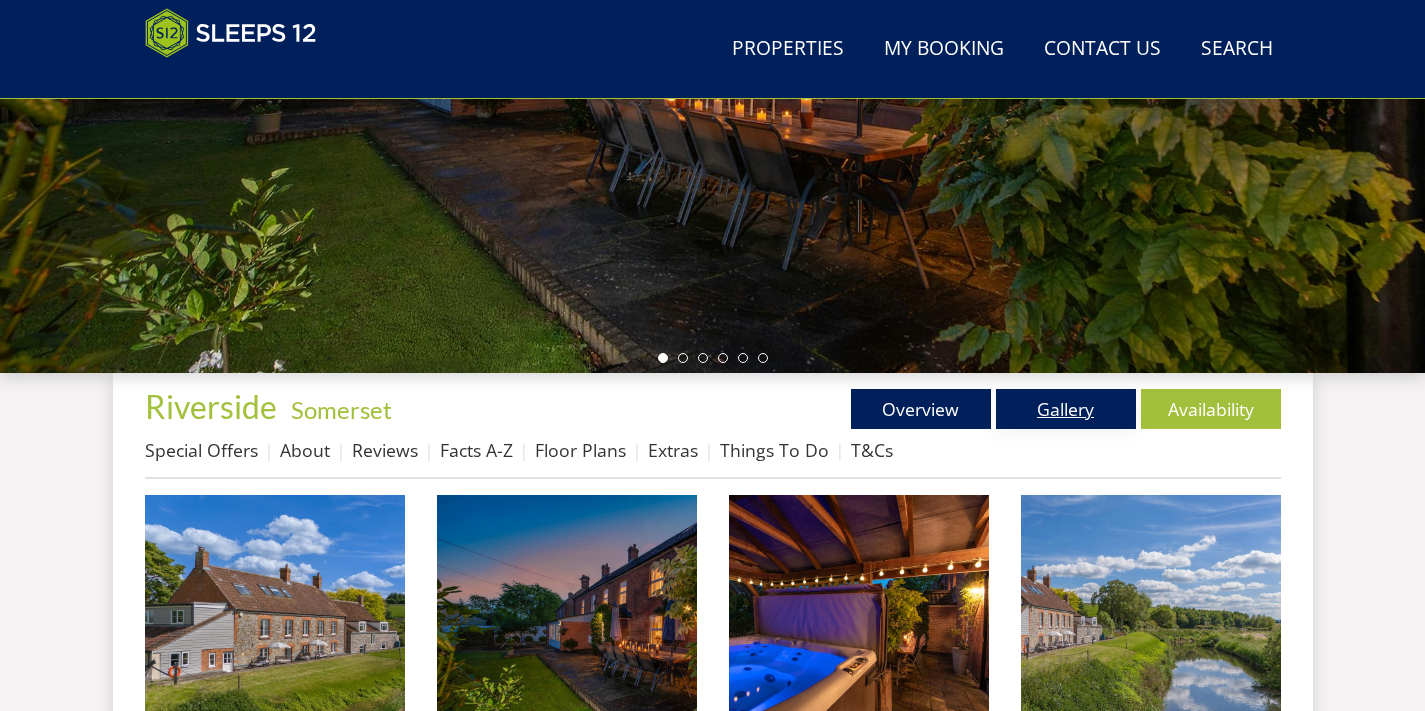 click on "Gallery" at bounding box center (1066, 409) 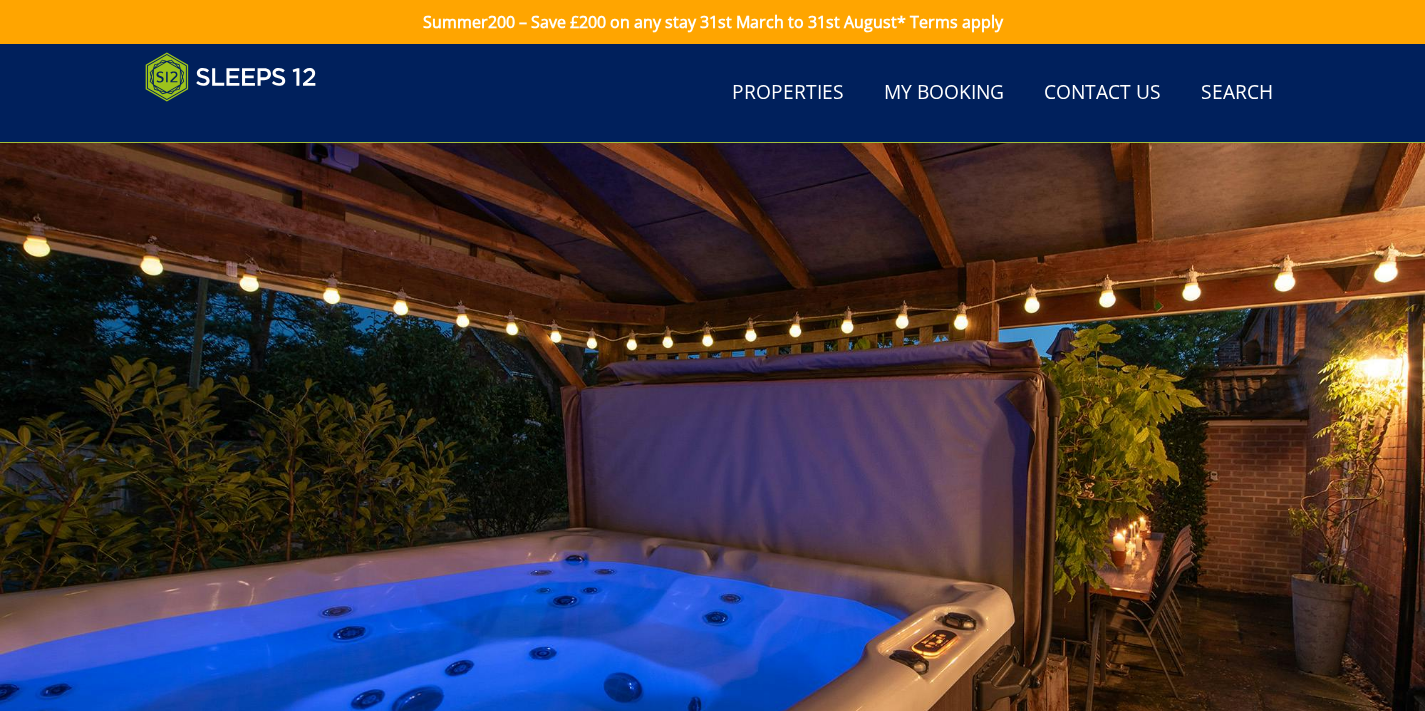 scroll, scrollTop: 746, scrollLeft: 0, axis: vertical 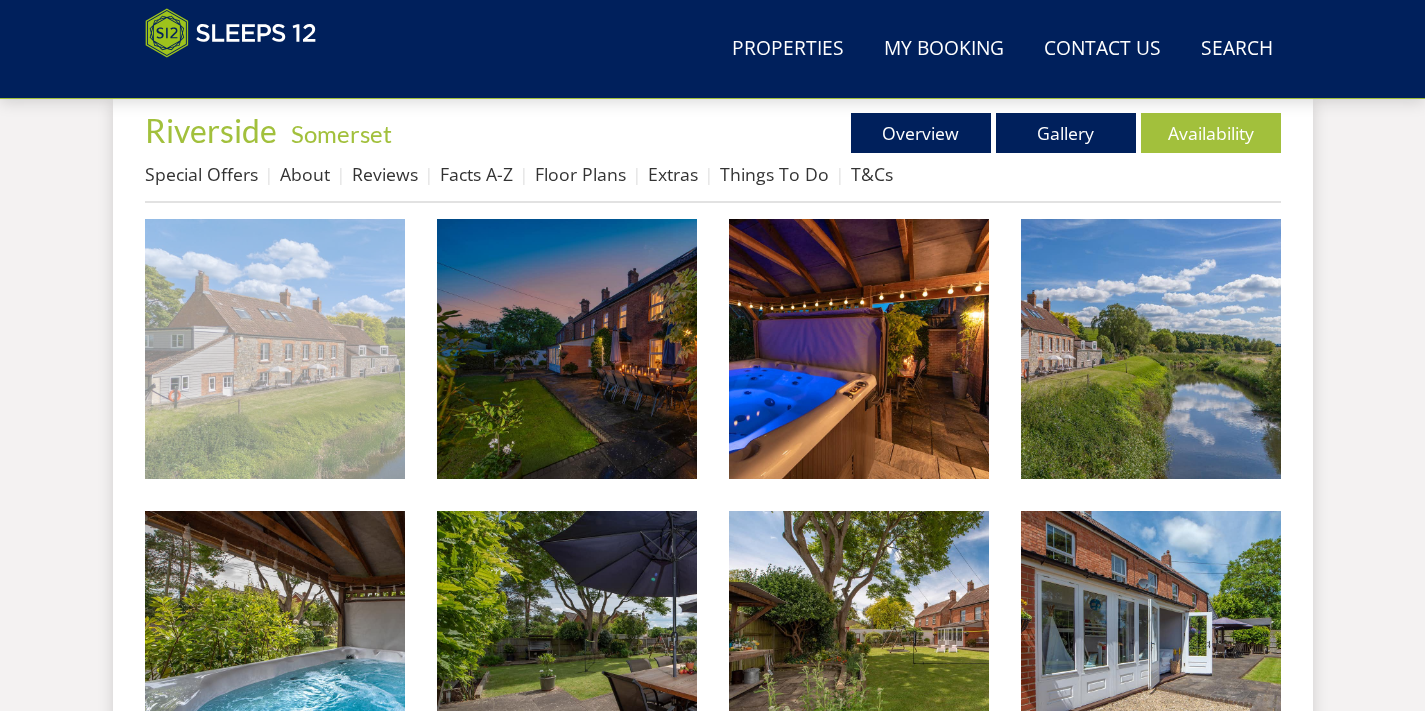 click at bounding box center (275, 349) 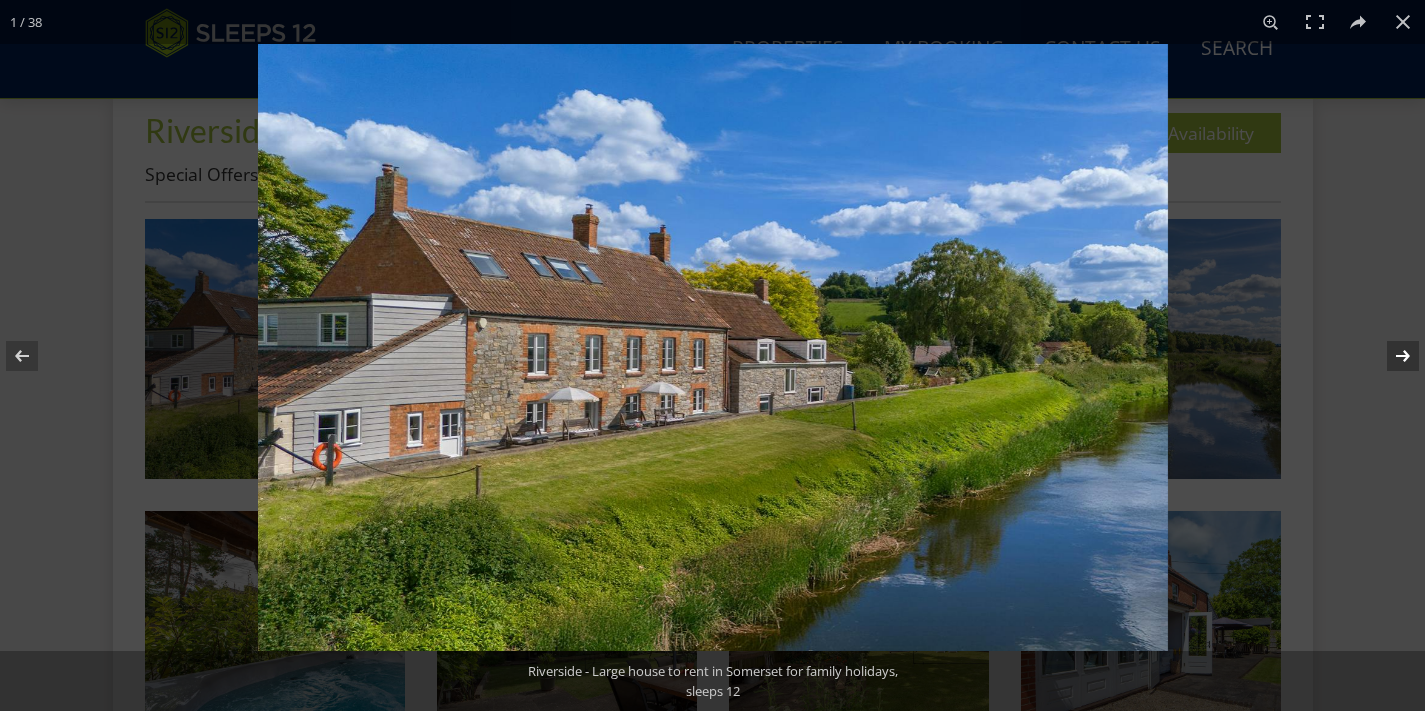 click at bounding box center (1390, 356) 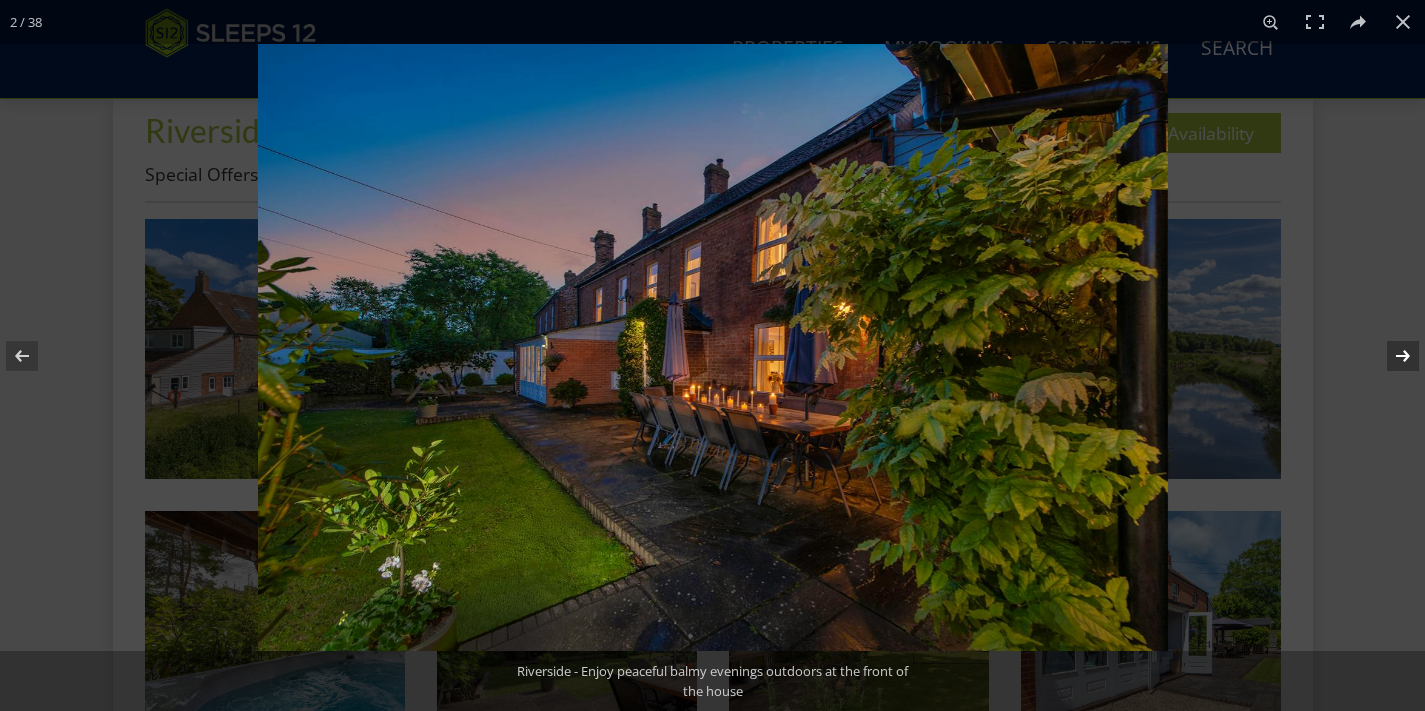 click at bounding box center (1390, 356) 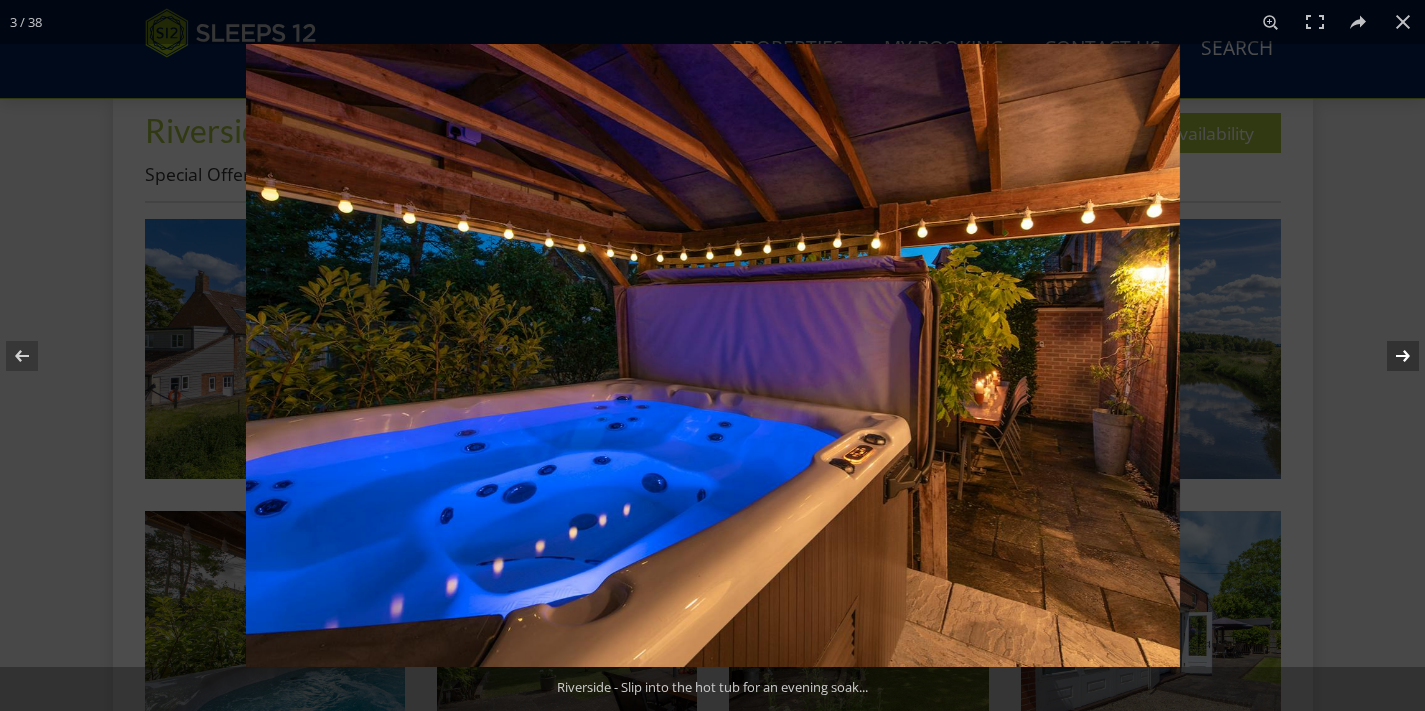 click at bounding box center (1390, 356) 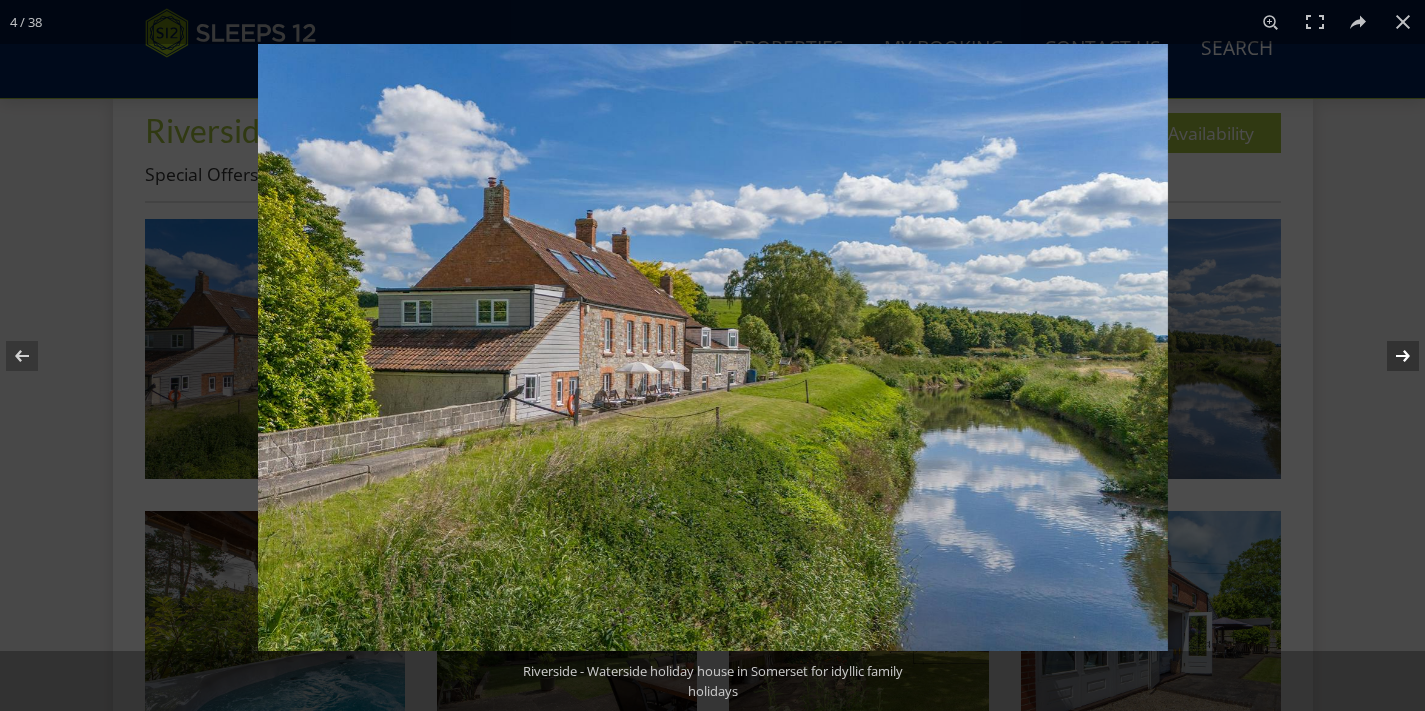 click at bounding box center [1390, 356] 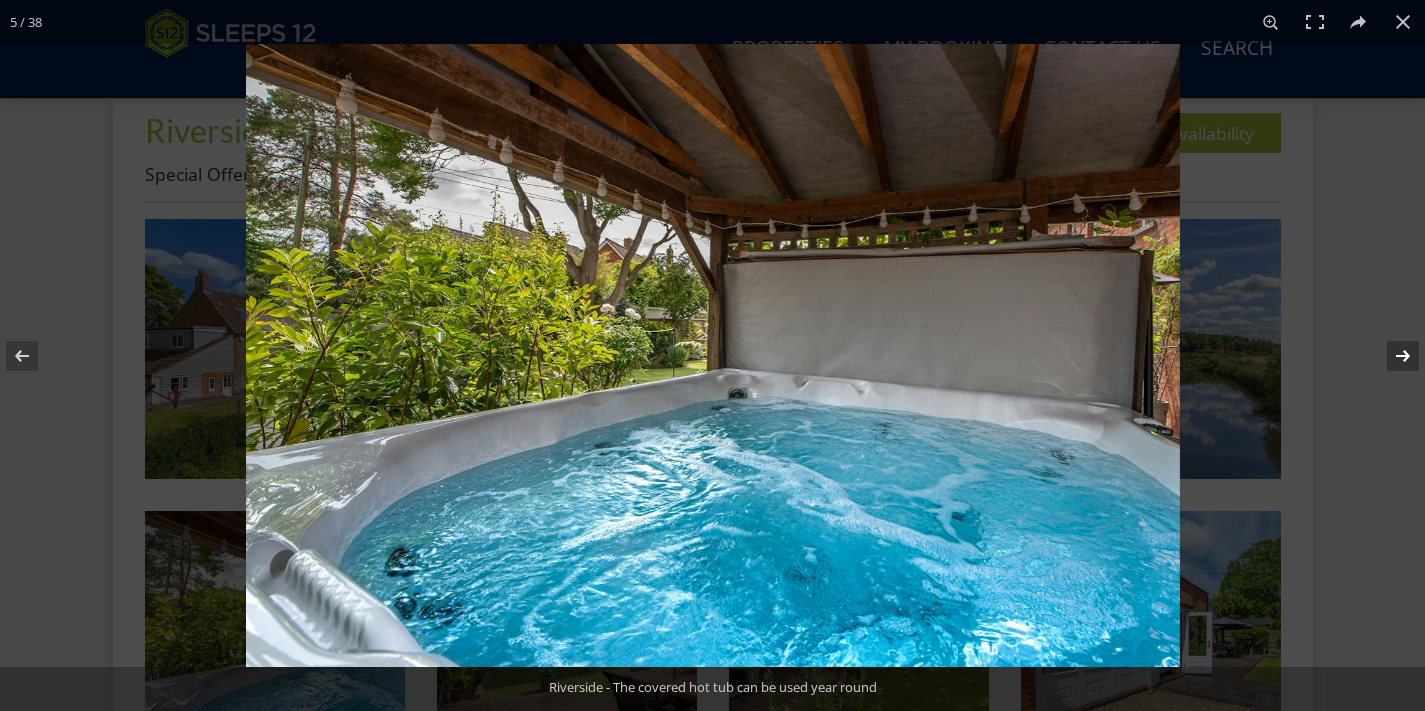 click at bounding box center (1390, 356) 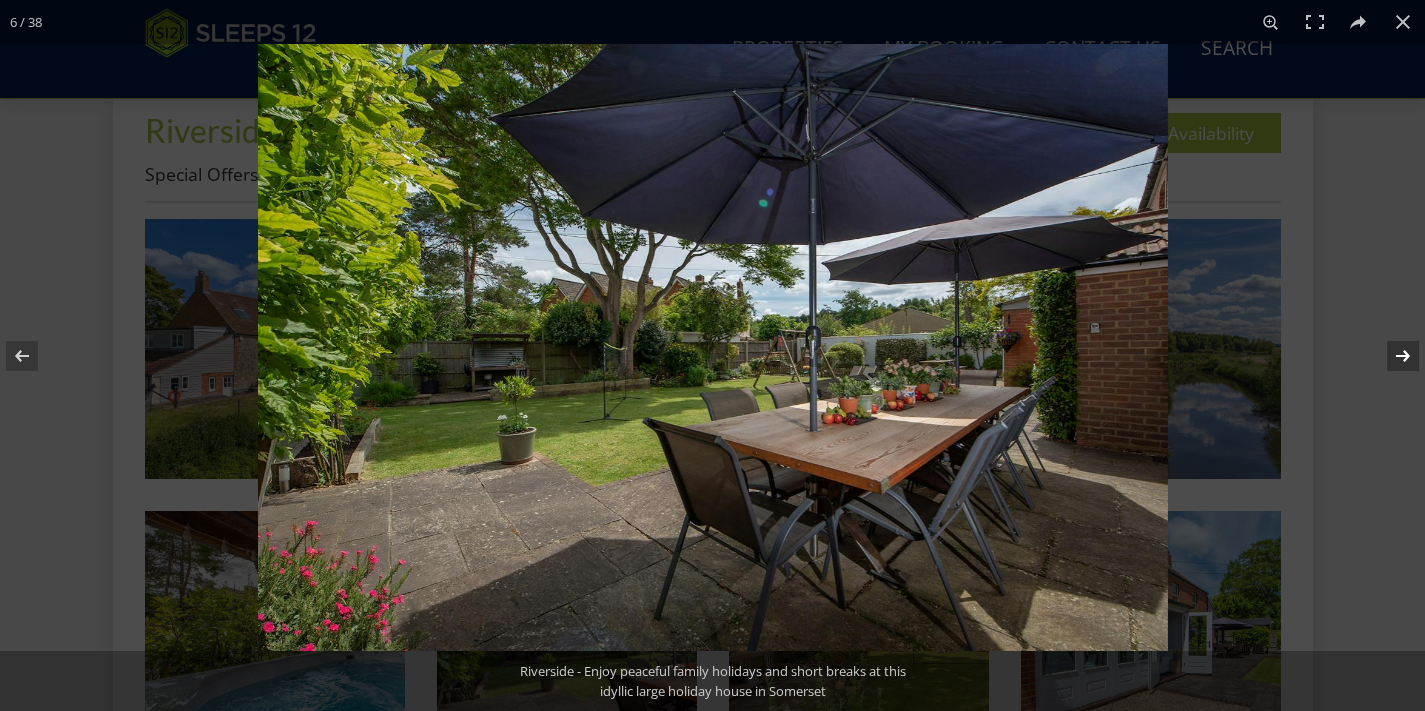 click at bounding box center (1390, 356) 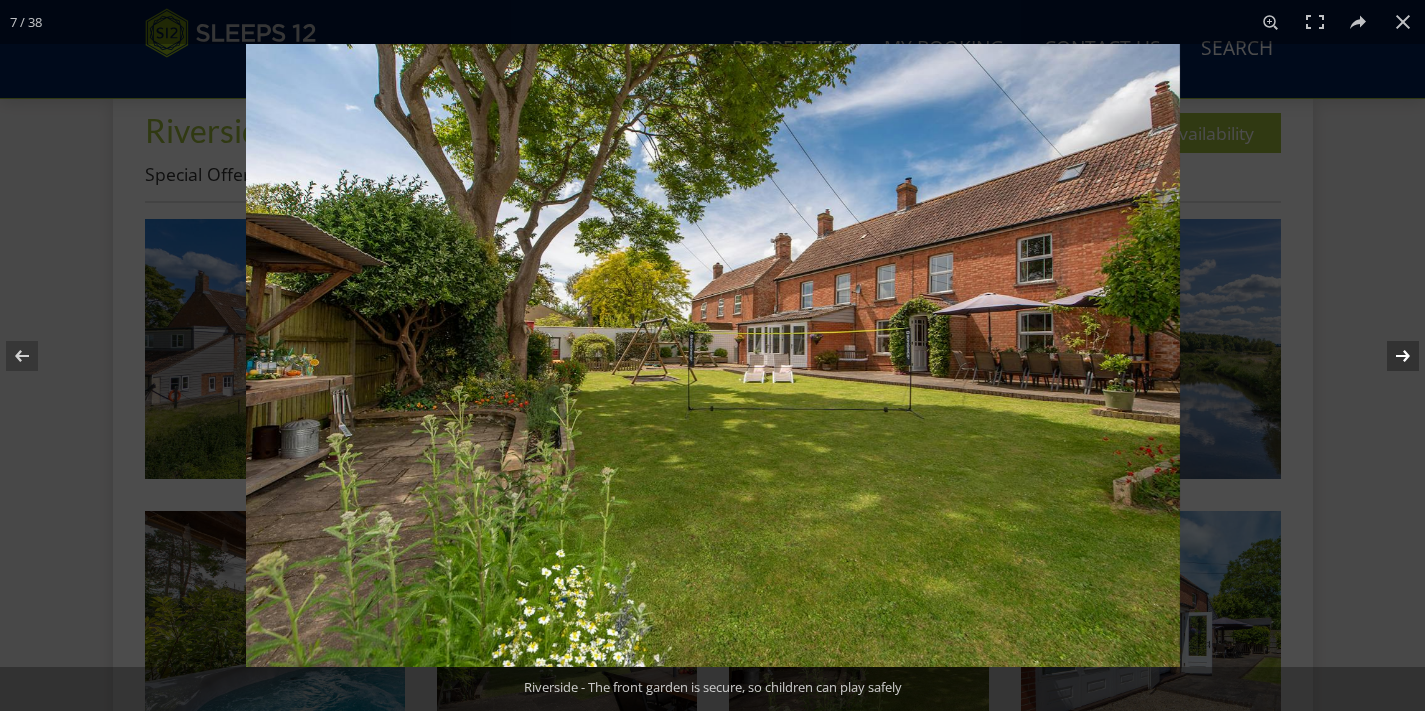 click at bounding box center [1390, 356] 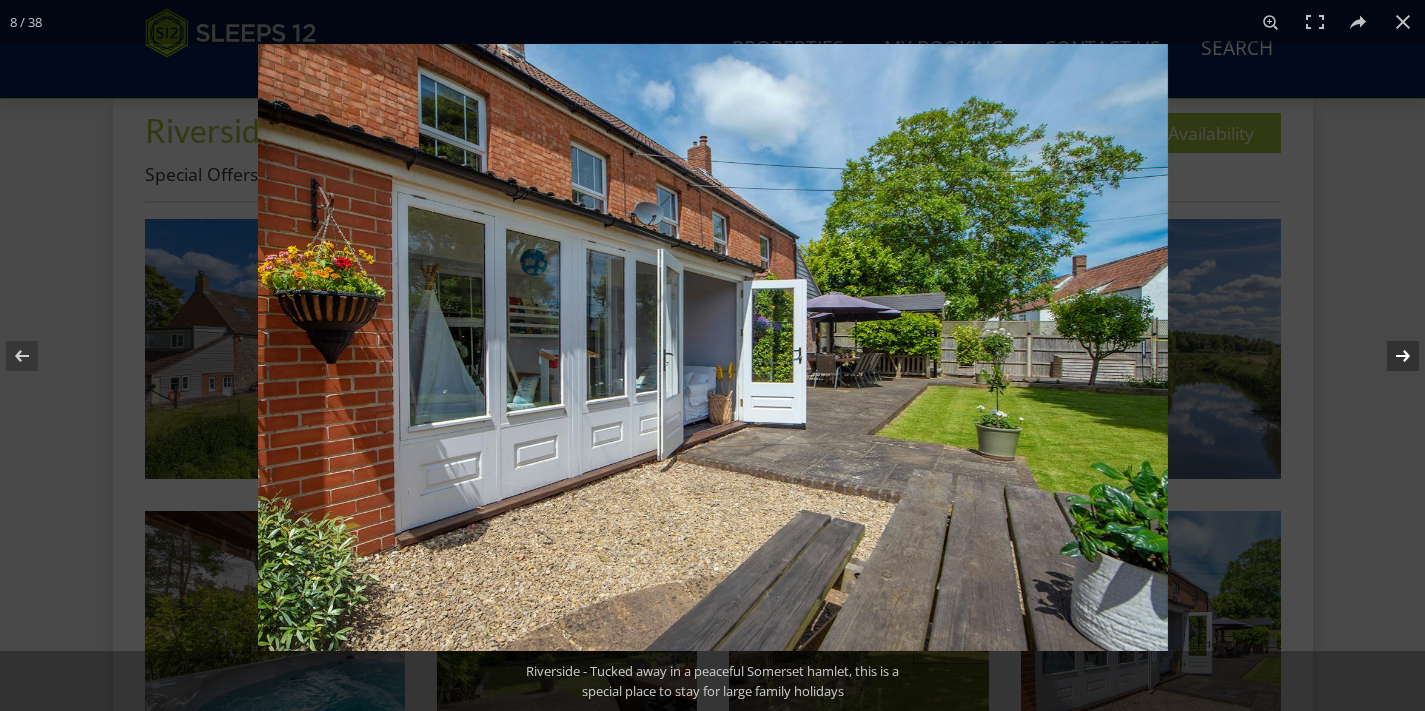 click at bounding box center [1390, 356] 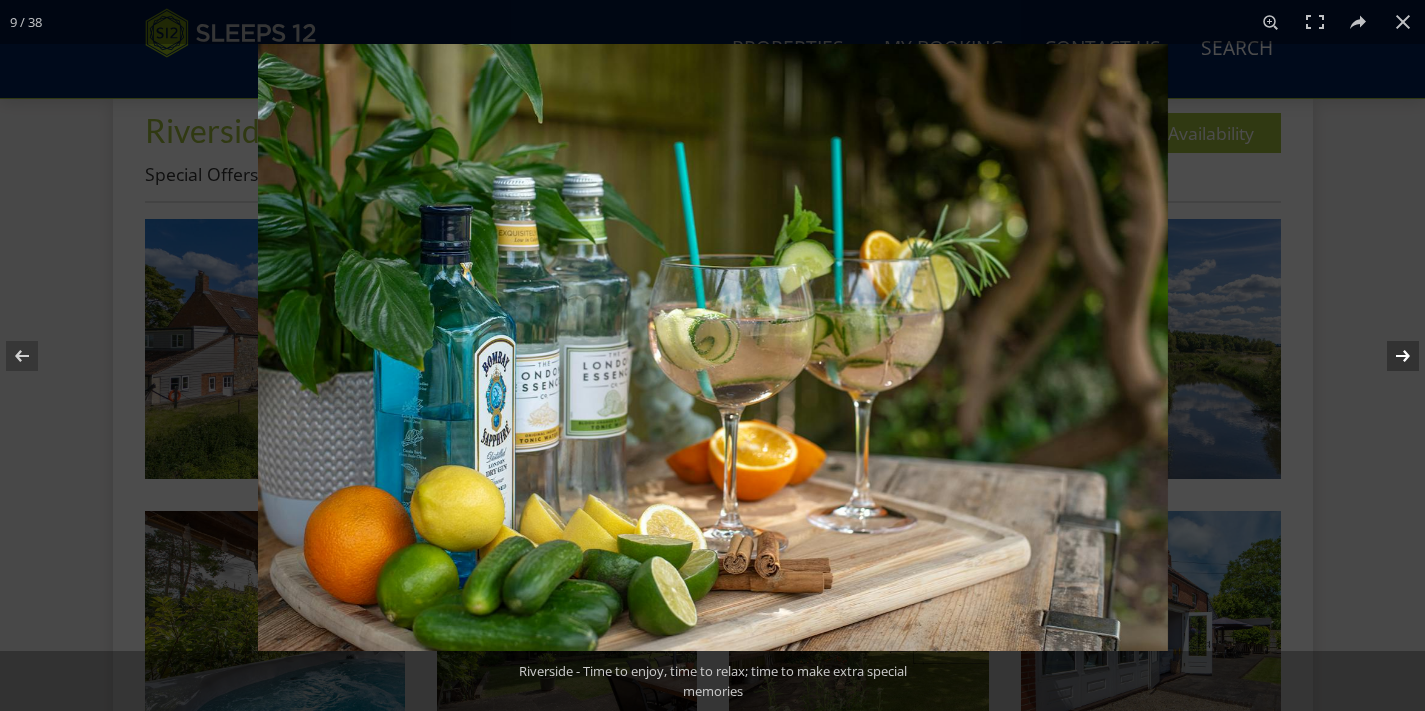 click at bounding box center (1390, 356) 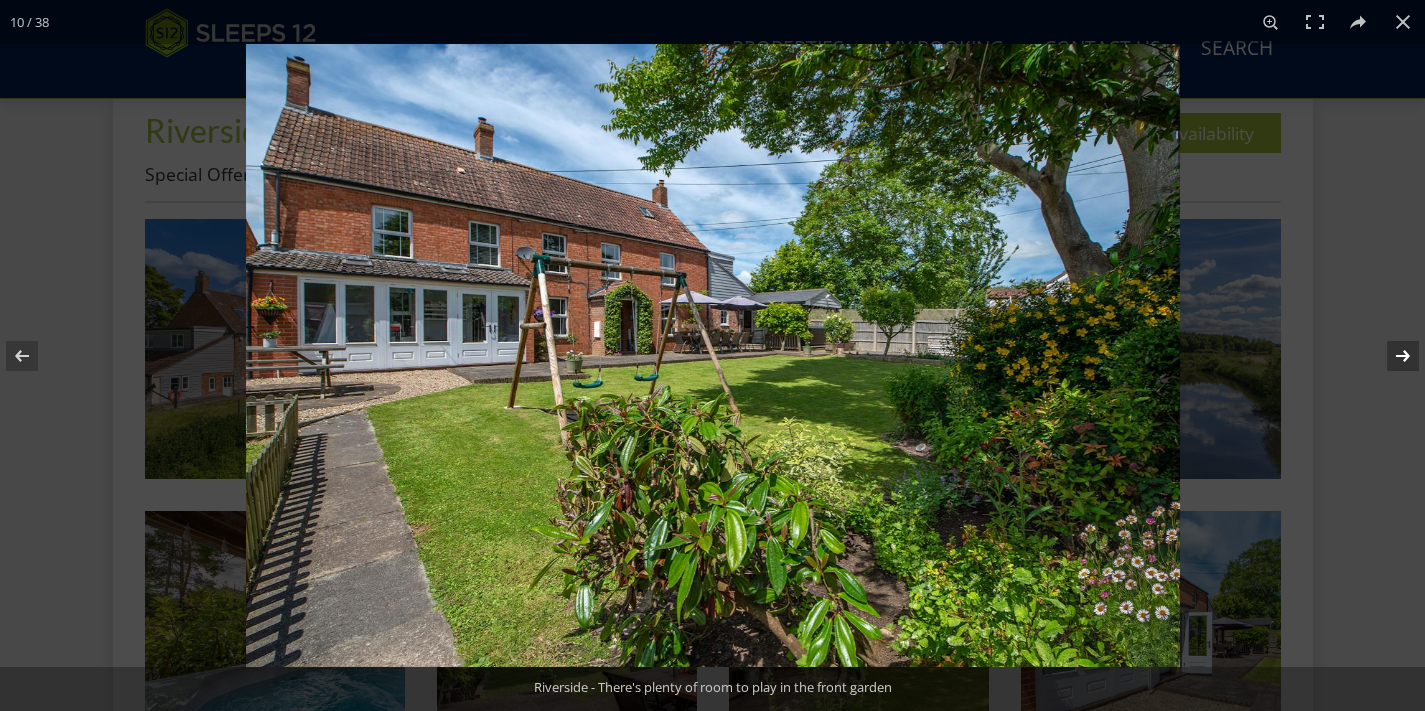 click at bounding box center [1390, 356] 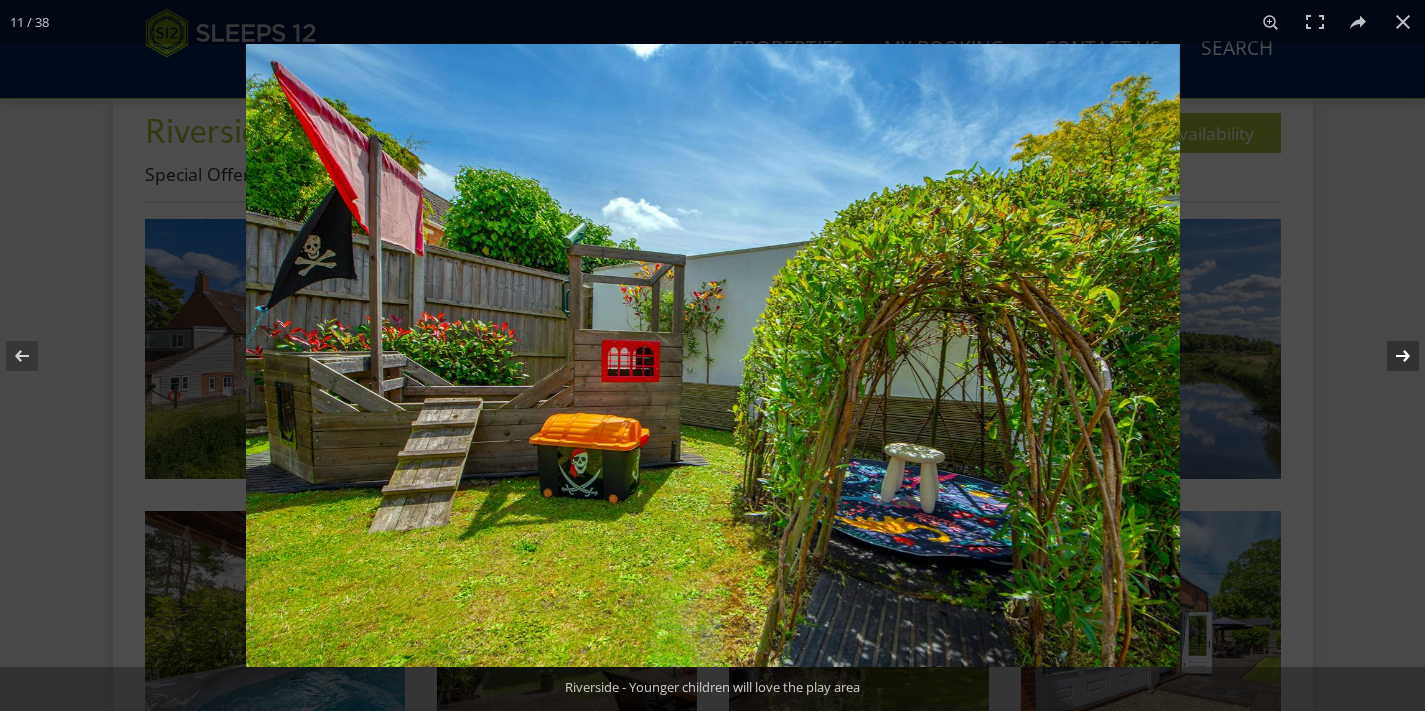 click at bounding box center (1390, 356) 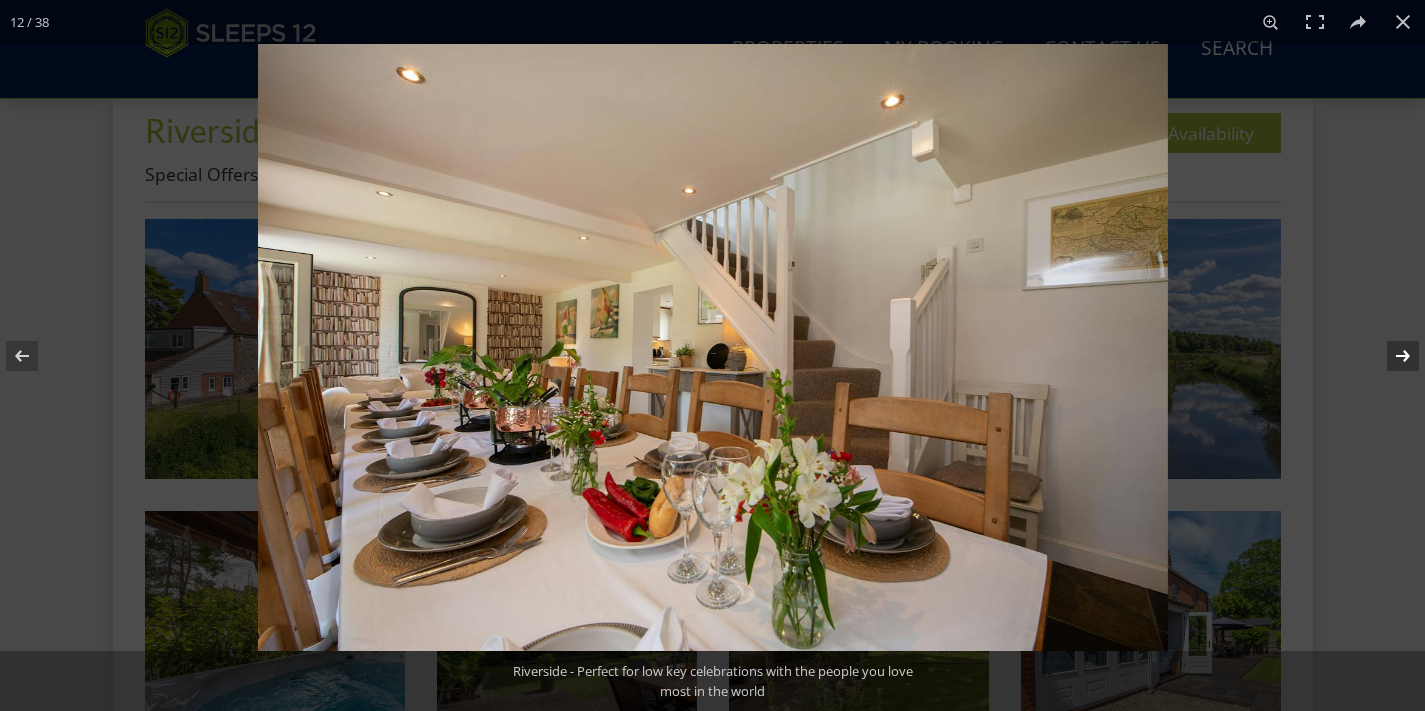 click at bounding box center [1390, 356] 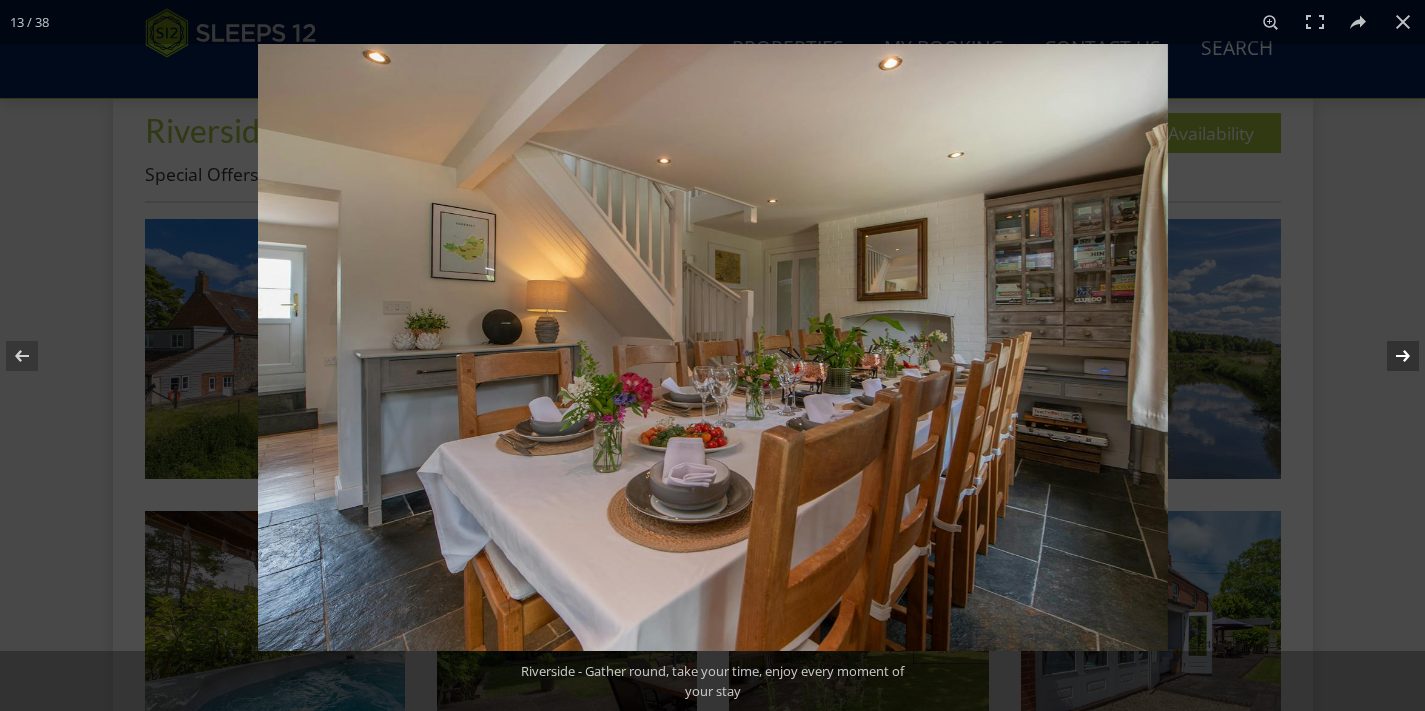 click at bounding box center [1390, 356] 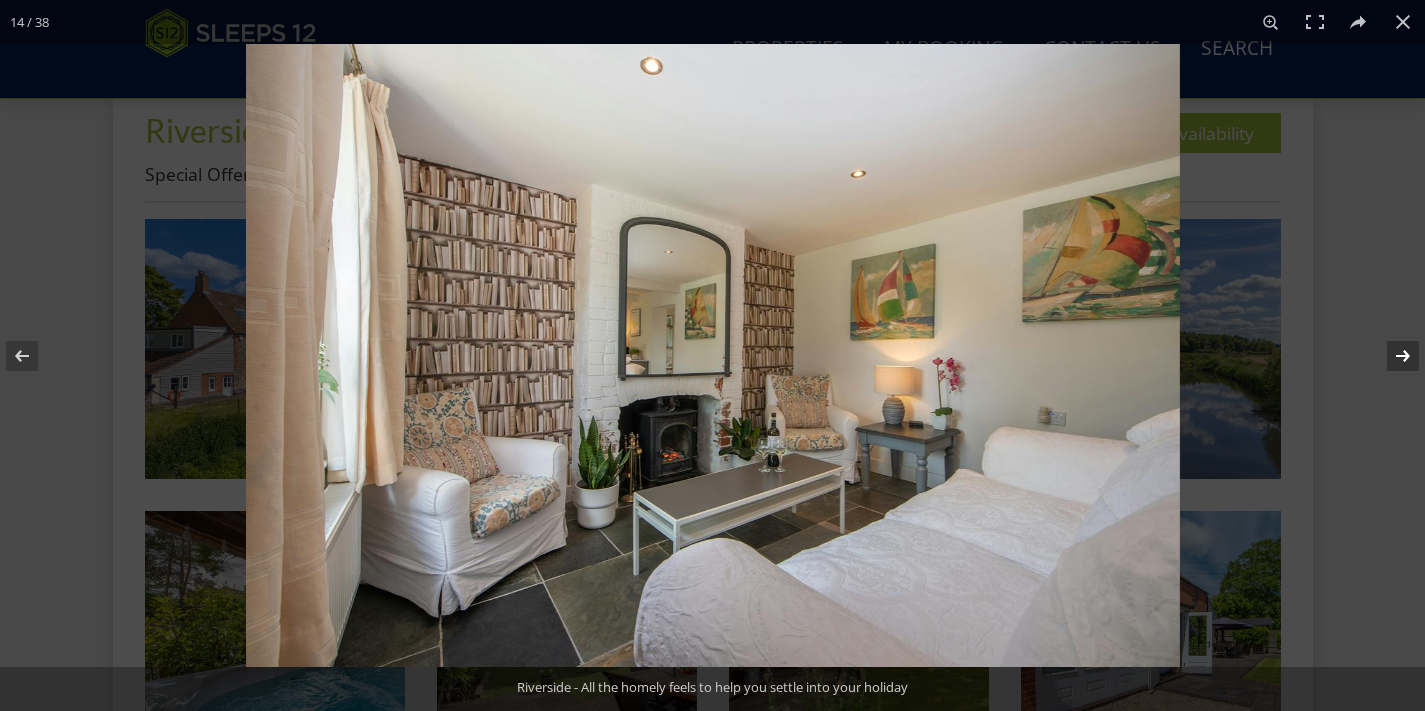 click at bounding box center [1390, 356] 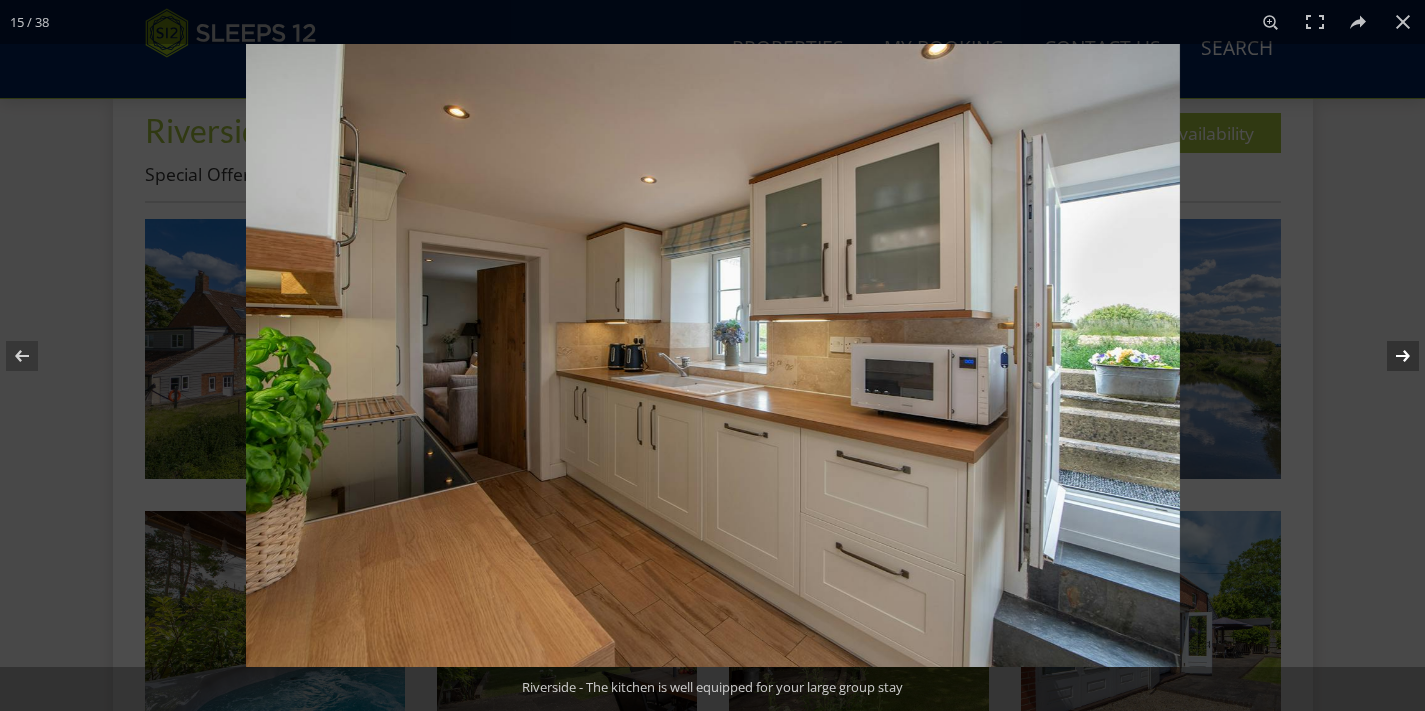 click at bounding box center [1390, 356] 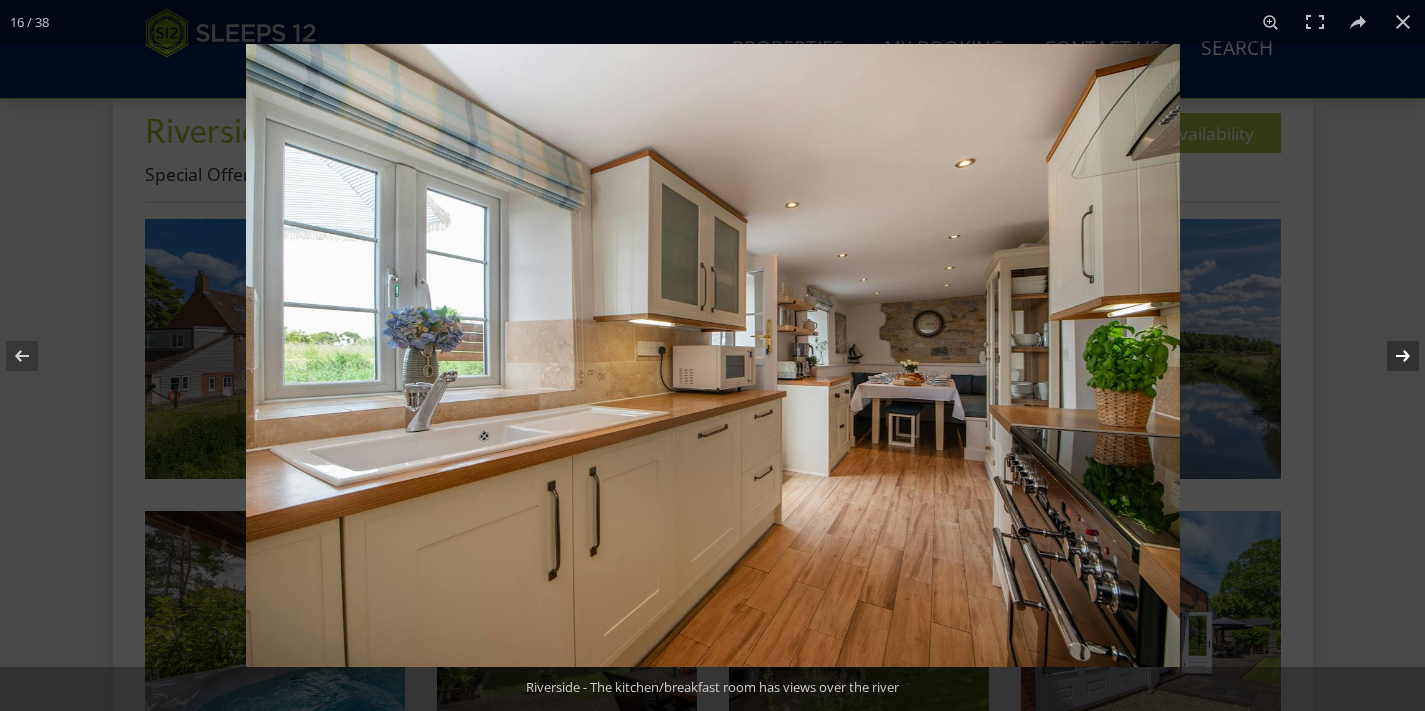 click at bounding box center (1390, 356) 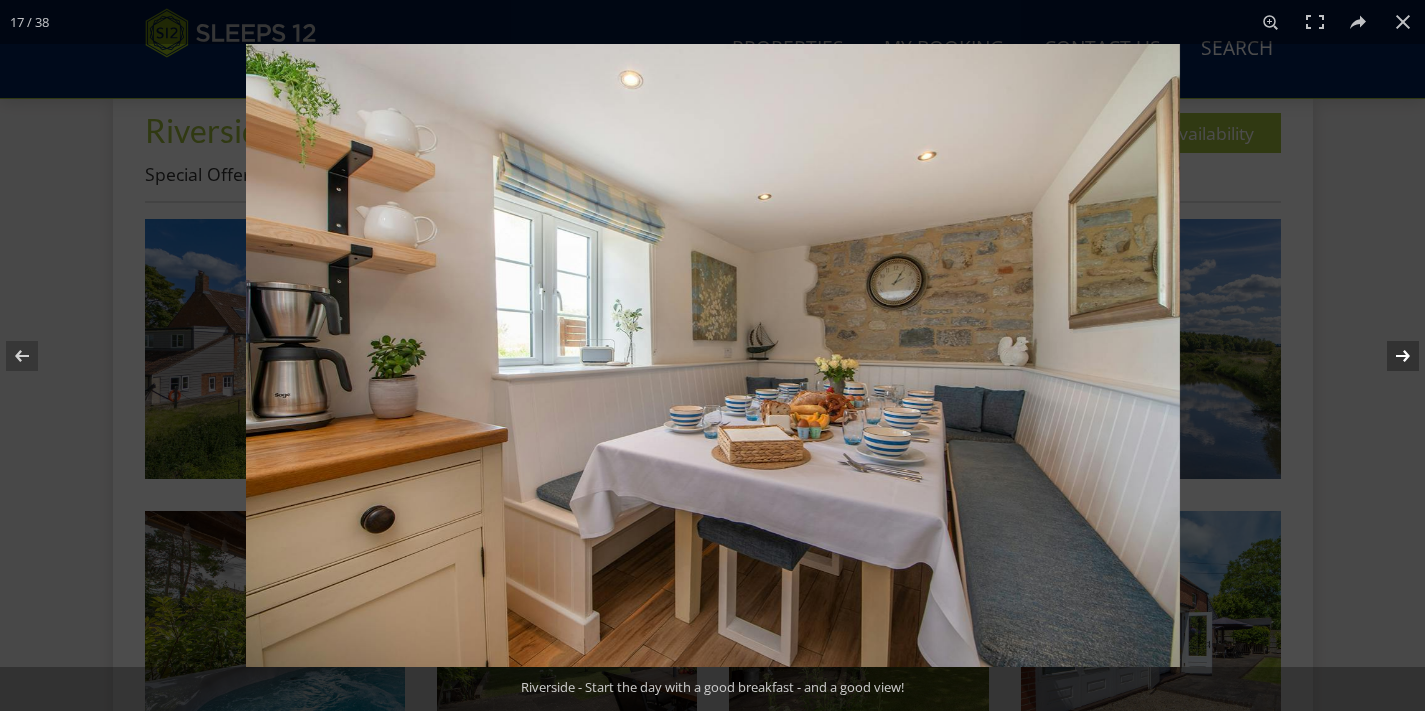 click at bounding box center (1390, 356) 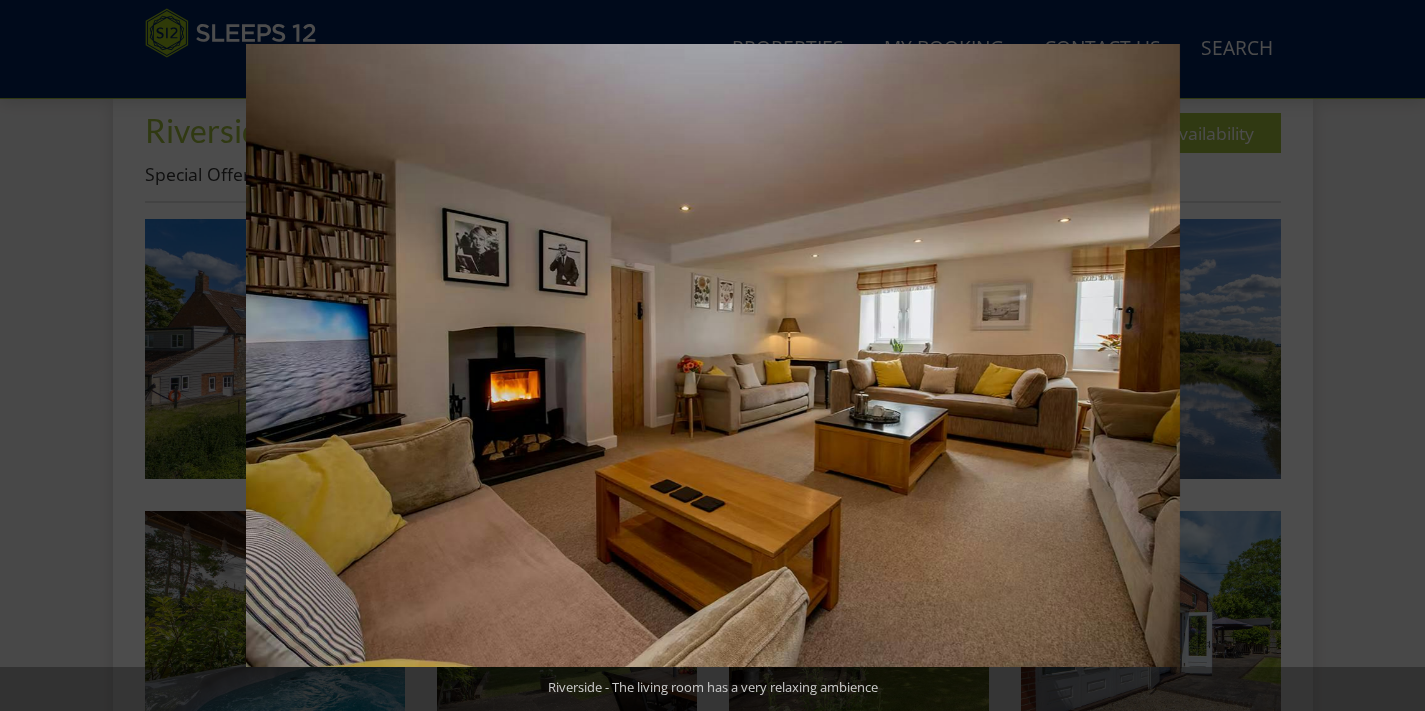 click at bounding box center (1390, 356) 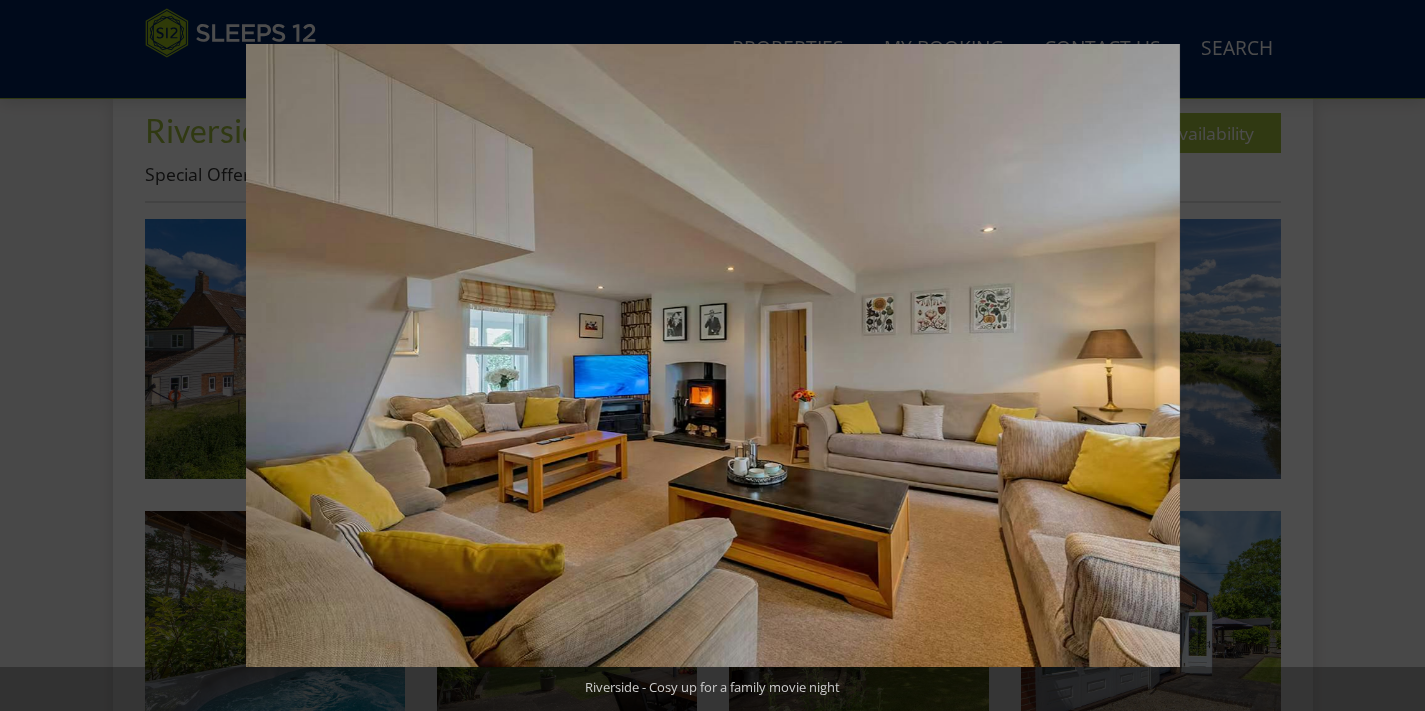 click at bounding box center [1390, 356] 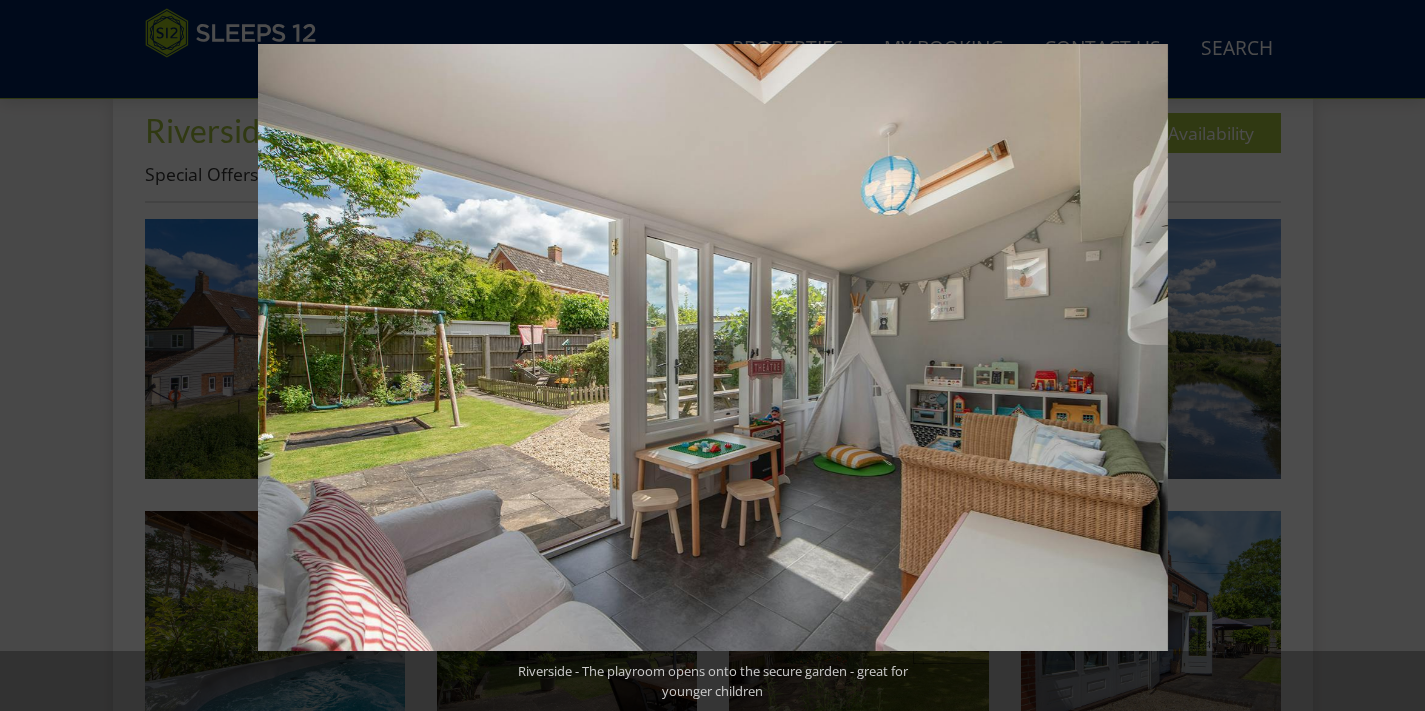 click at bounding box center [1390, 356] 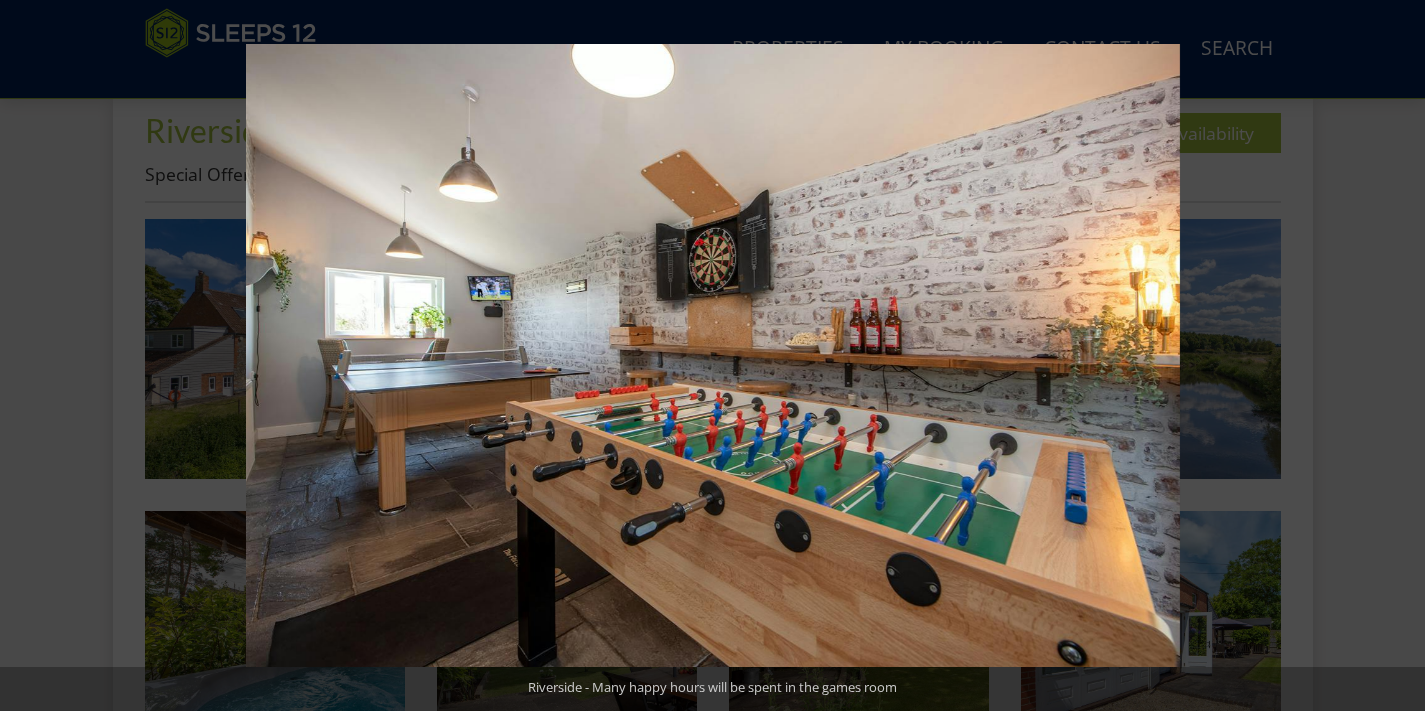 click at bounding box center (1390, 356) 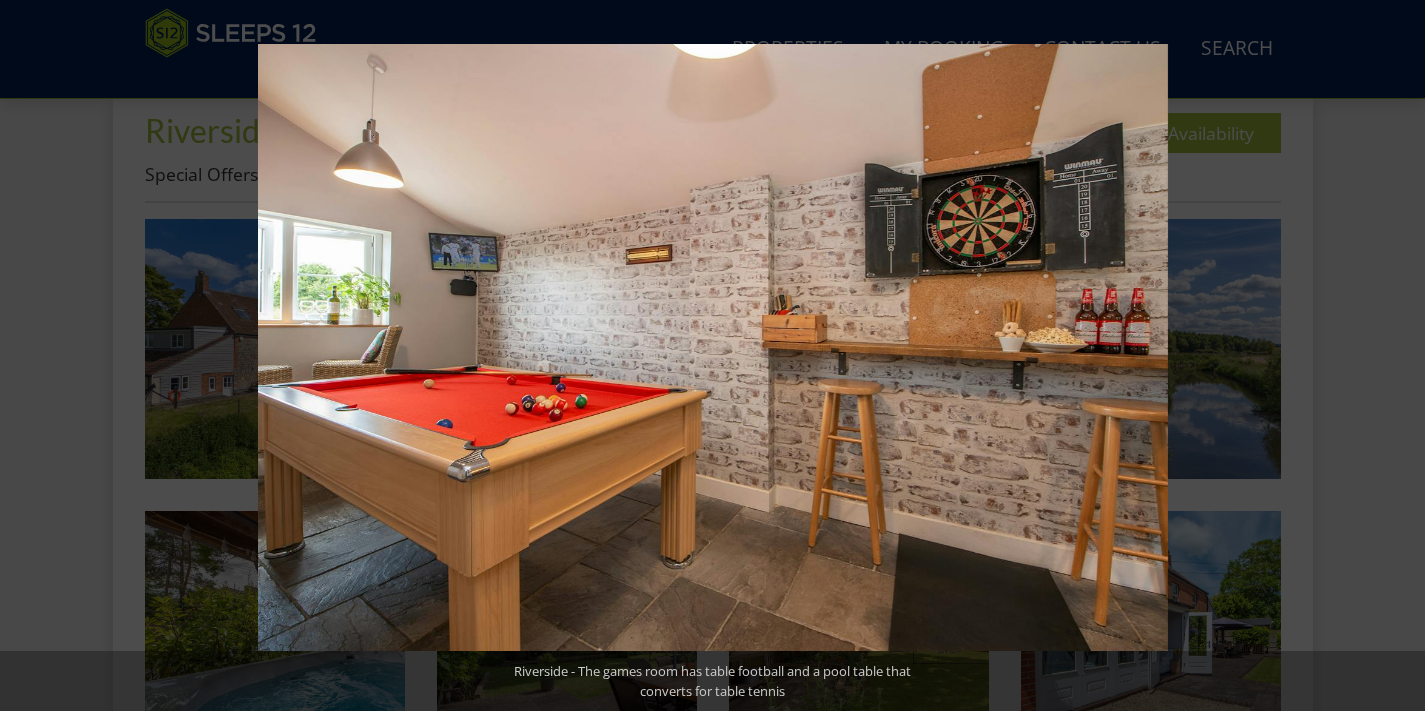 click at bounding box center [1390, 356] 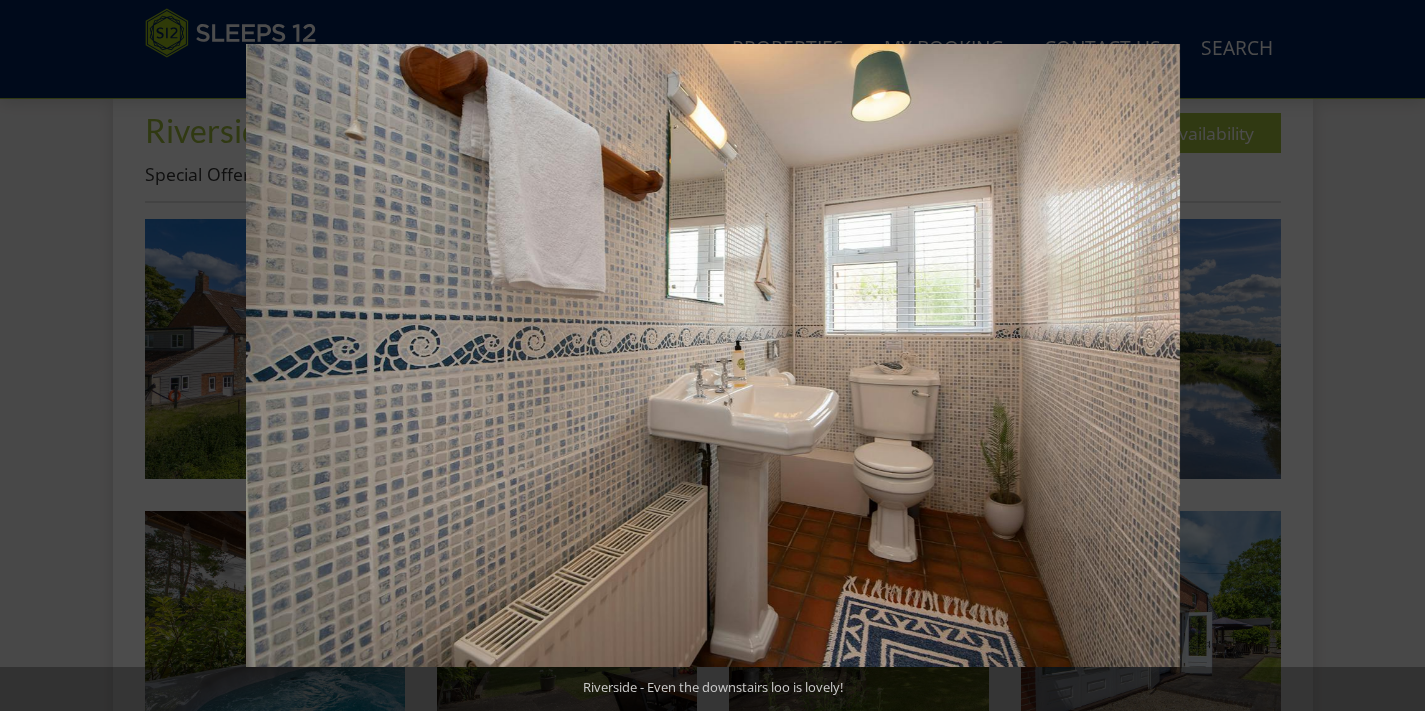 click at bounding box center (1390, 356) 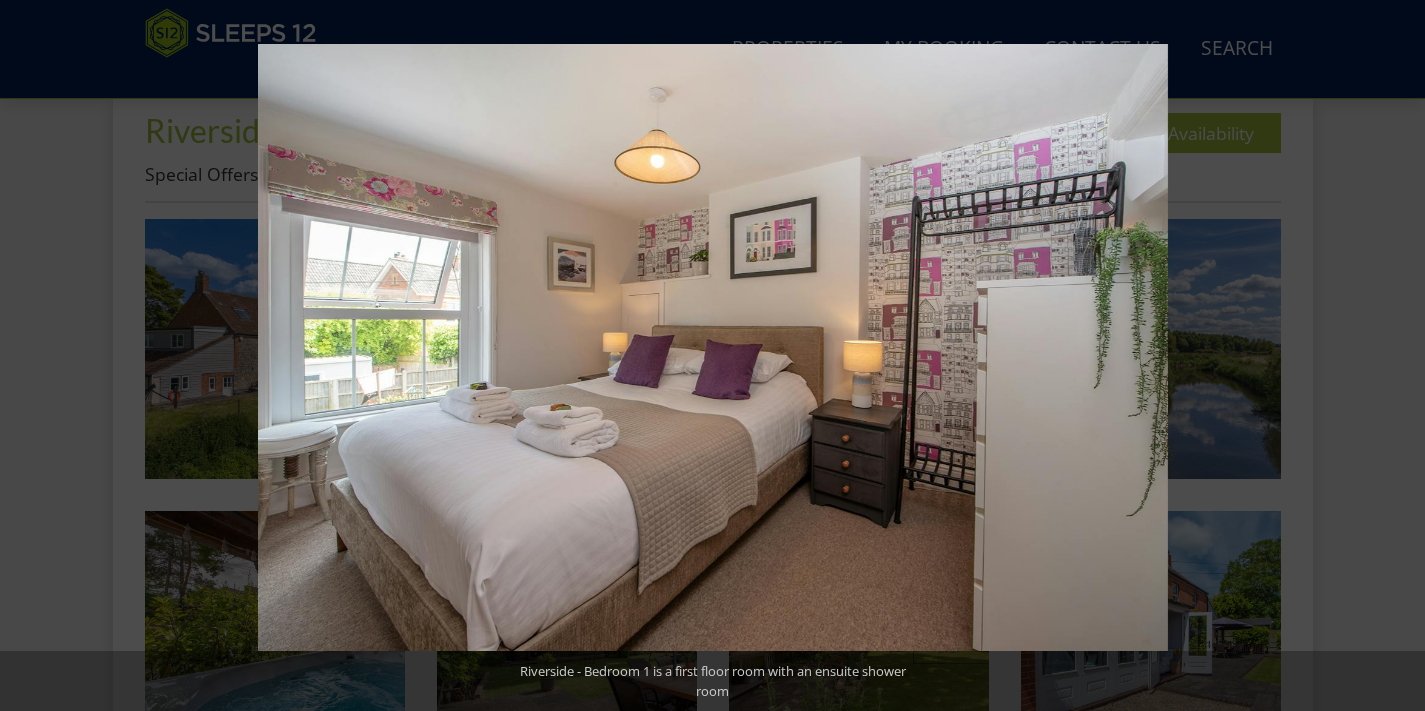 click at bounding box center [1390, 356] 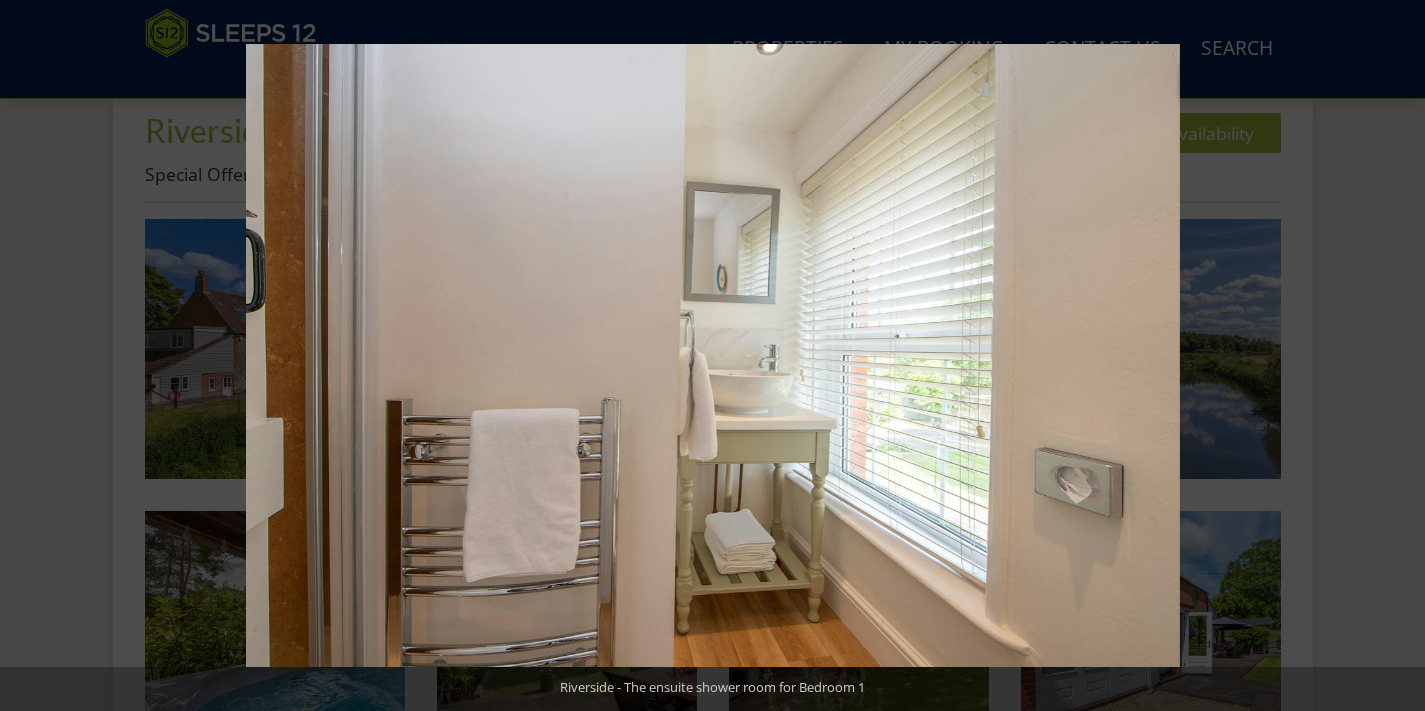 click at bounding box center [1390, 356] 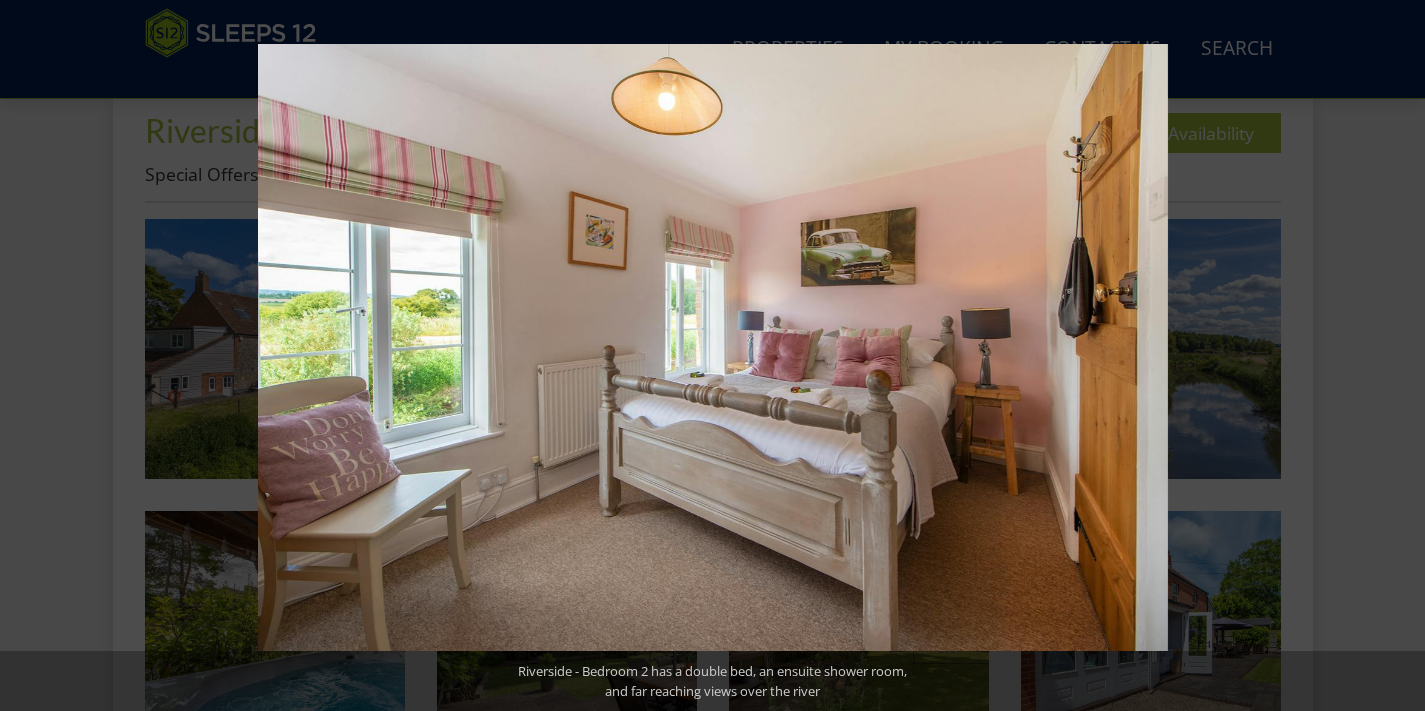 click at bounding box center [1390, 356] 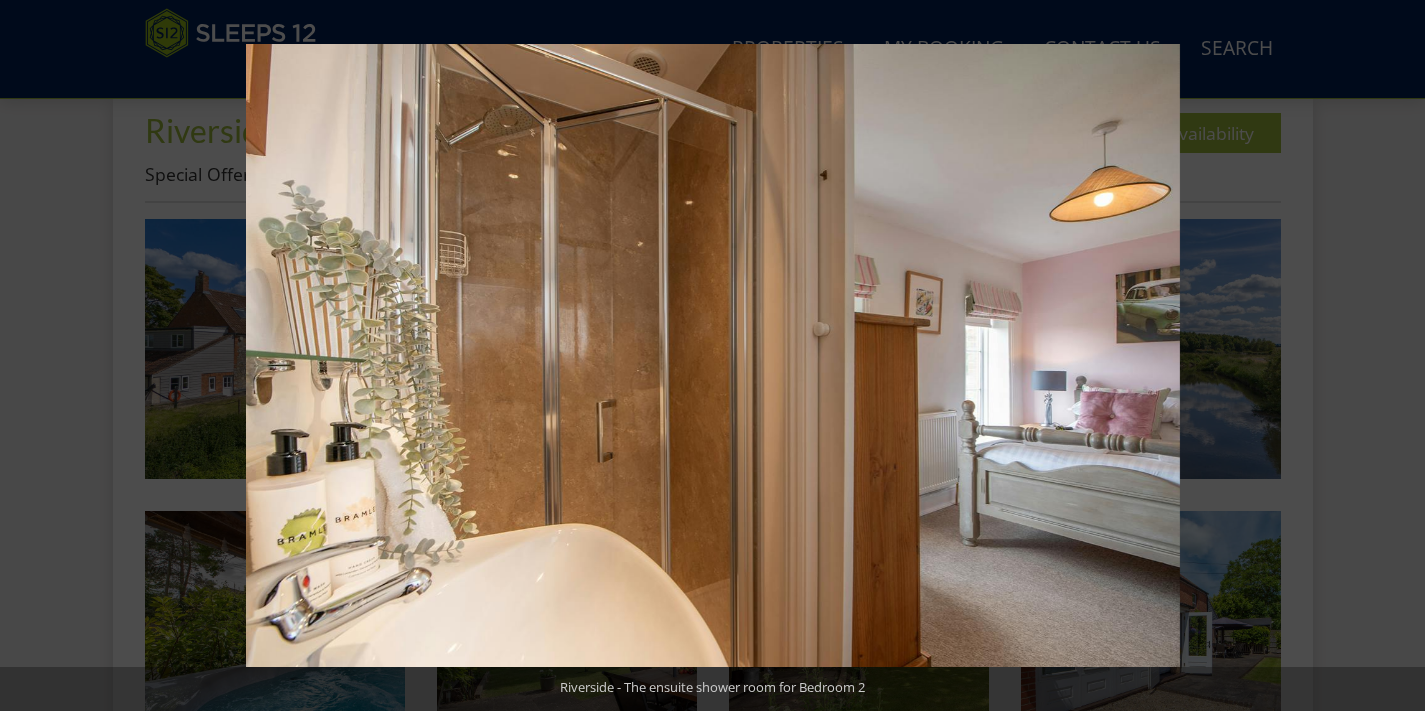 click at bounding box center (1390, 356) 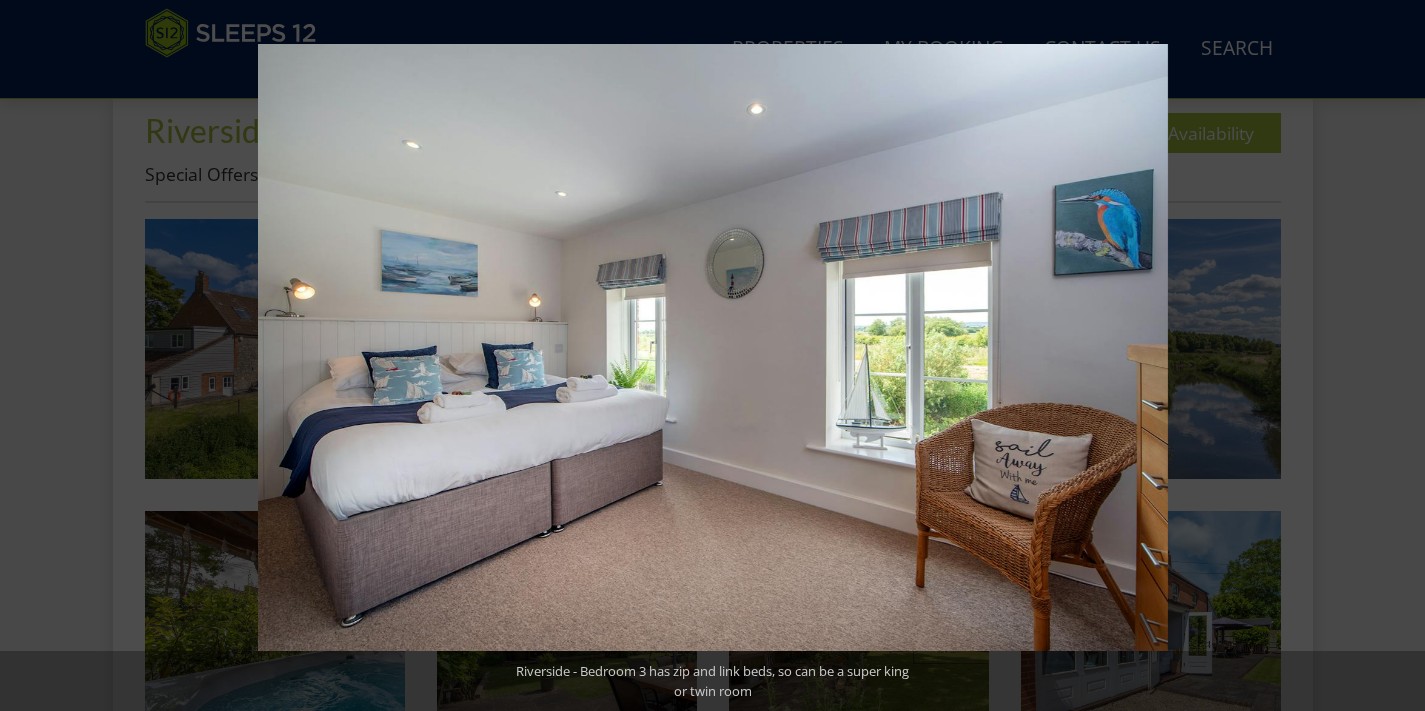 click at bounding box center [1390, 356] 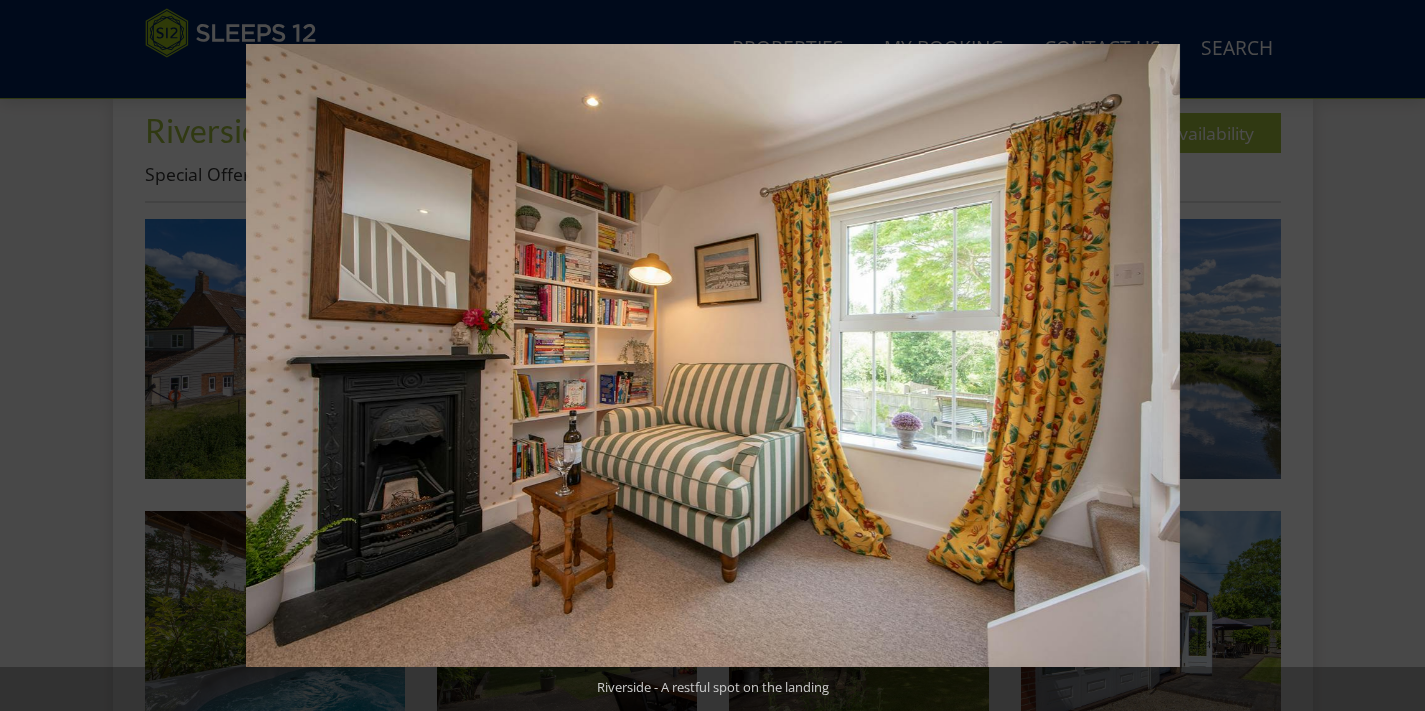 click at bounding box center (1390, 356) 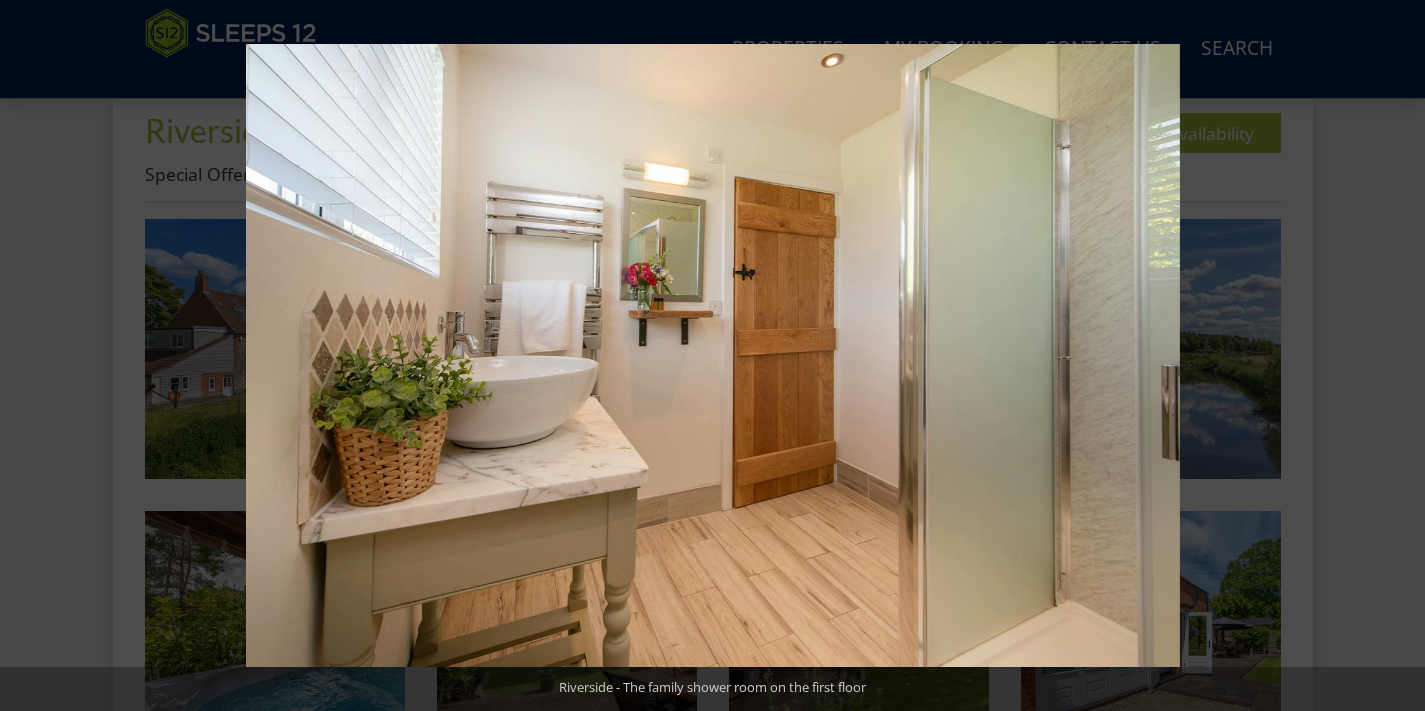 click at bounding box center [1390, 356] 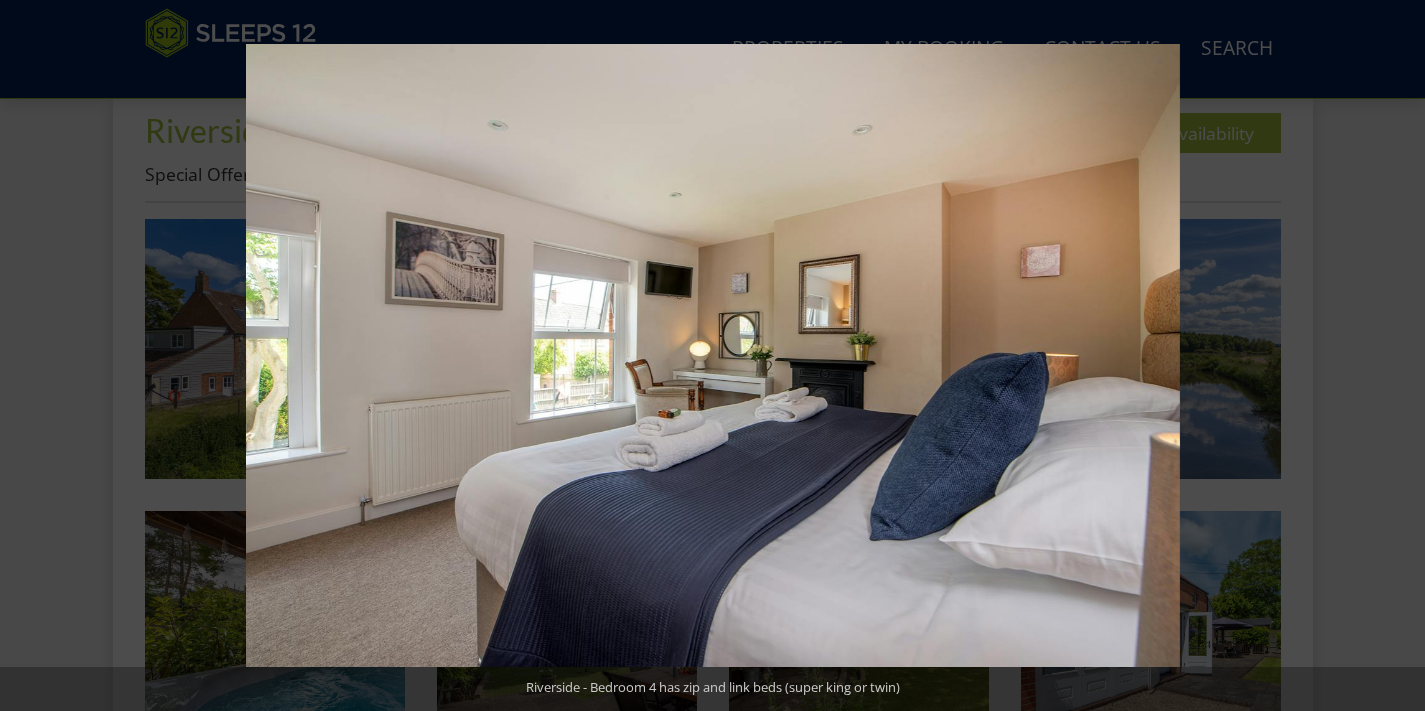 click at bounding box center [1390, 356] 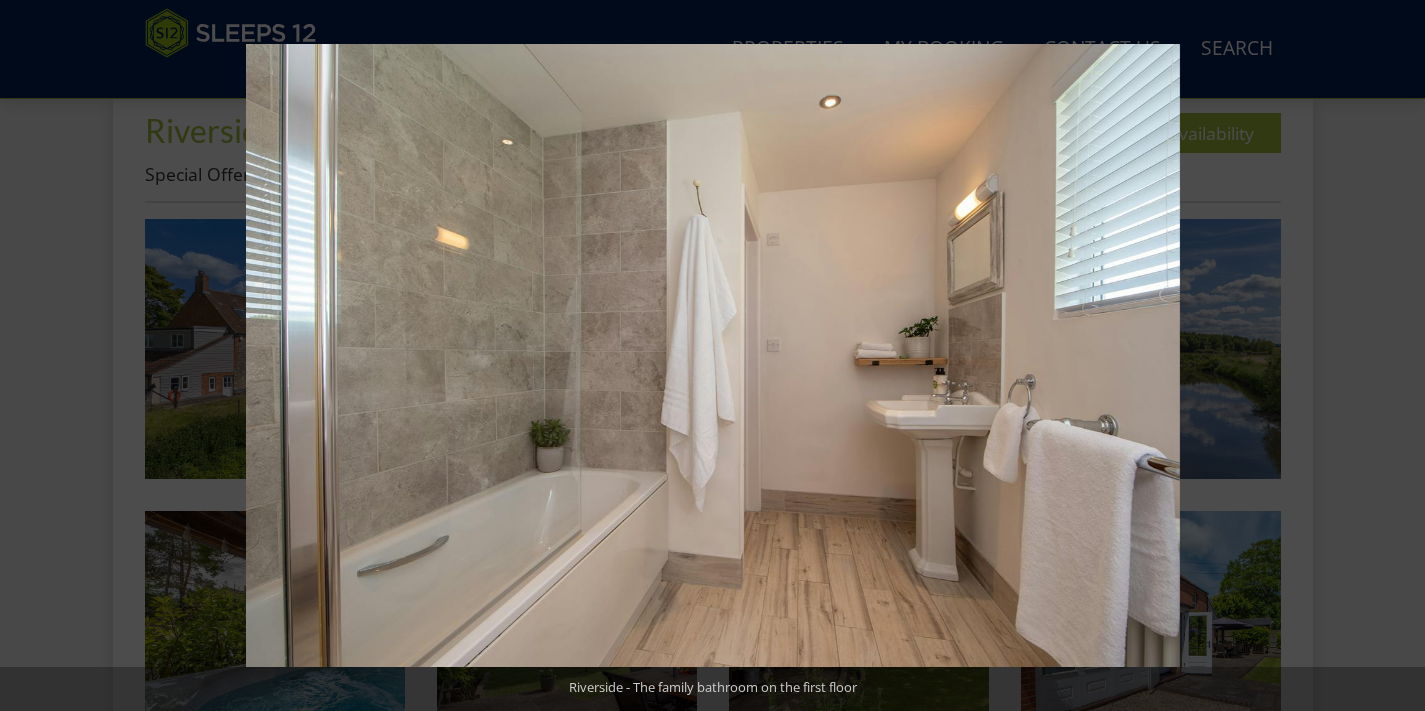 click at bounding box center [1390, 356] 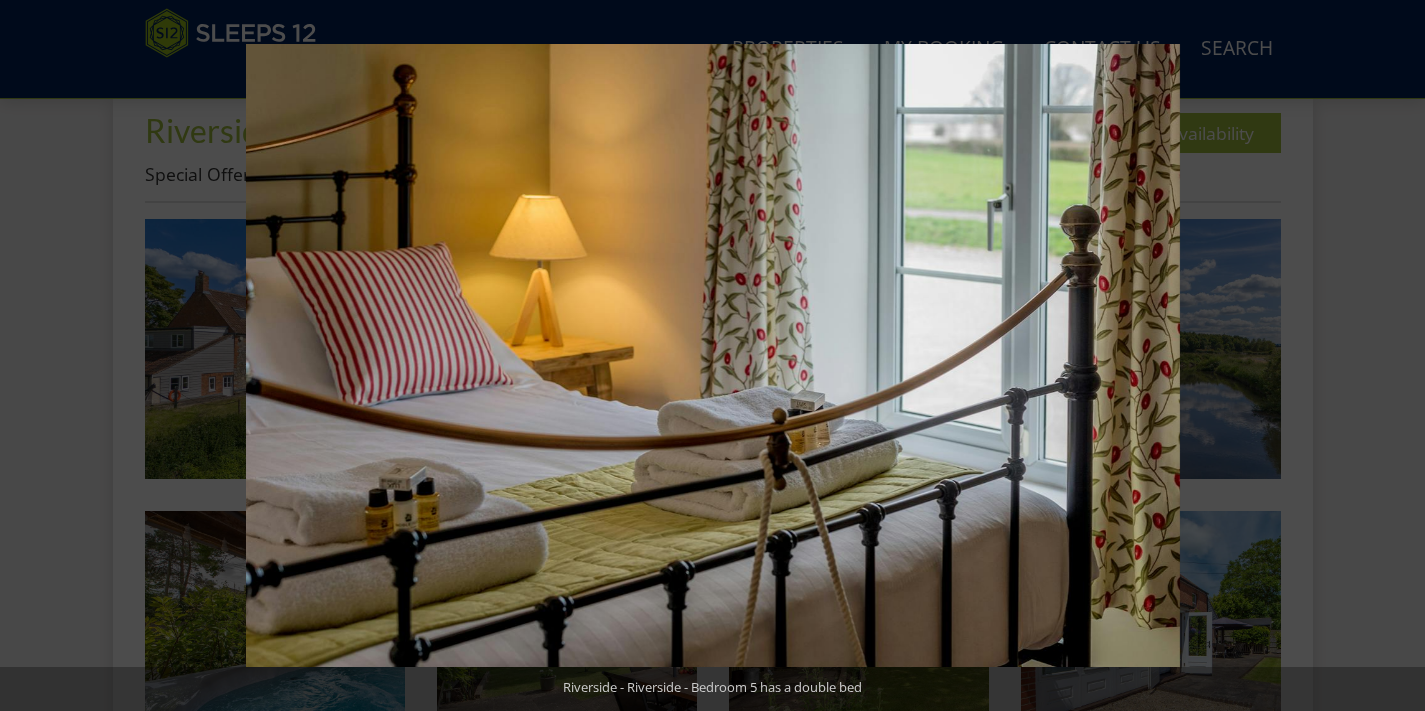 click at bounding box center [1390, 356] 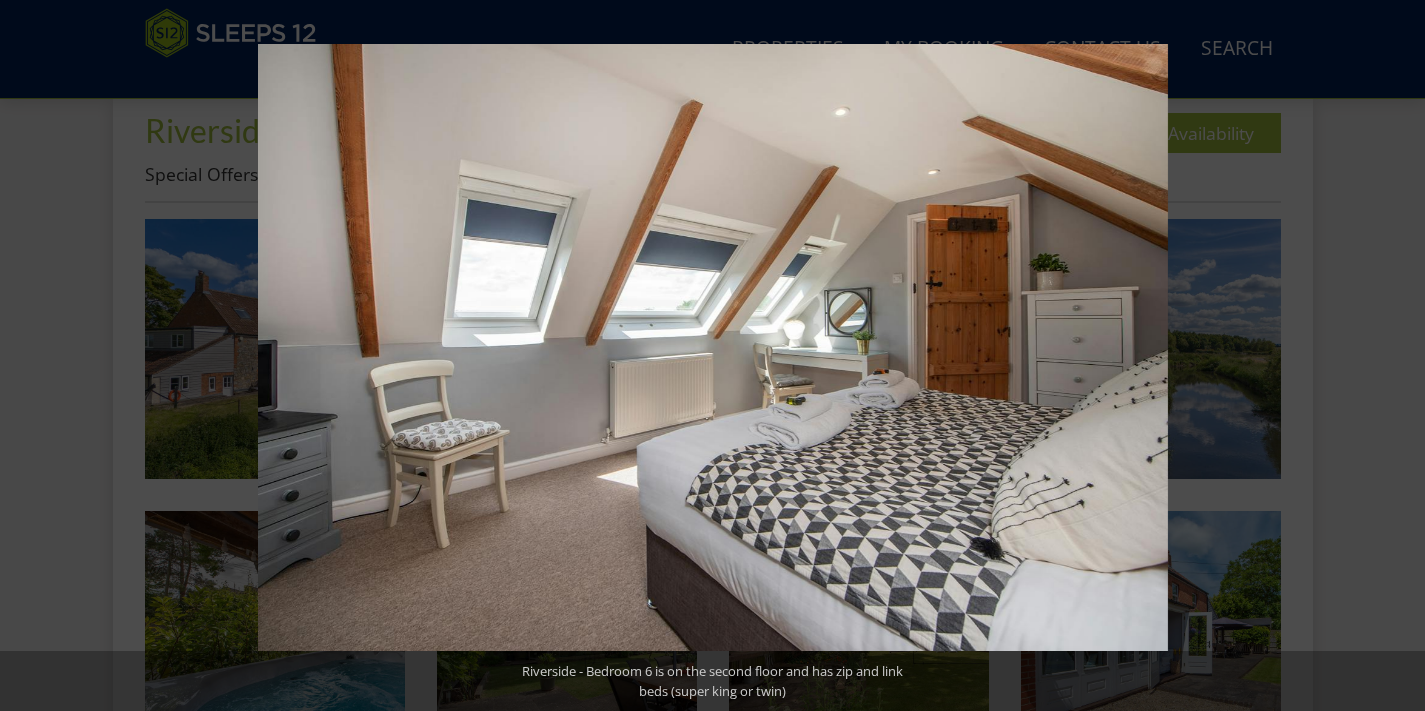 click at bounding box center (1390, 356) 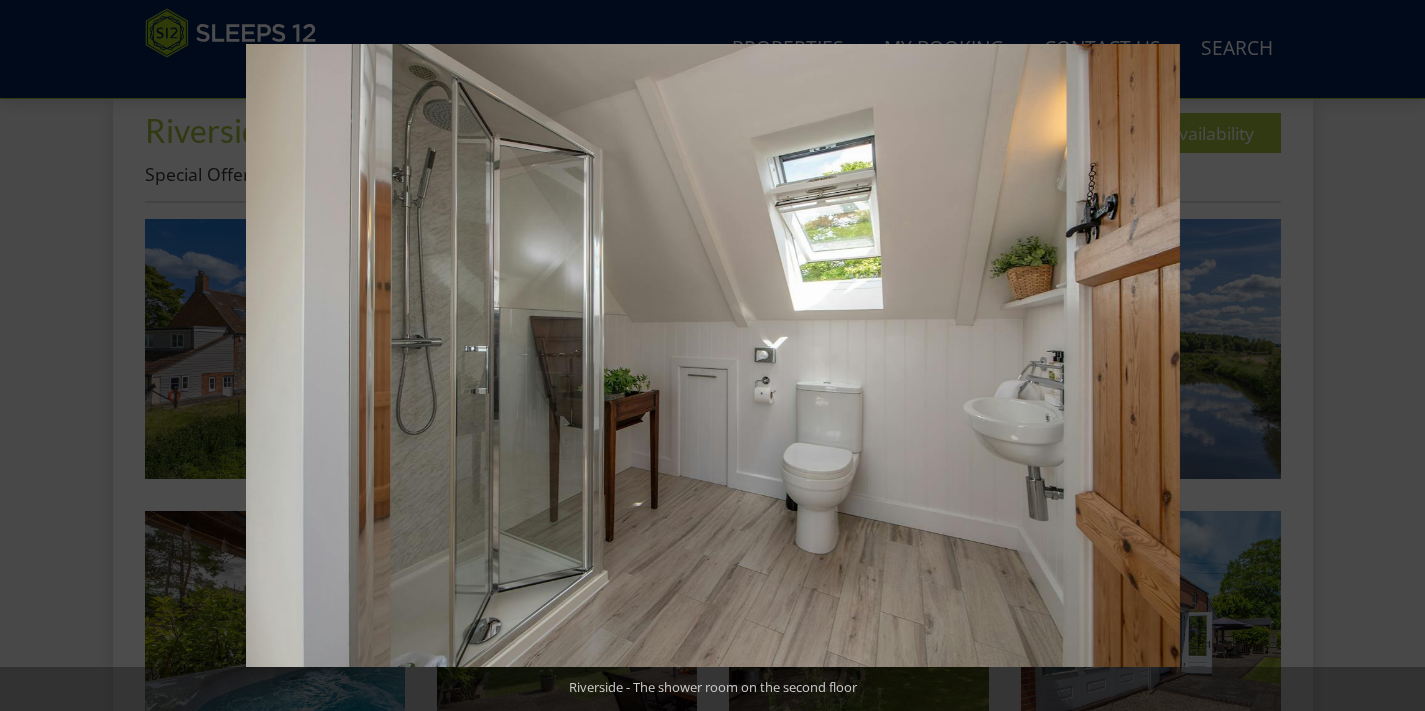 click at bounding box center [1390, 356] 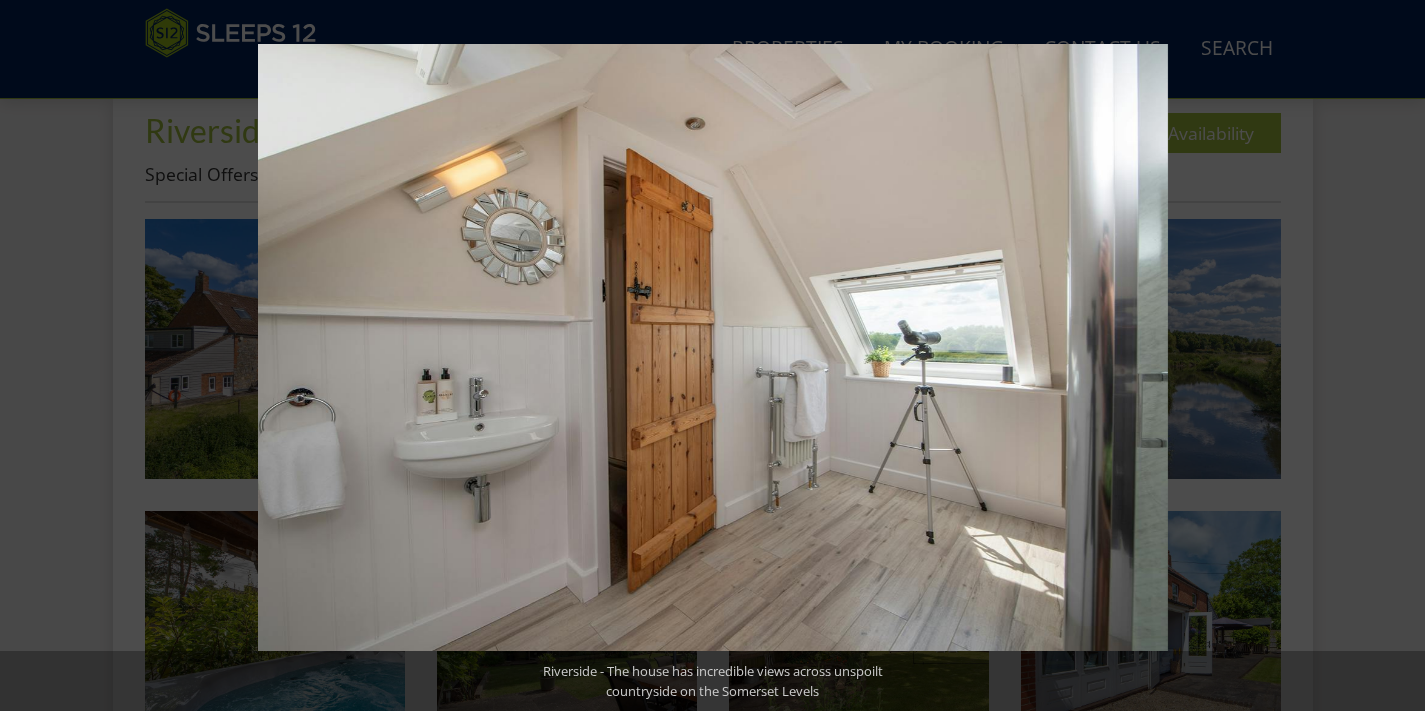 click at bounding box center [1390, 356] 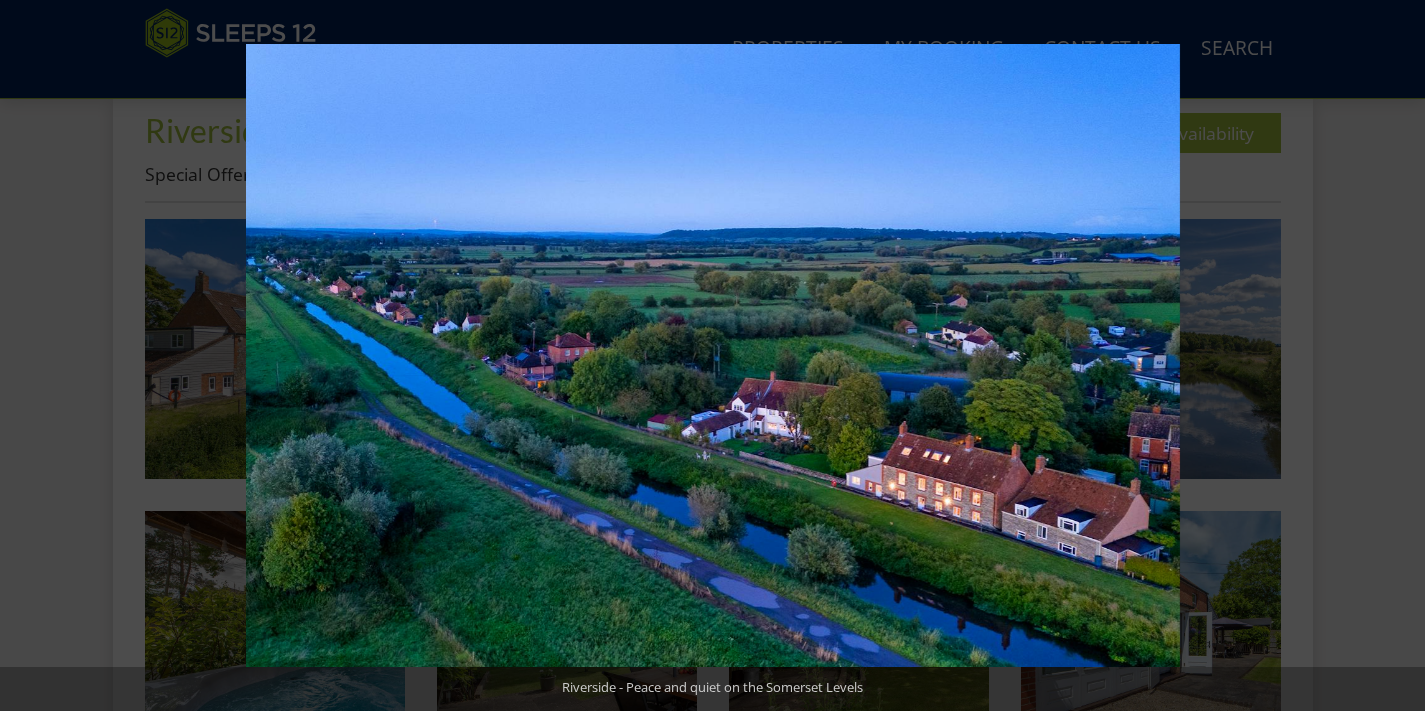 click at bounding box center (1390, 356) 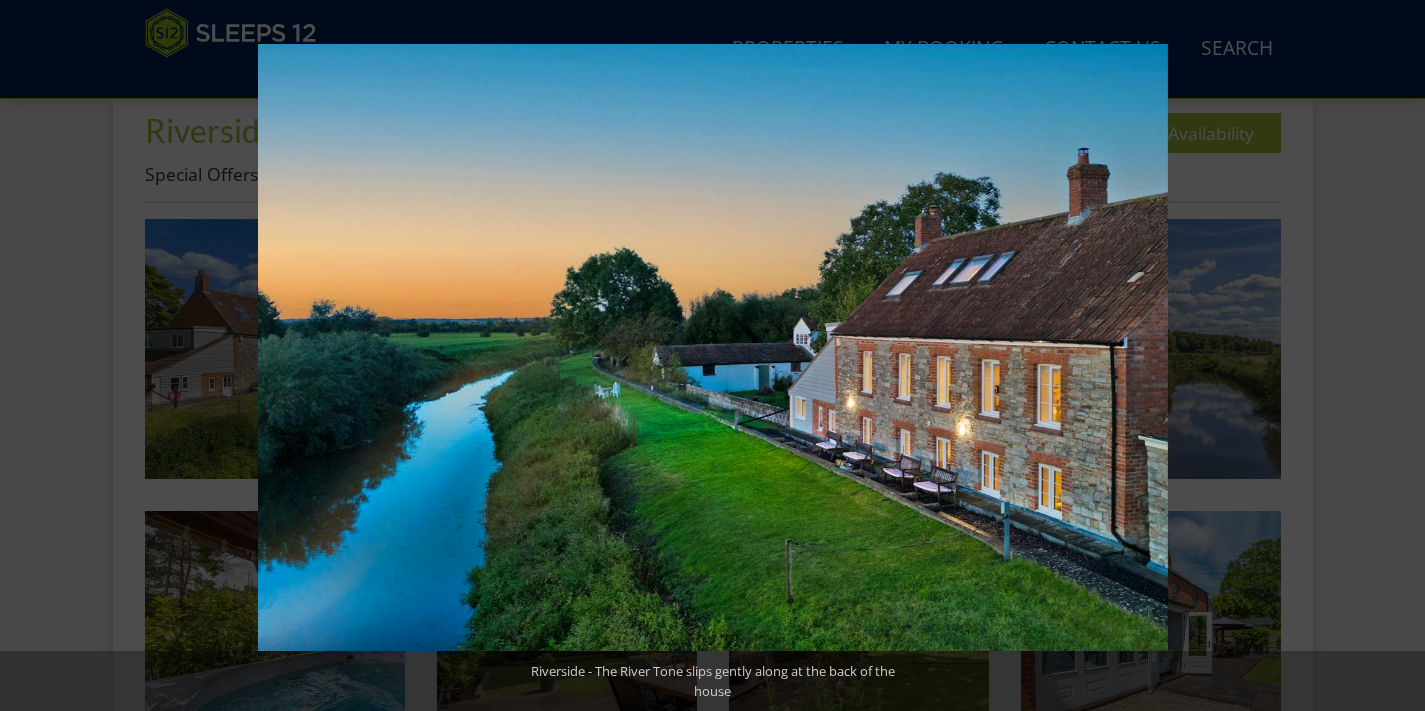 click at bounding box center (1390, 356) 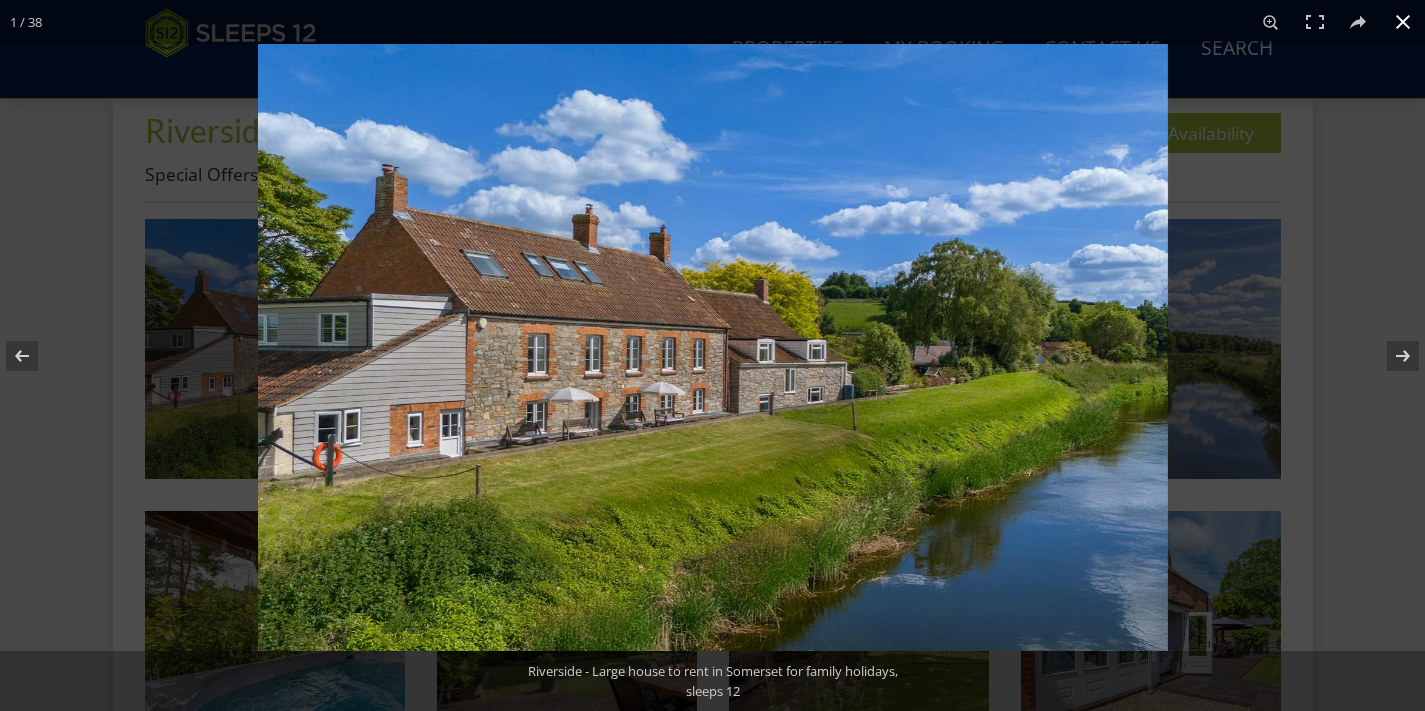 click at bounding box center [1403, 22] 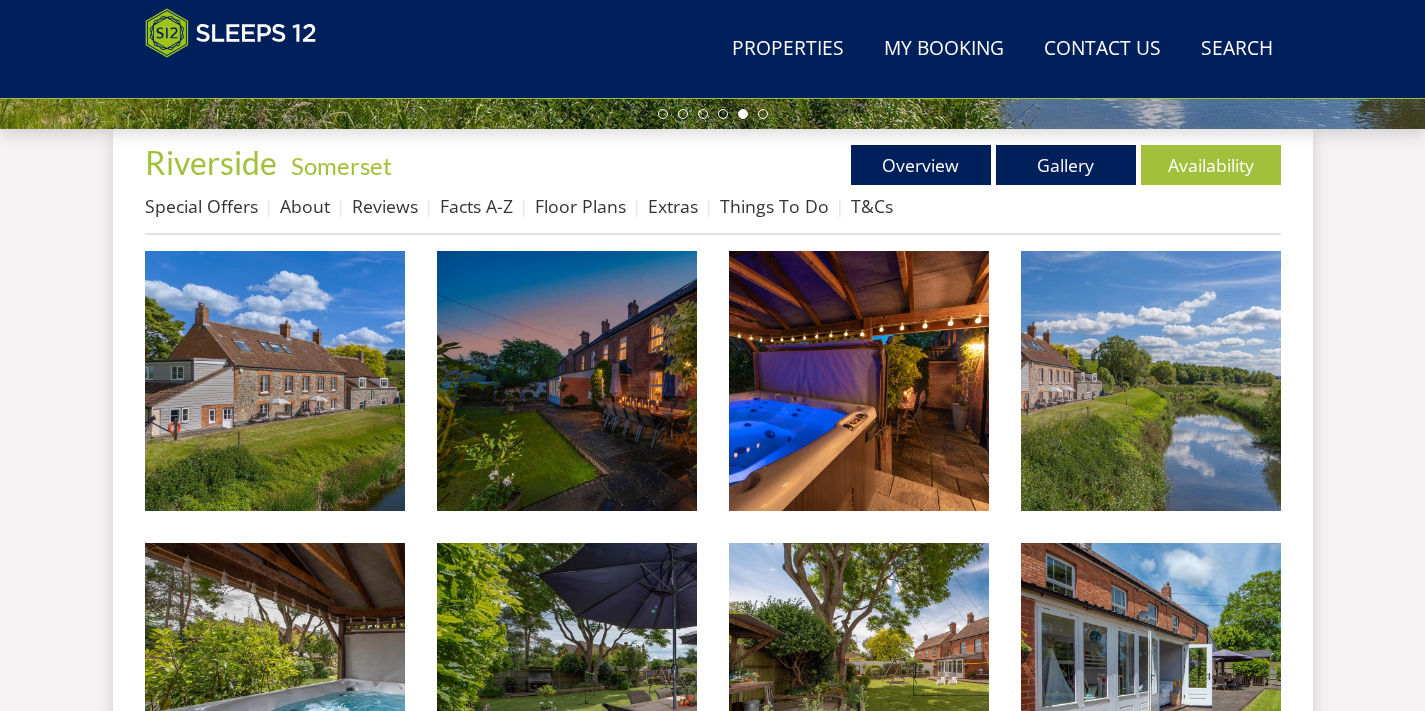 scroll, scrollTop: 0, scrollLeft: 0, axis: both 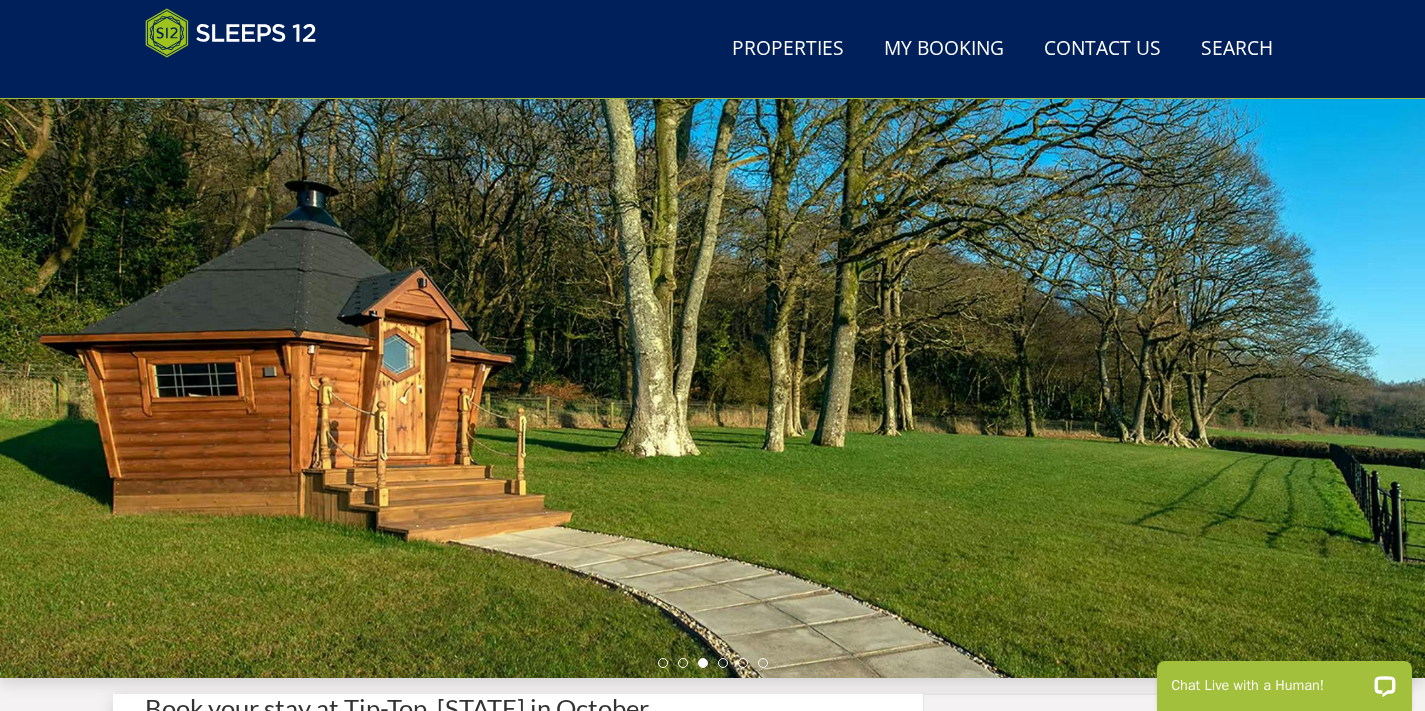 click at bounding box center (712, 328) 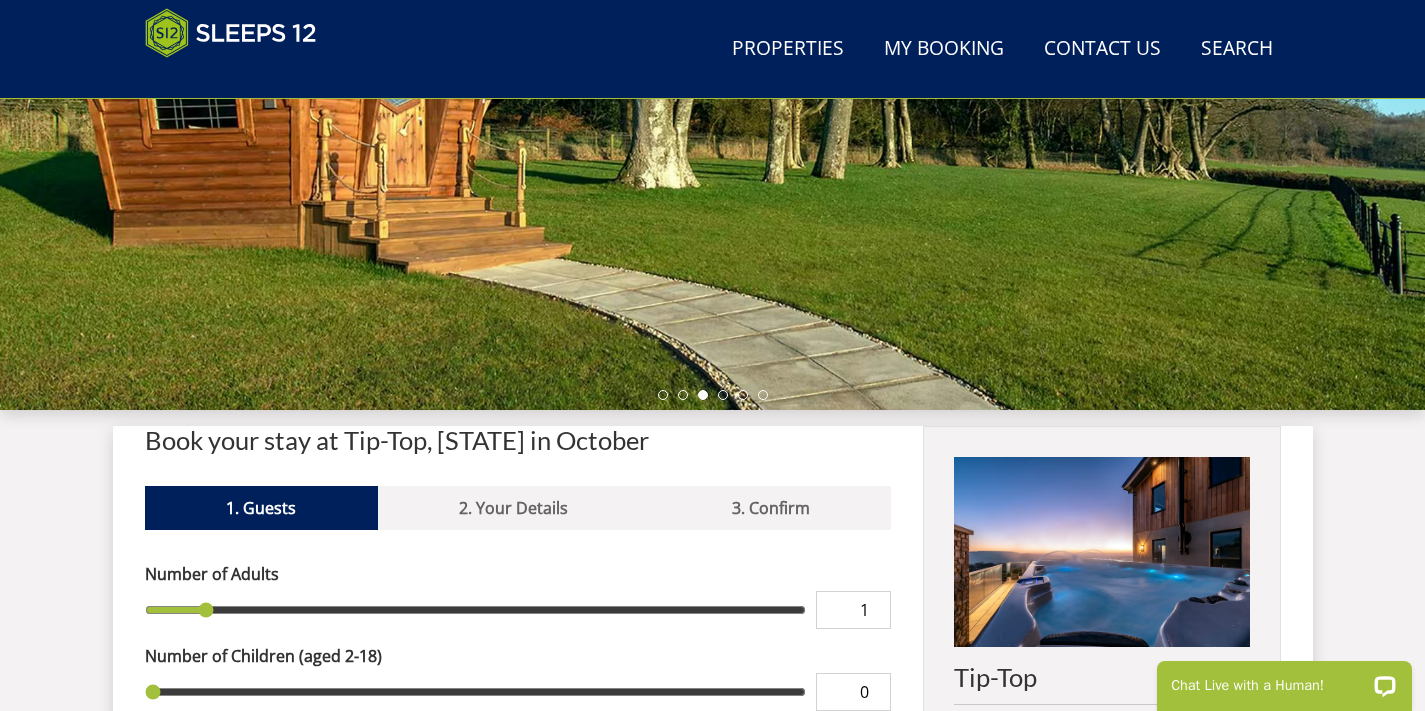 scroll, scrollTop: 265, scrollLeft: 0, axis: vertical 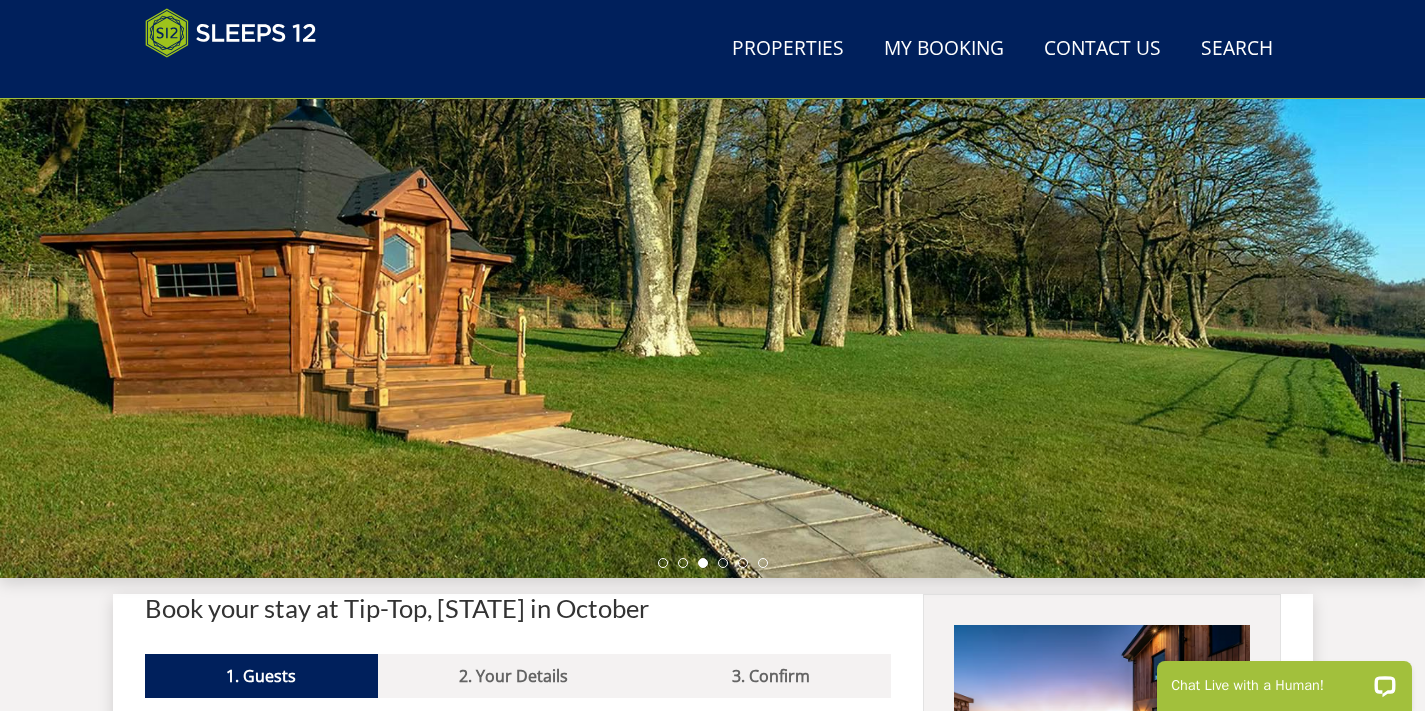 click at bounding box center [712, 228] 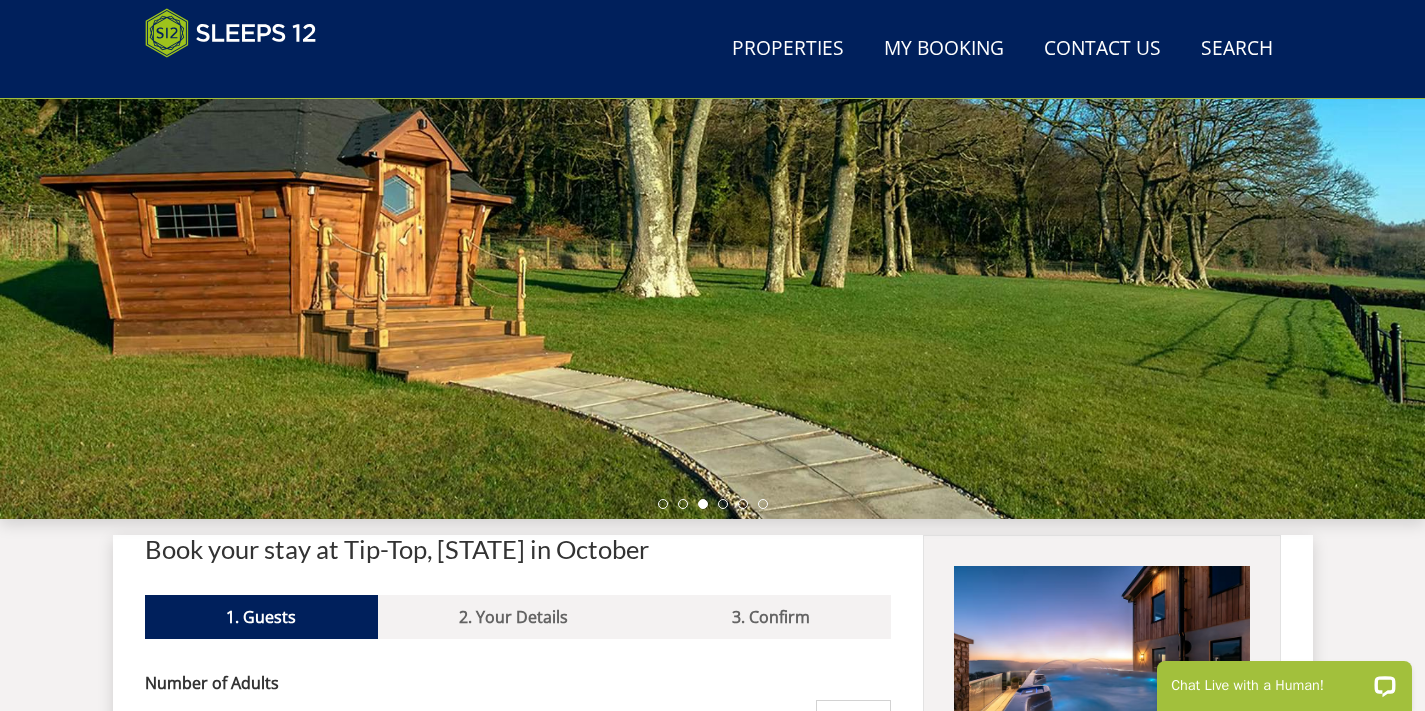 scroll, scrollTop: 327, scrollLeft: 0, axis: vertical 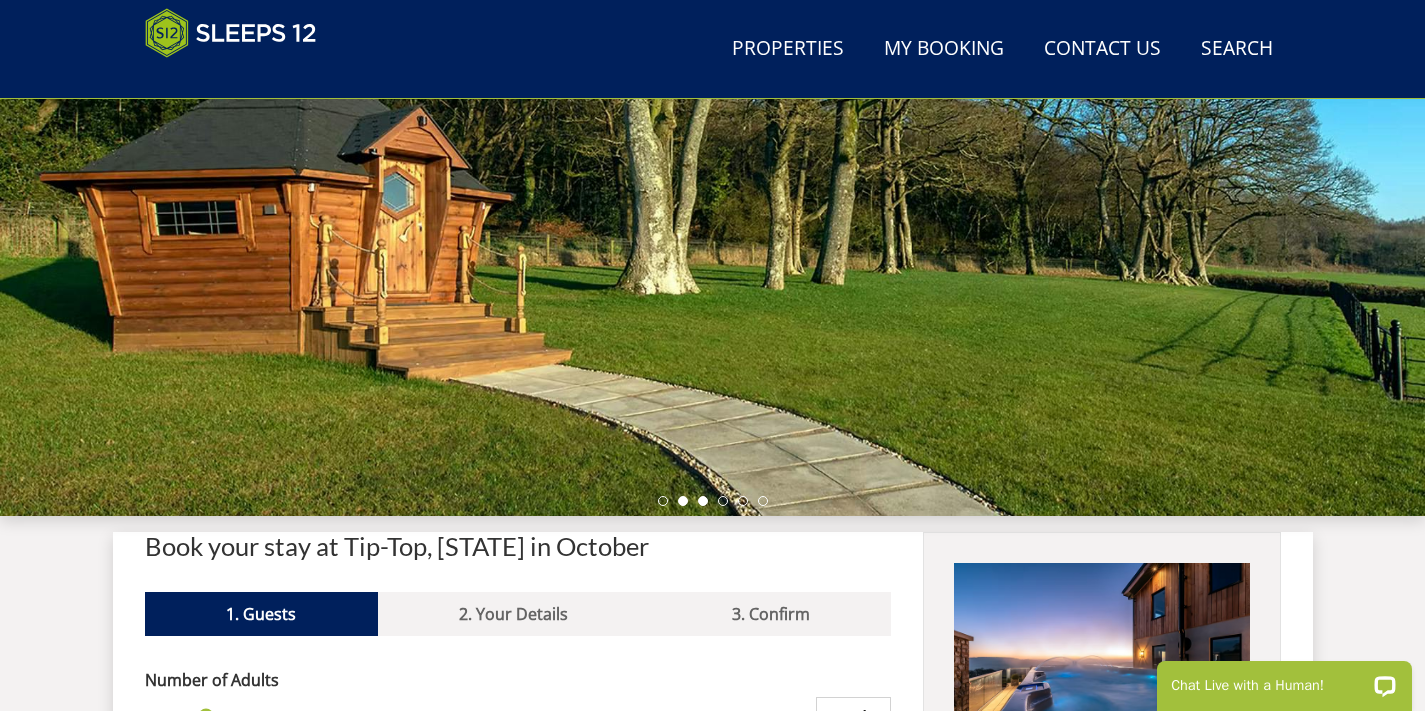 click at bounding box center [683, 501] 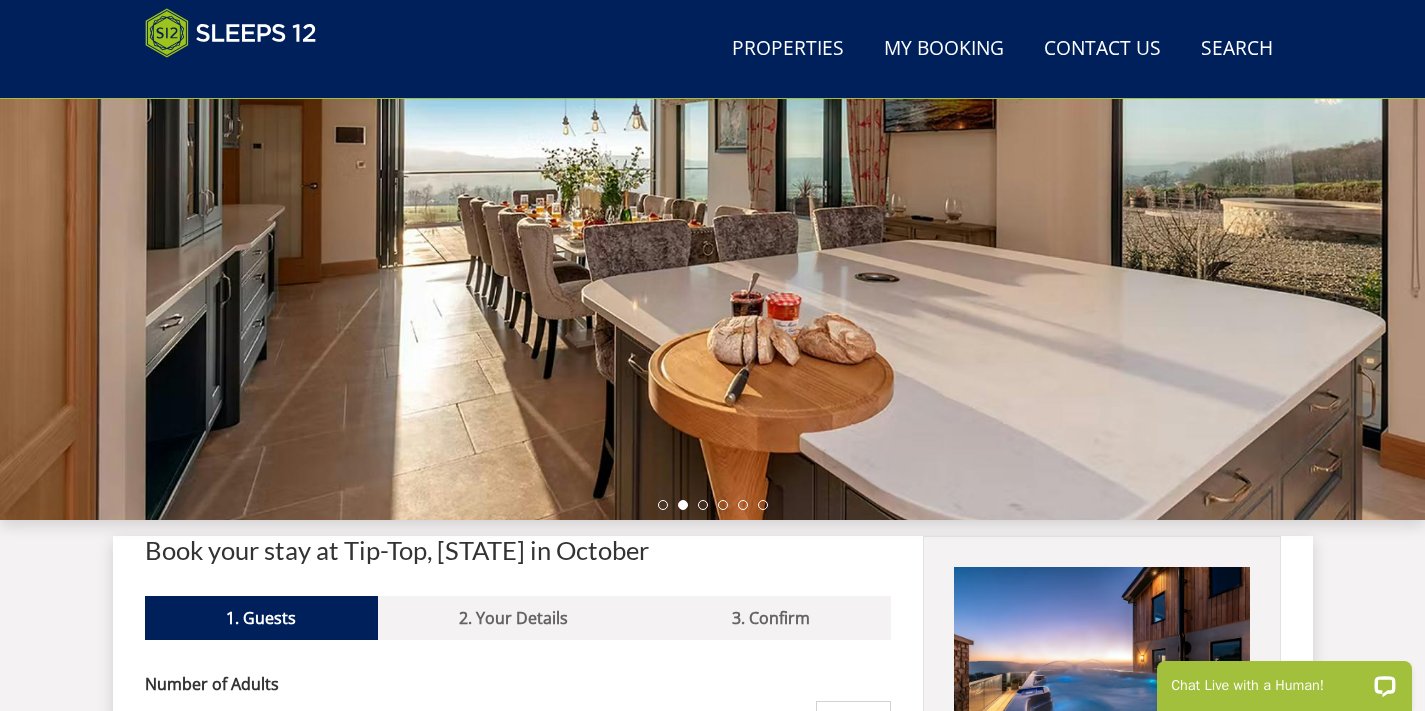 scroll, scrollTop: 288, scrollLeft: 0, axis: vertical 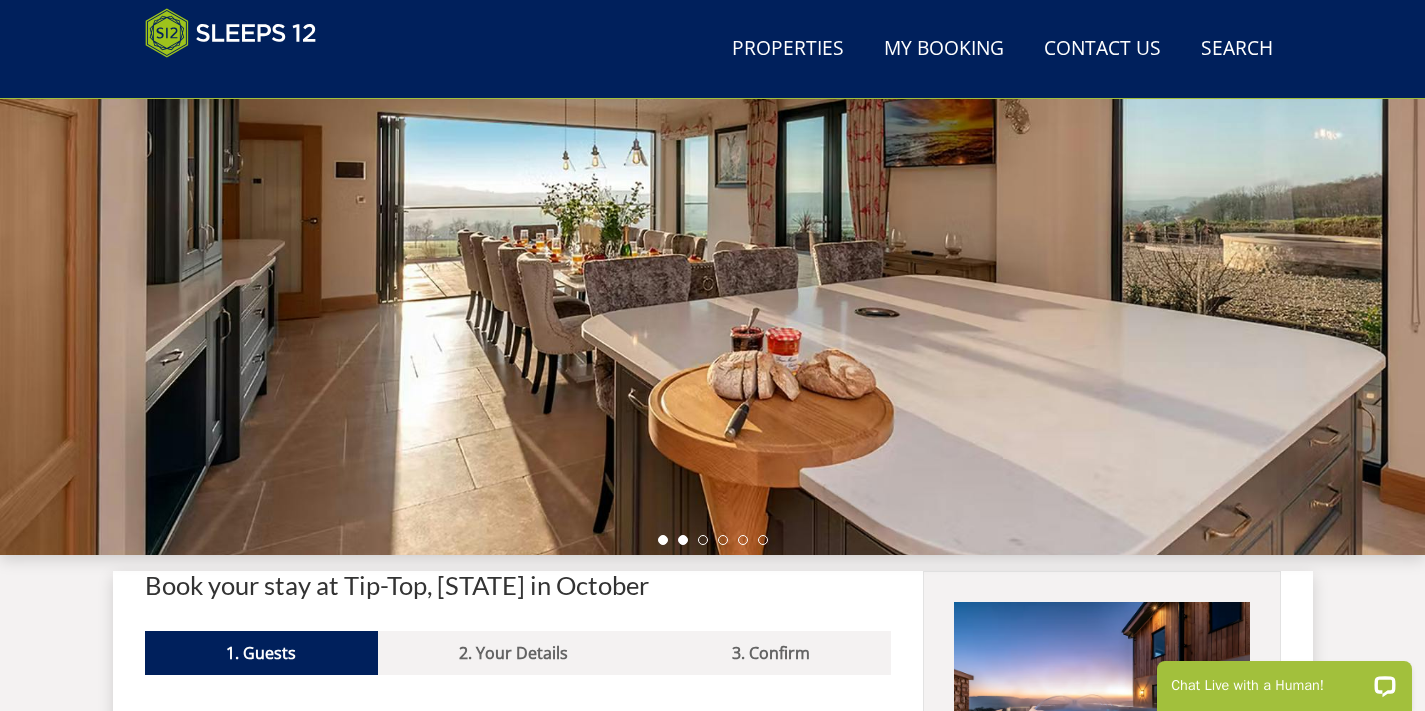 click at bounding box center [663, 540] 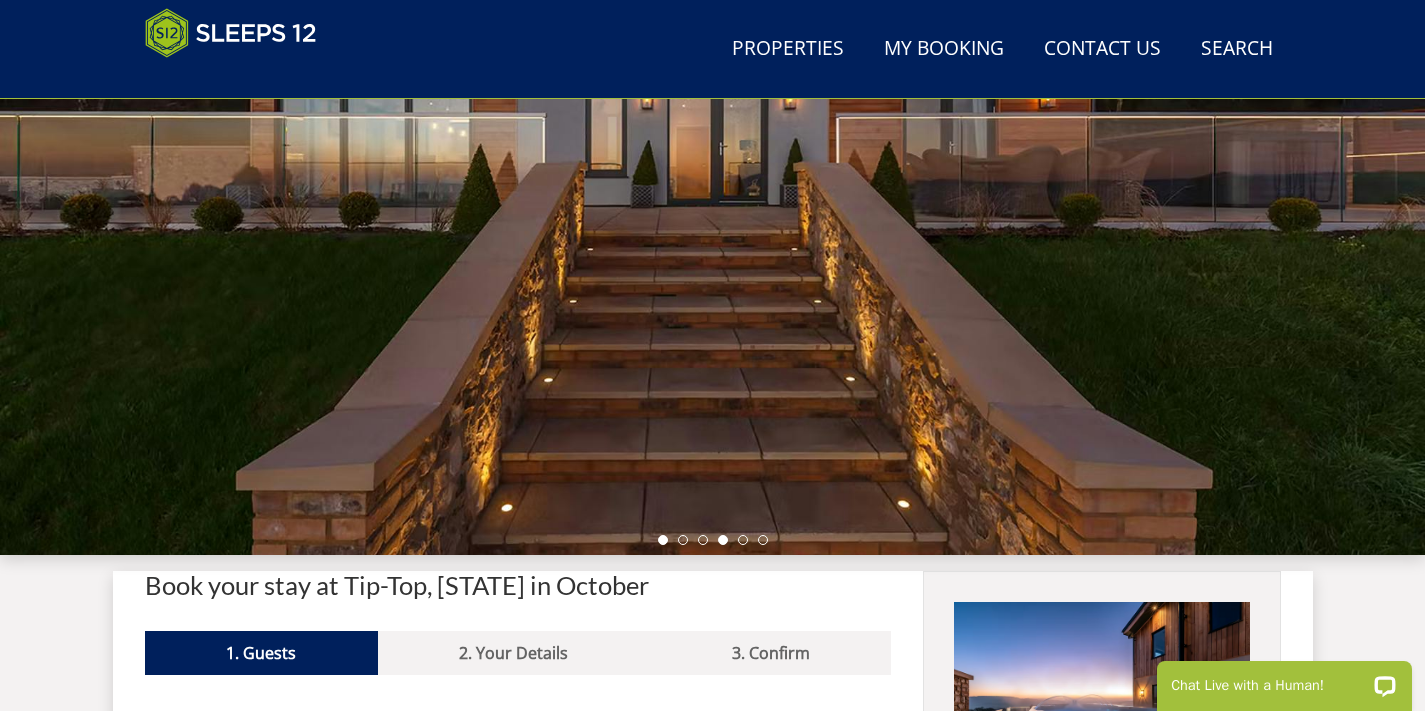 click at bounding box center (723, 540) 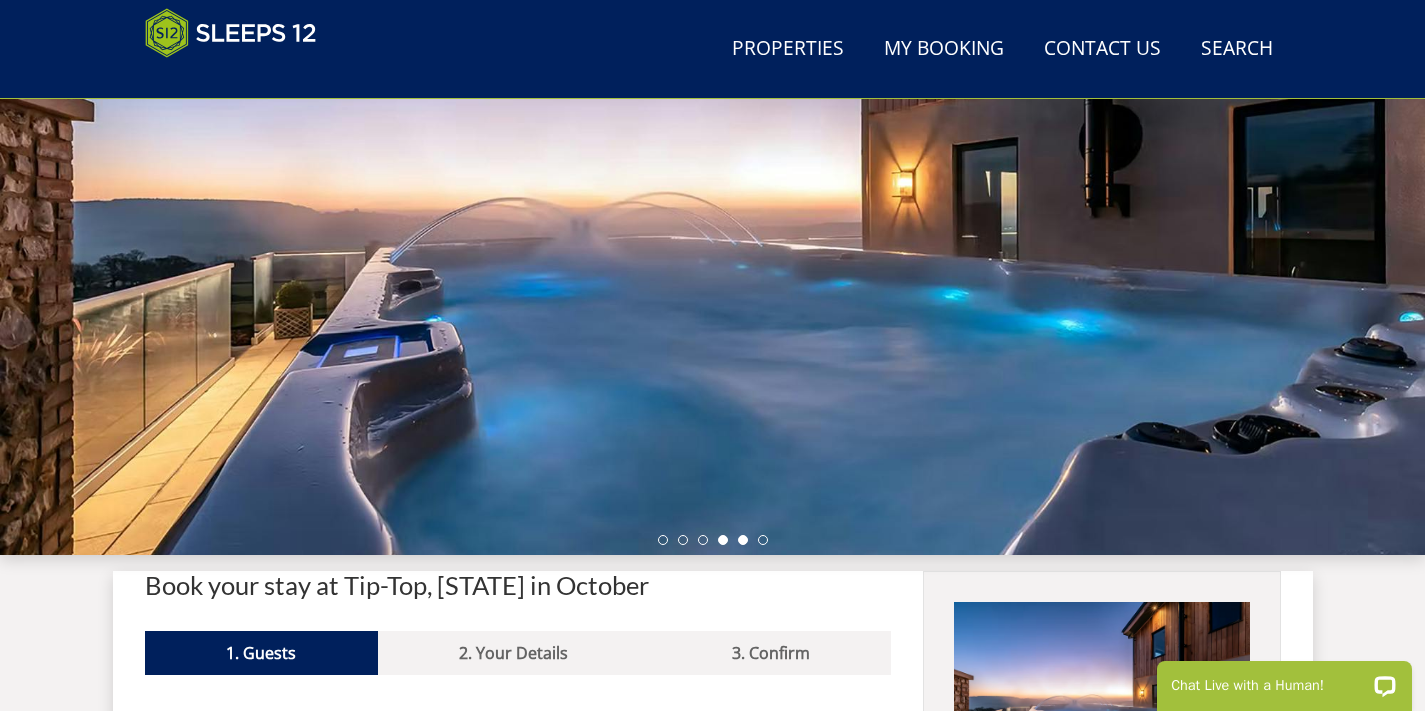 click at bounding box center (743, 540) 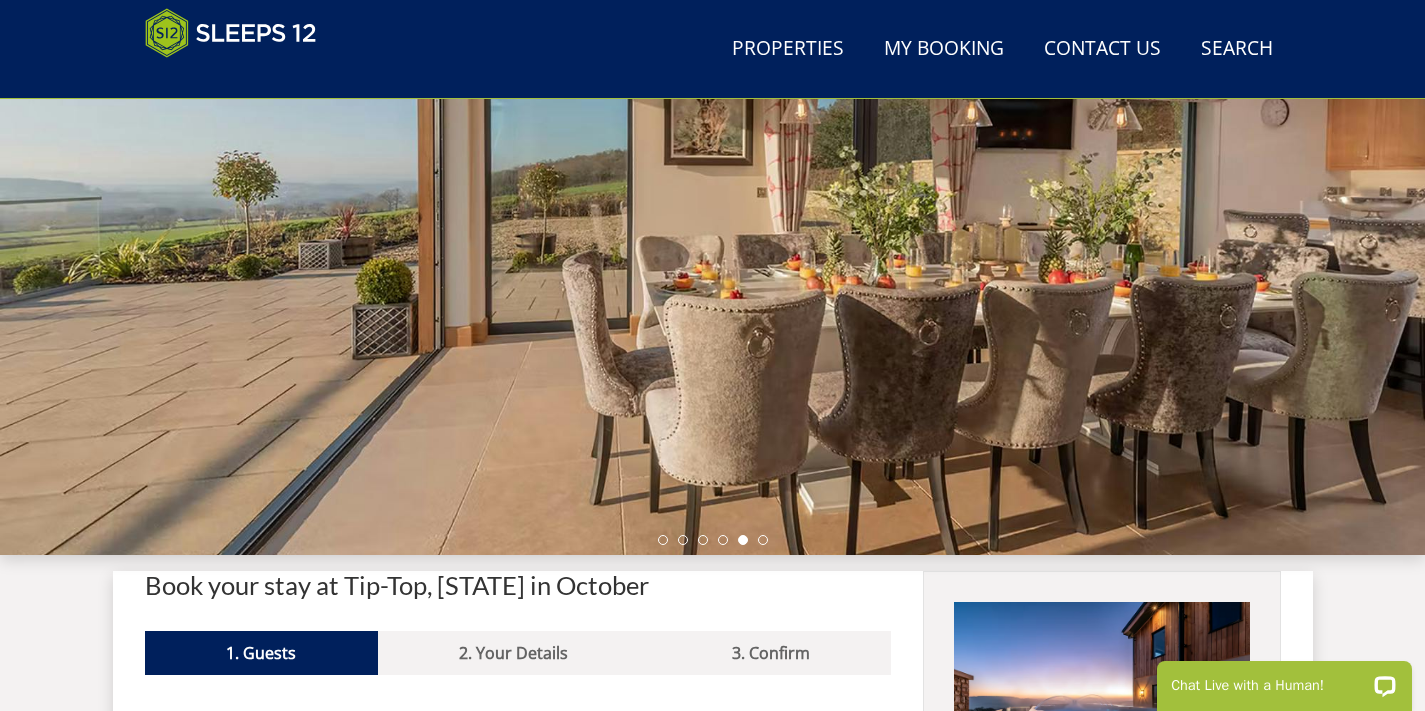 click at bounding box center [713, 540] 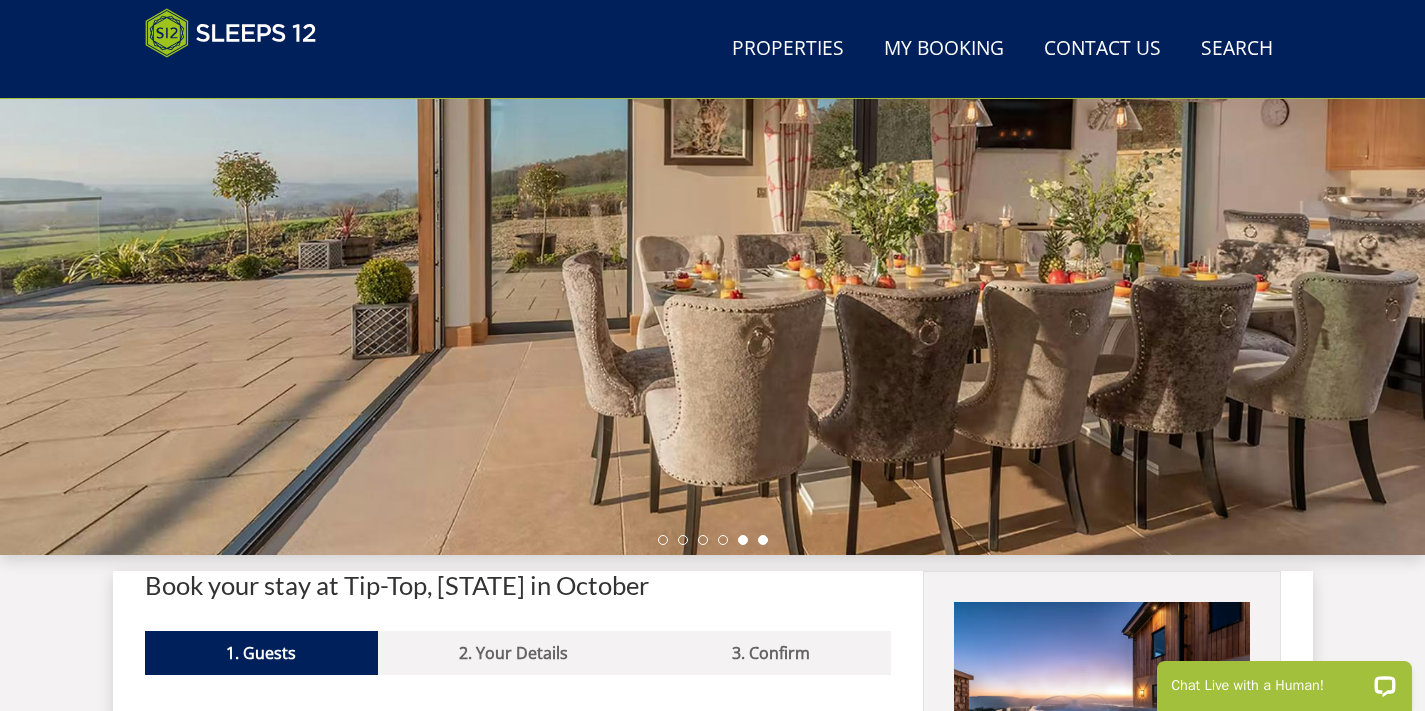 click at bounding box center [763, 540] 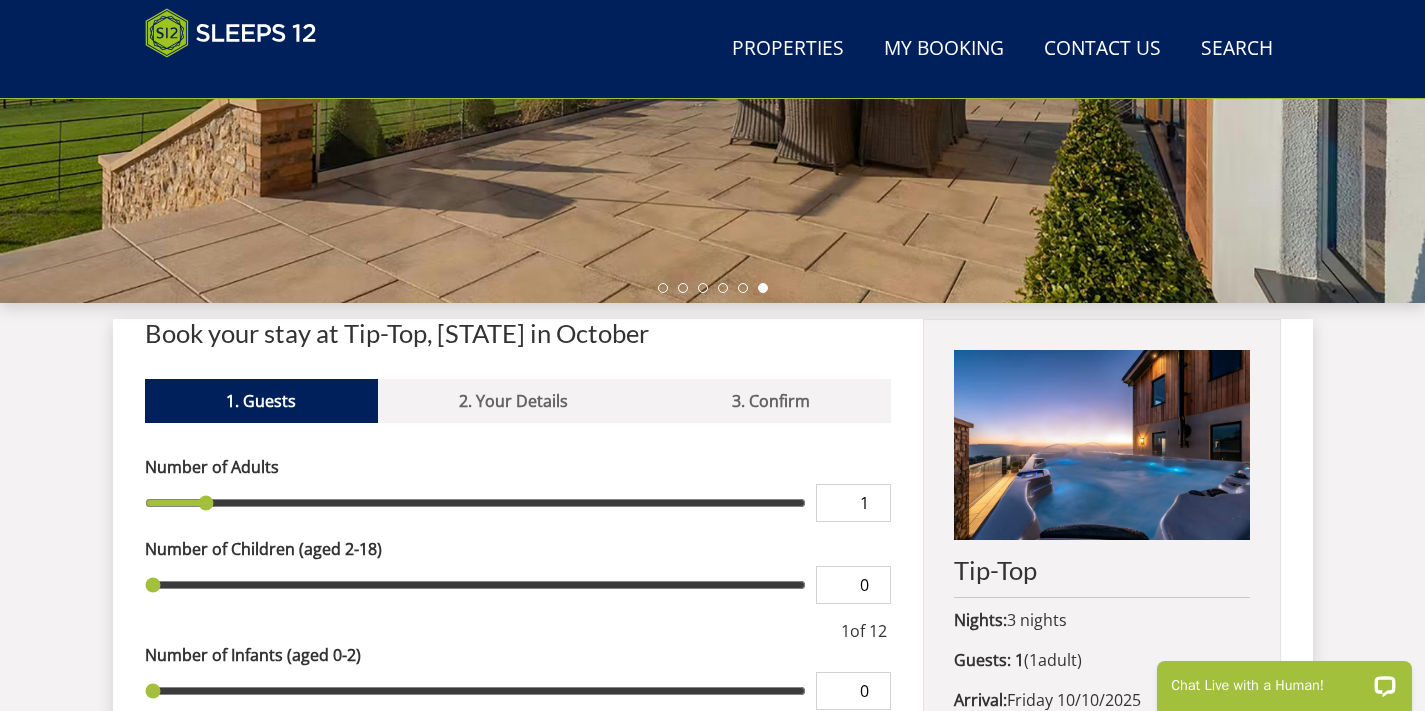 scroll, scrollTop: 836, scrollLeft: 0, axis: vertical 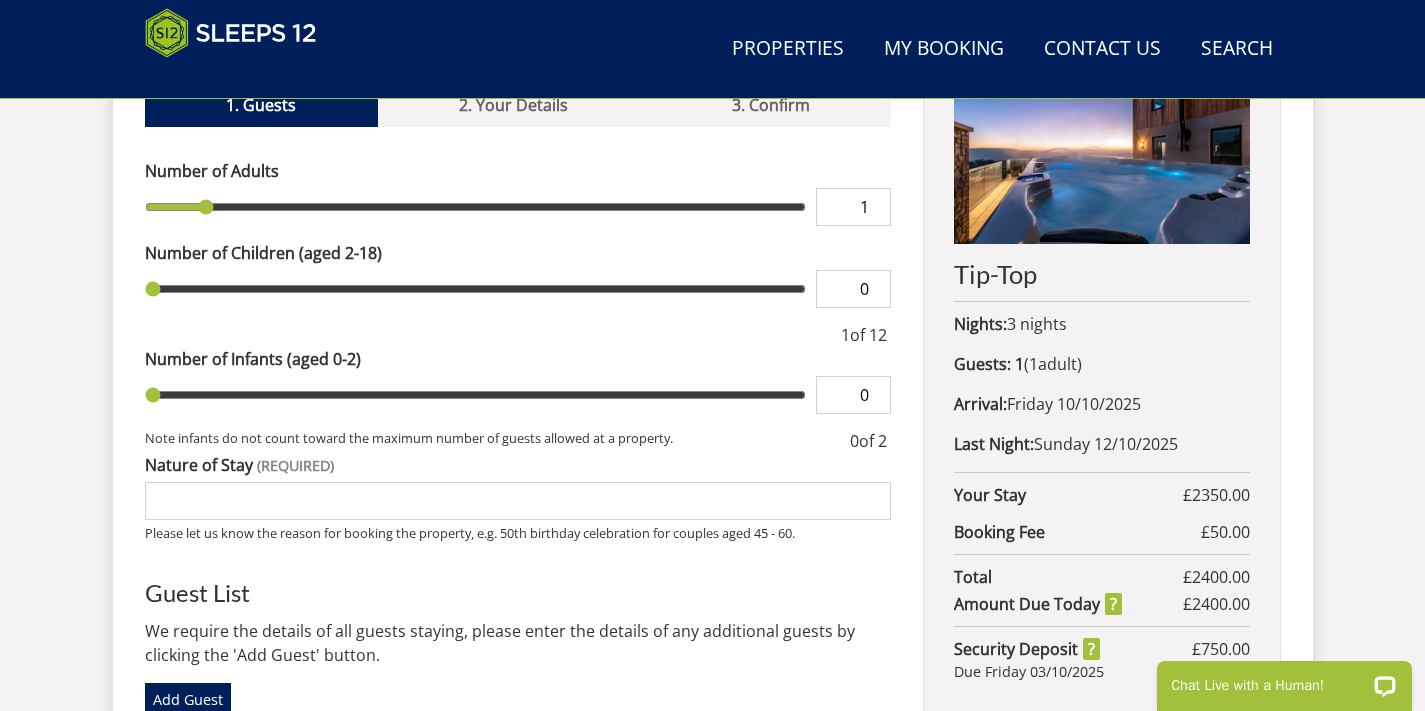 click on "Tip-Top" at bounding box center [1101, 274] 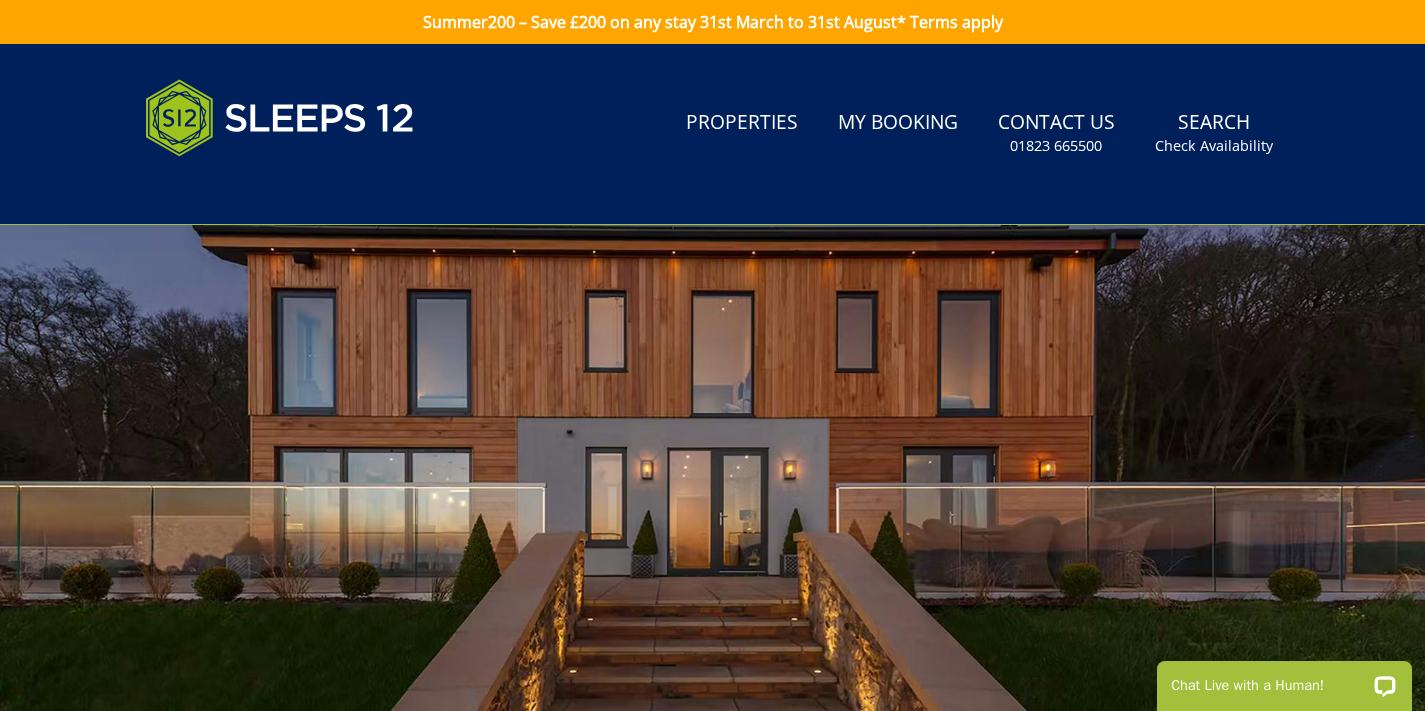 scroll, scrollTop: 0, scrollLeft: 0, axis: both 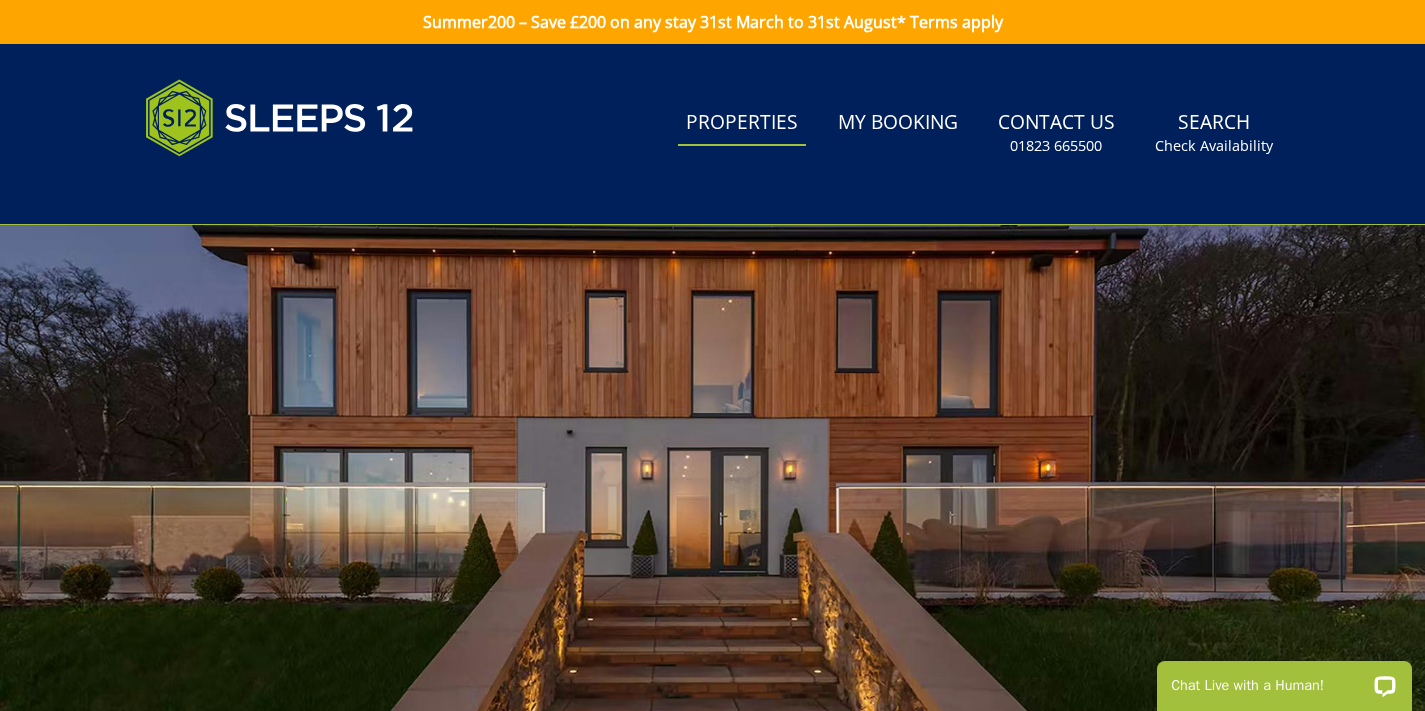 click on "Properties" at bounding box center [742, 123] 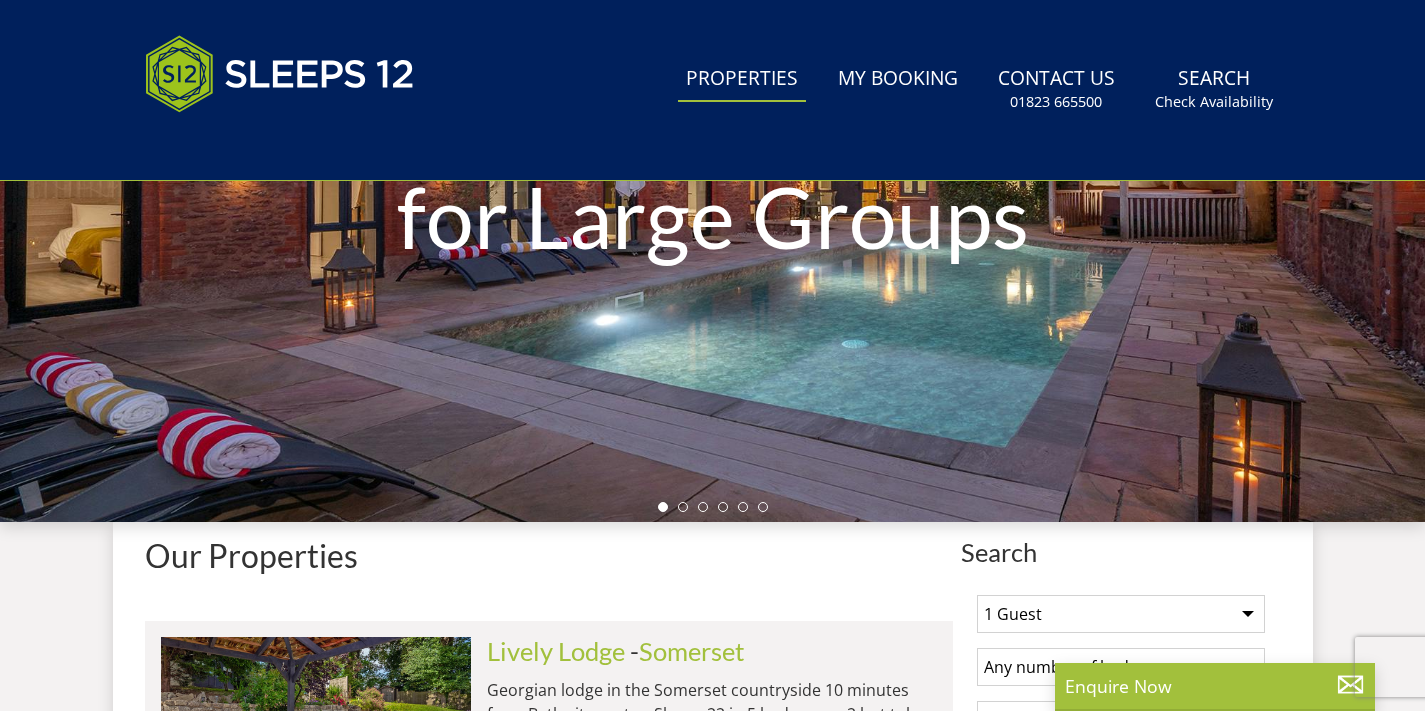 scroll, scrollTop: 0, scrollLeft: 0, axis: both 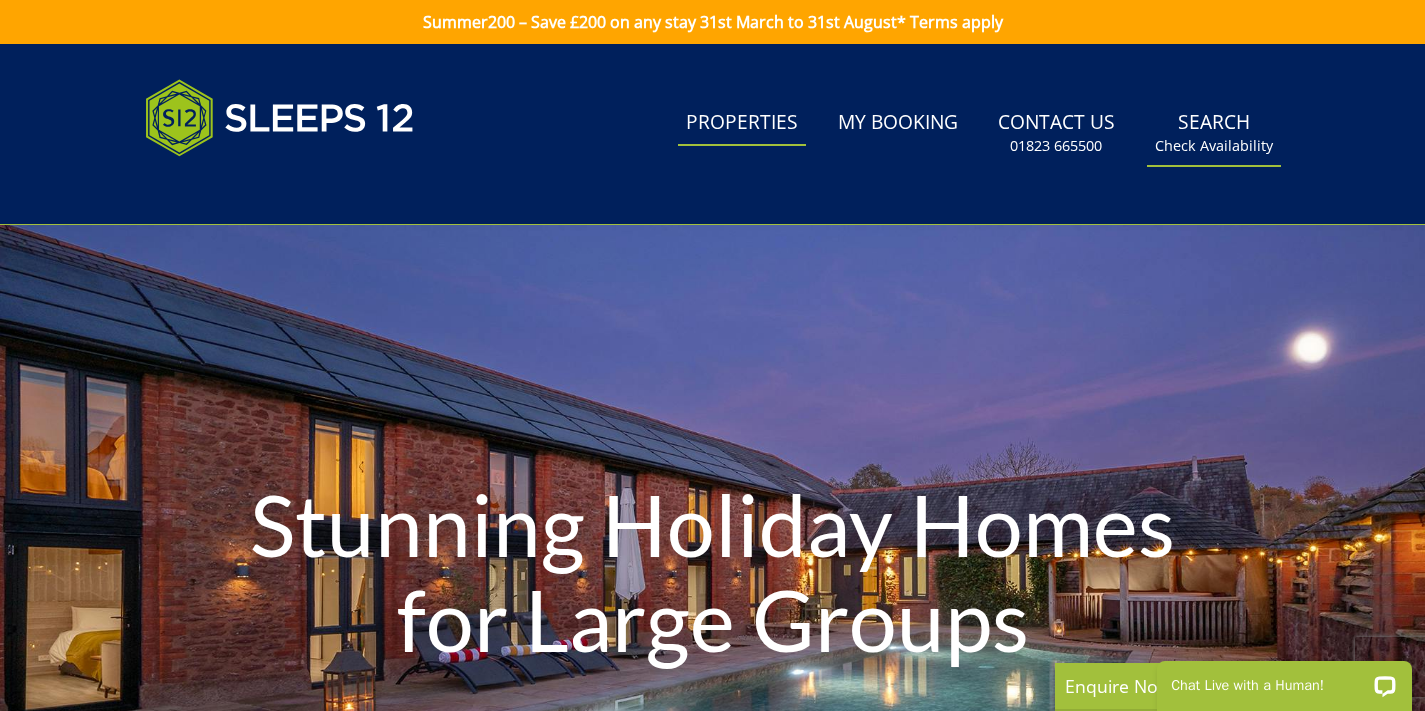 click on "Check Availability" at bounding box center [1214, 146] 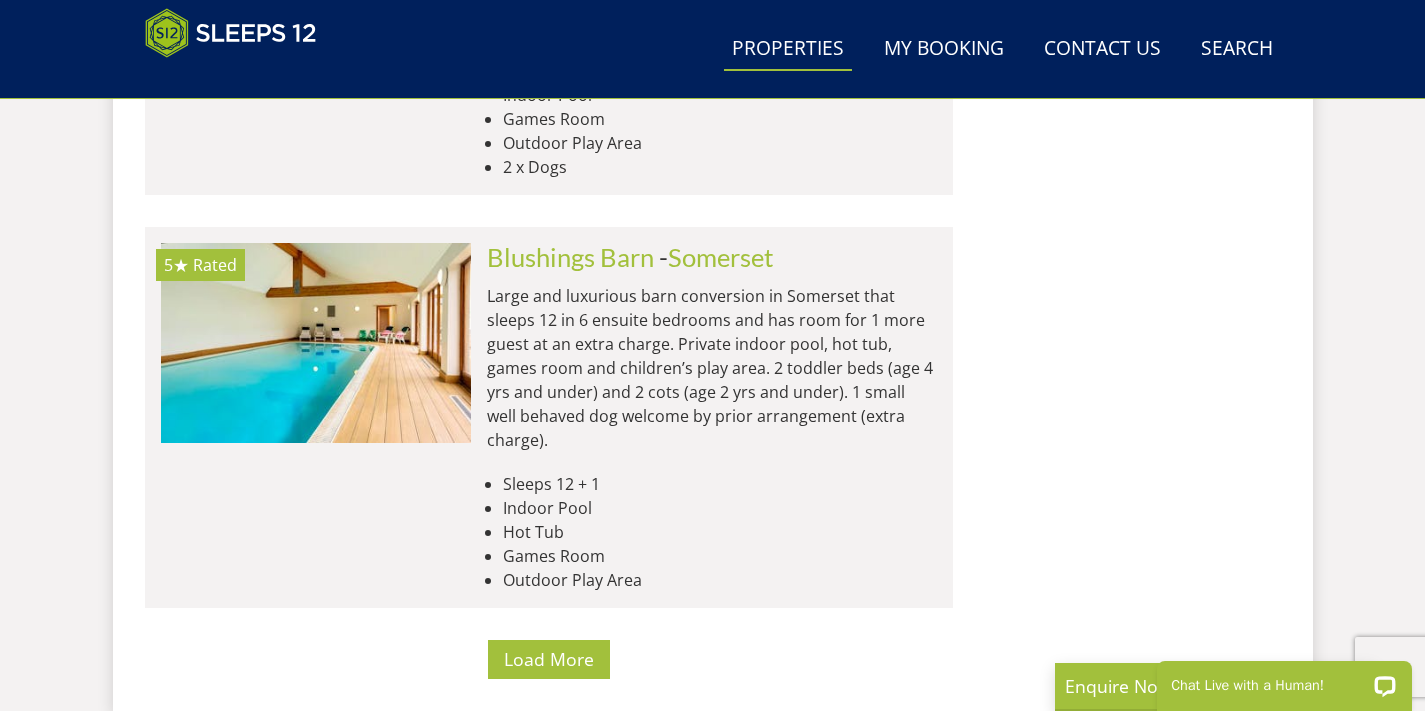 scroll, scrollTop: 8391, scrollLeft: 0, axis: vertical 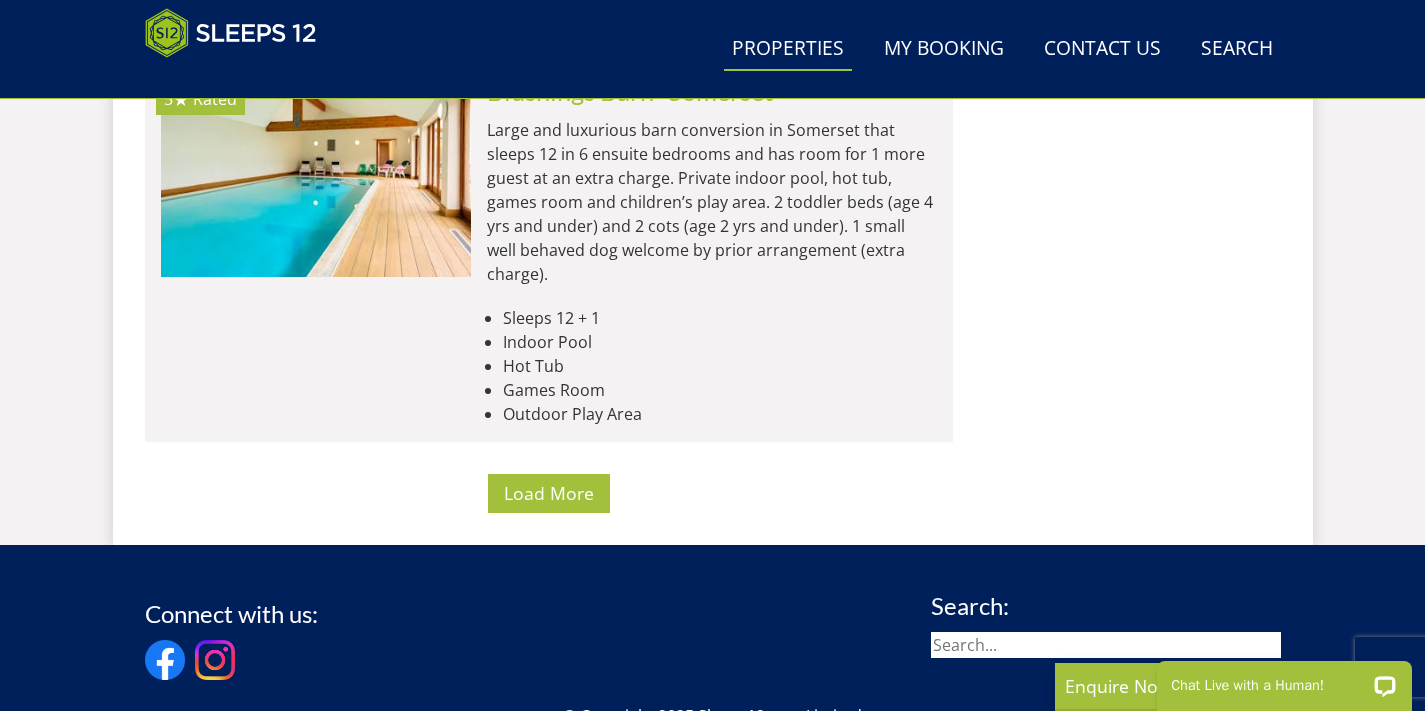 click on "Lively Lodge
Check Availability
More Info
Lively Lodge
-  [STATE]
Sleeps 22
Hot Tub x 2
Outdoor Table Tennis
Dogs x 2
BBQ
5★" at bounding box center [549, -3510] 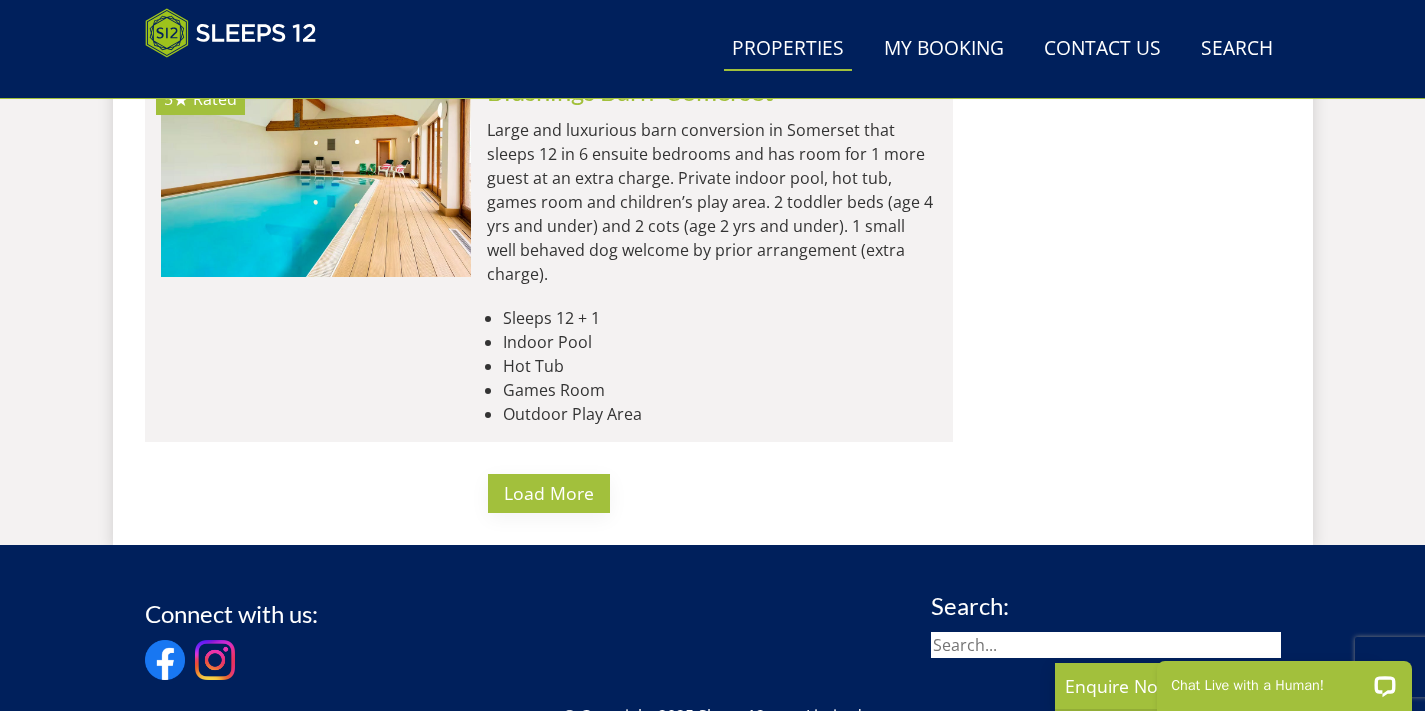 click on "Load More" at bounding box center [549, 493] 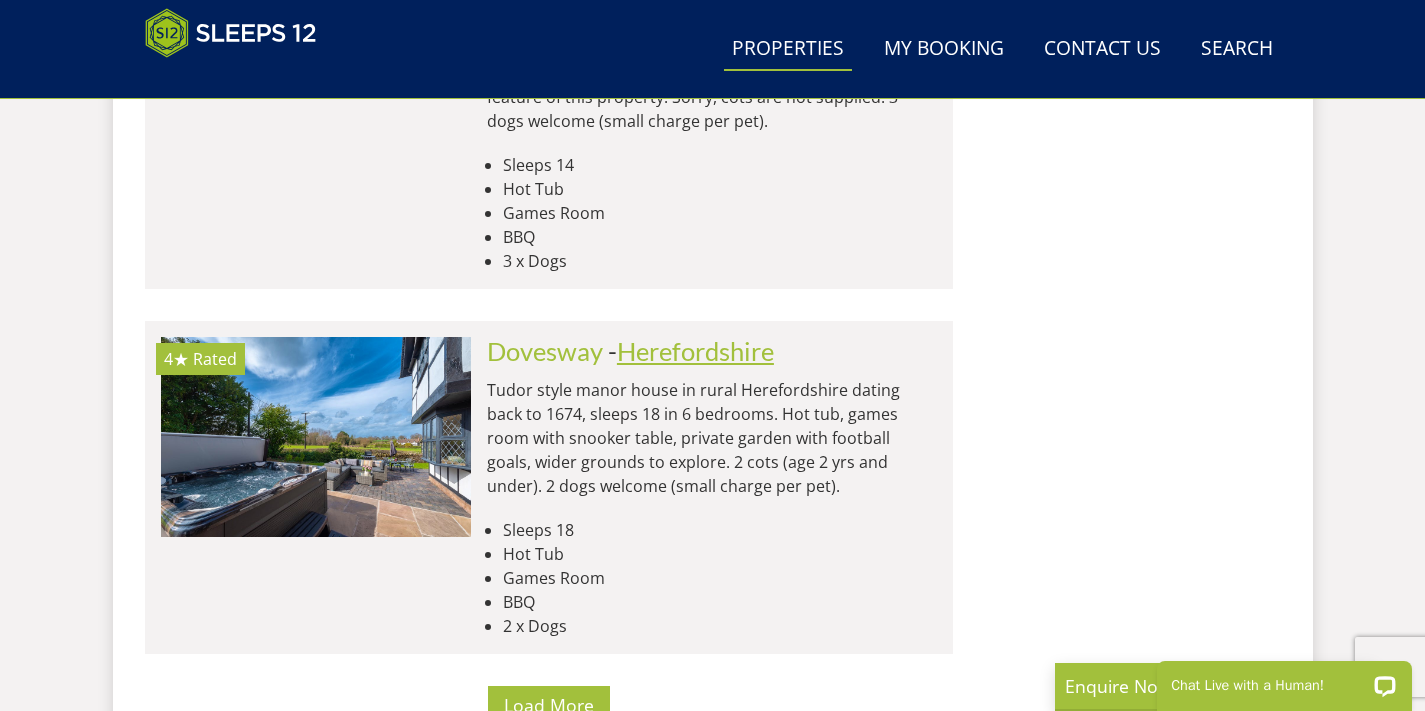 scroll, scrollTop: 16408, scrollLeft: 0, axis: vertical 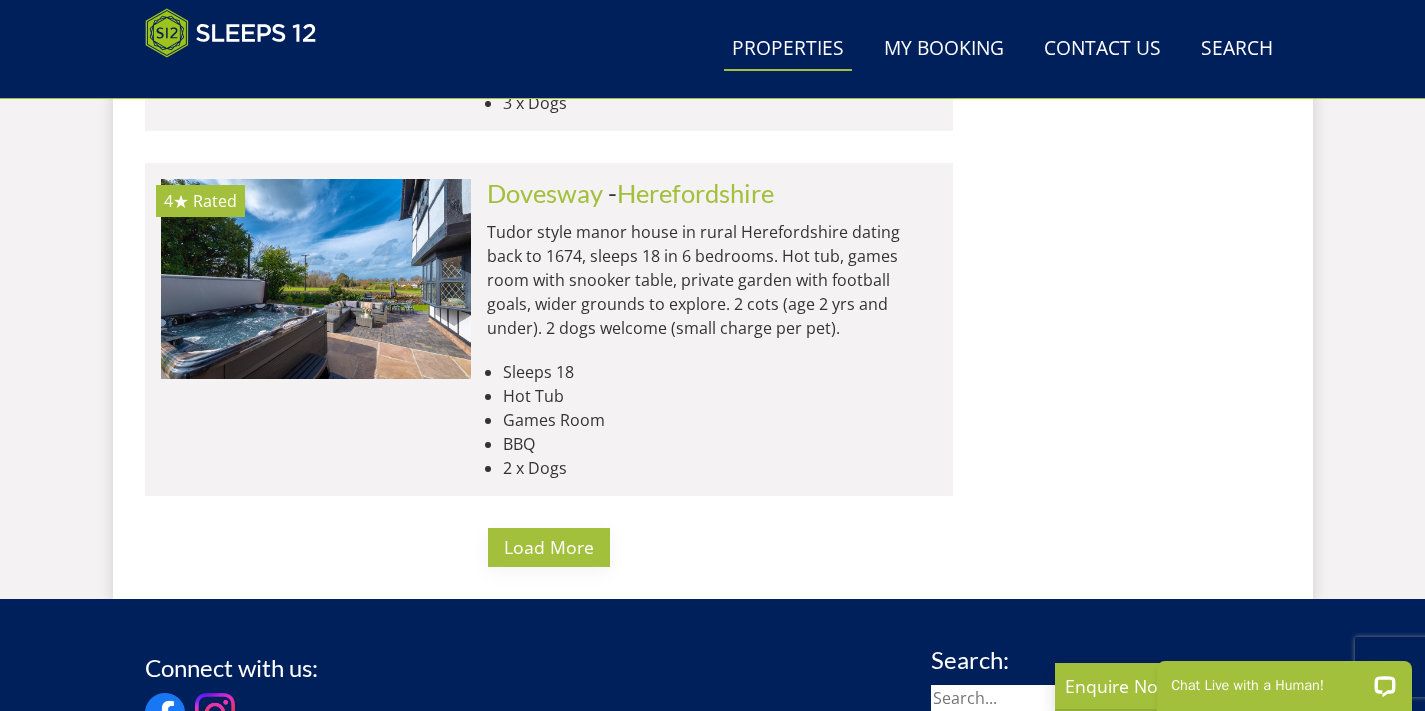 click on "Load More" at bounding box center (549, 547) 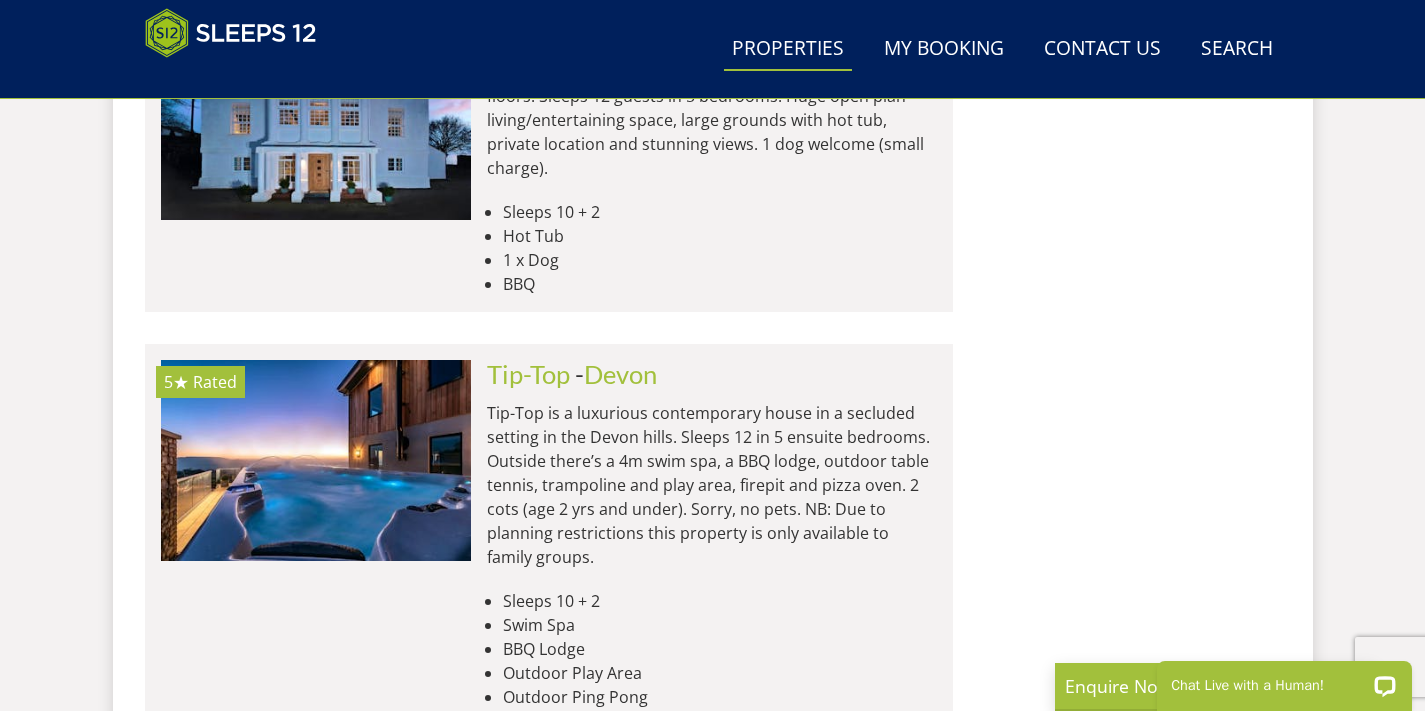 scroll, scrollTop: 19825, scrollLeft: 0, axis: vertical 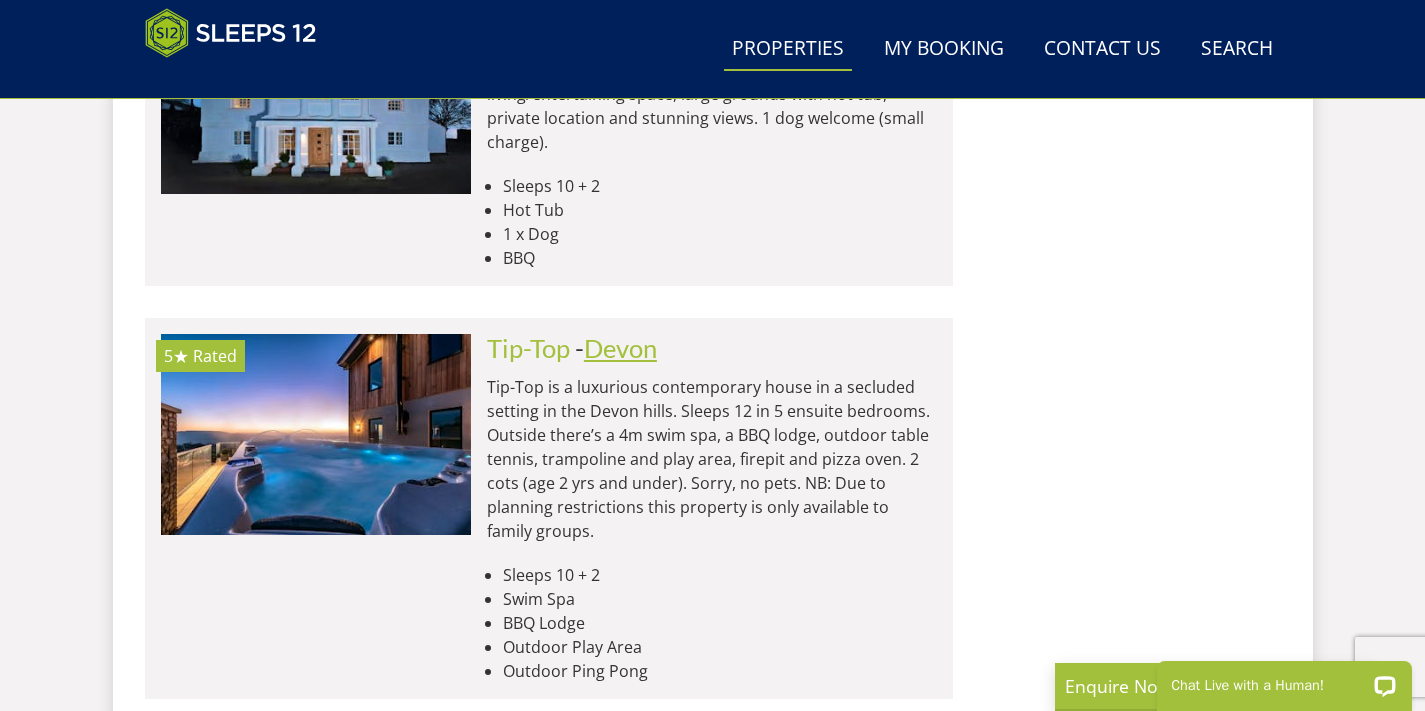 click on "Devon" at bounding box center (620, 348) 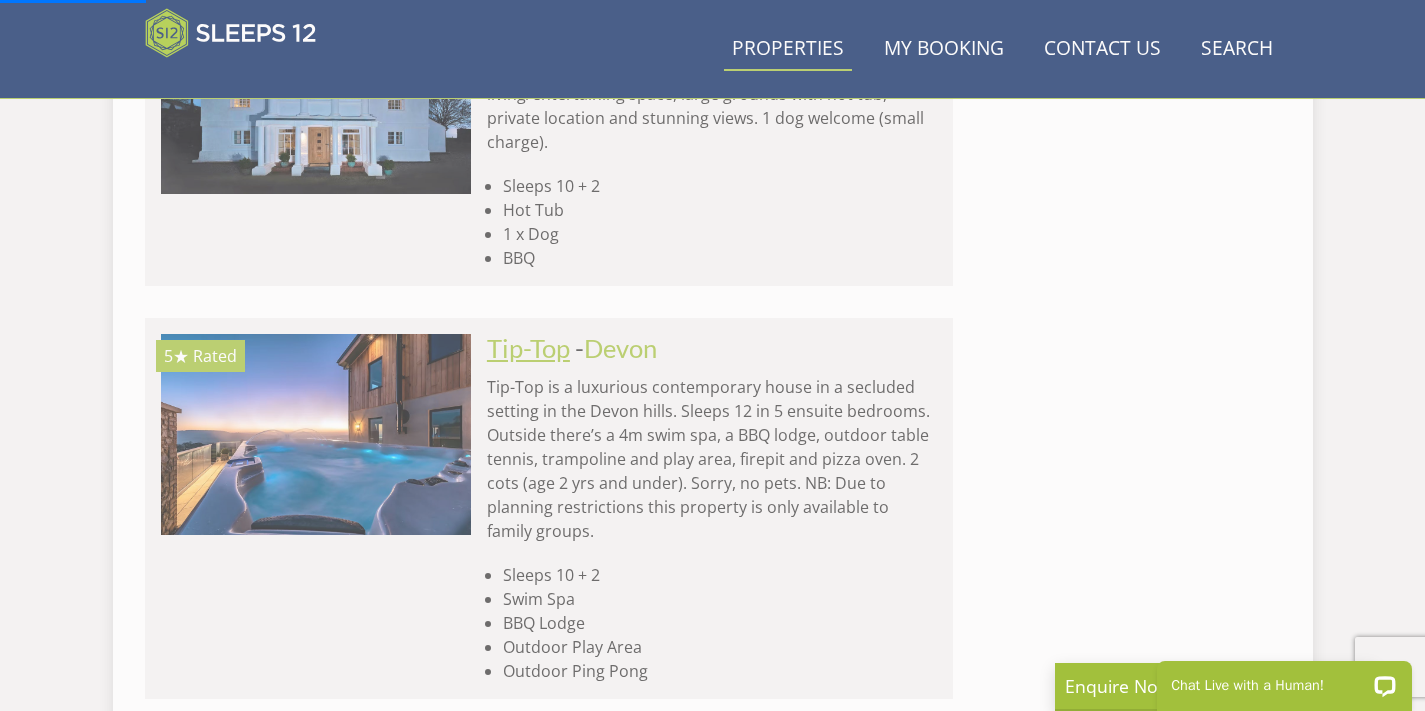 click on "Tip-Top" at bounding box center (528, 348) 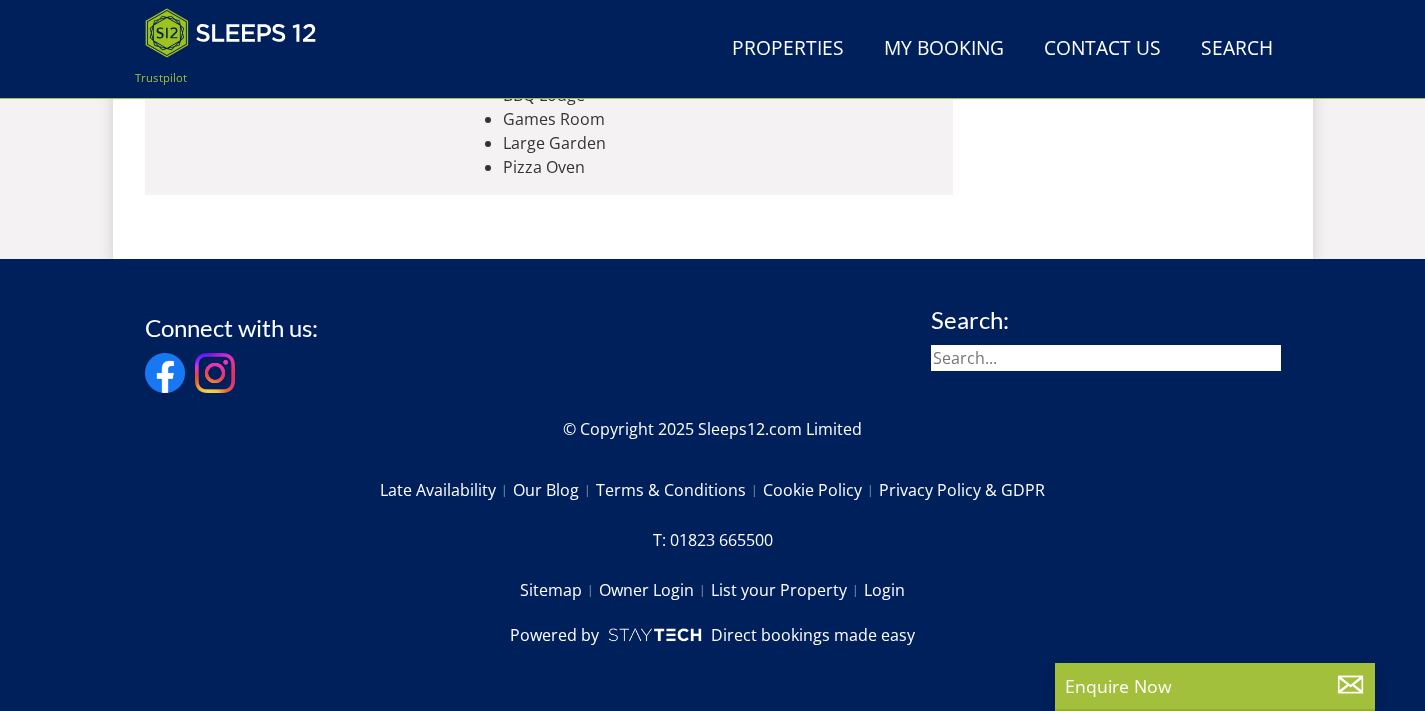 scroll, scrollTop: 327, scrollLeft: 0, axis: vertical 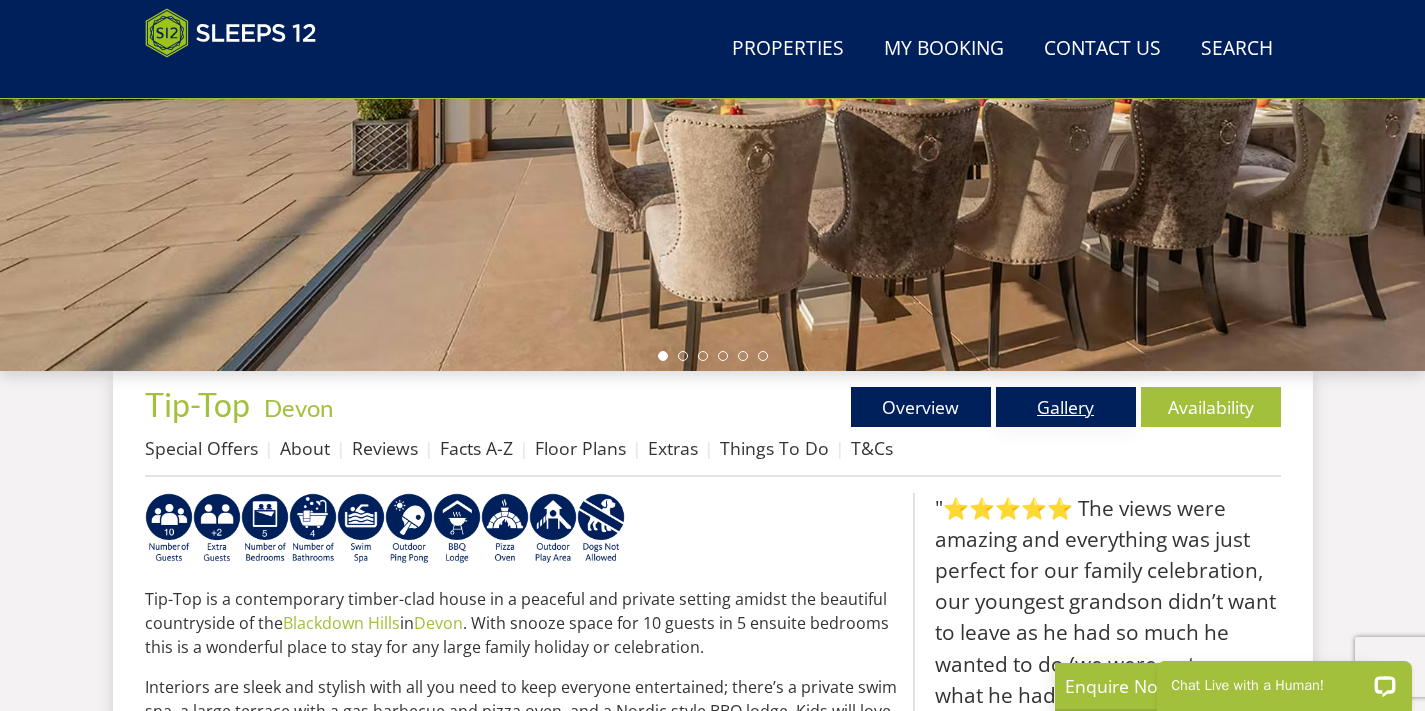click on "Gallery" at bounding box center [1066, 407] 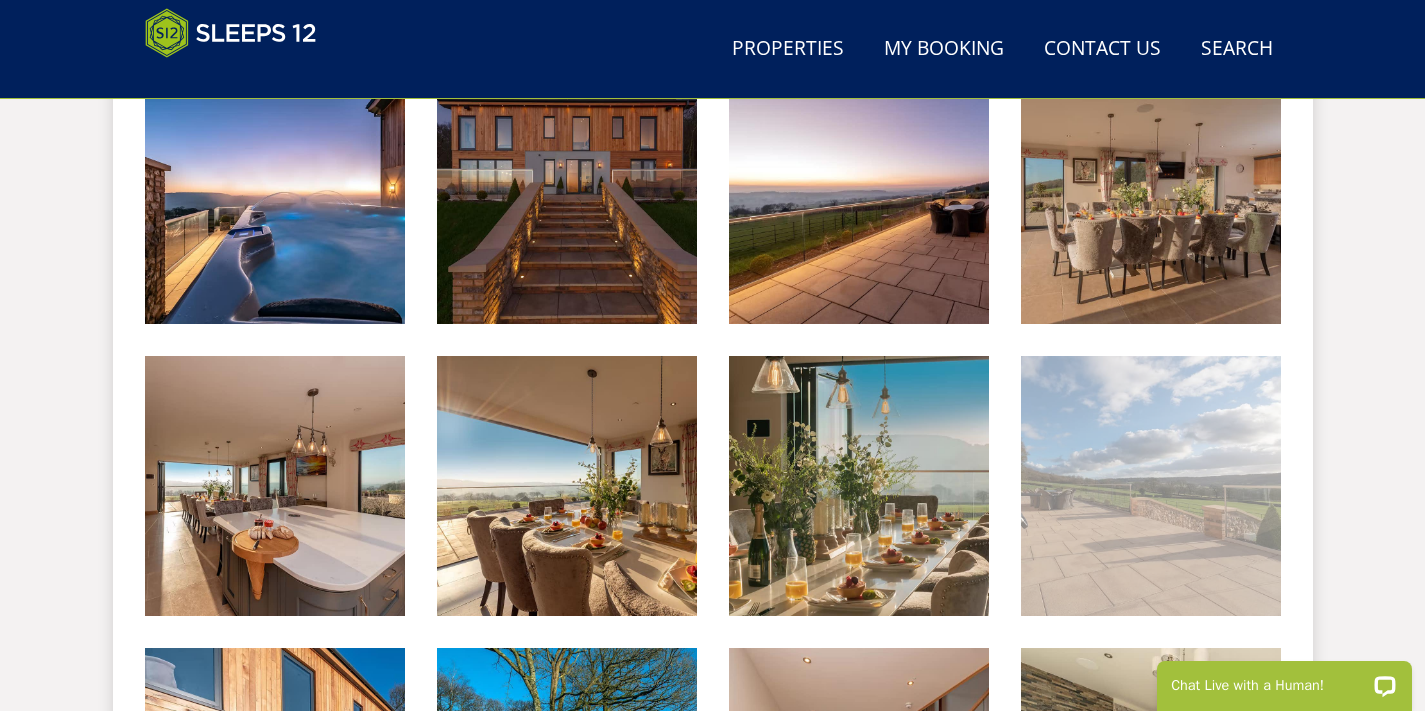 scroll, scrollTop: 506, scrollLeft: 0, axis: vertical 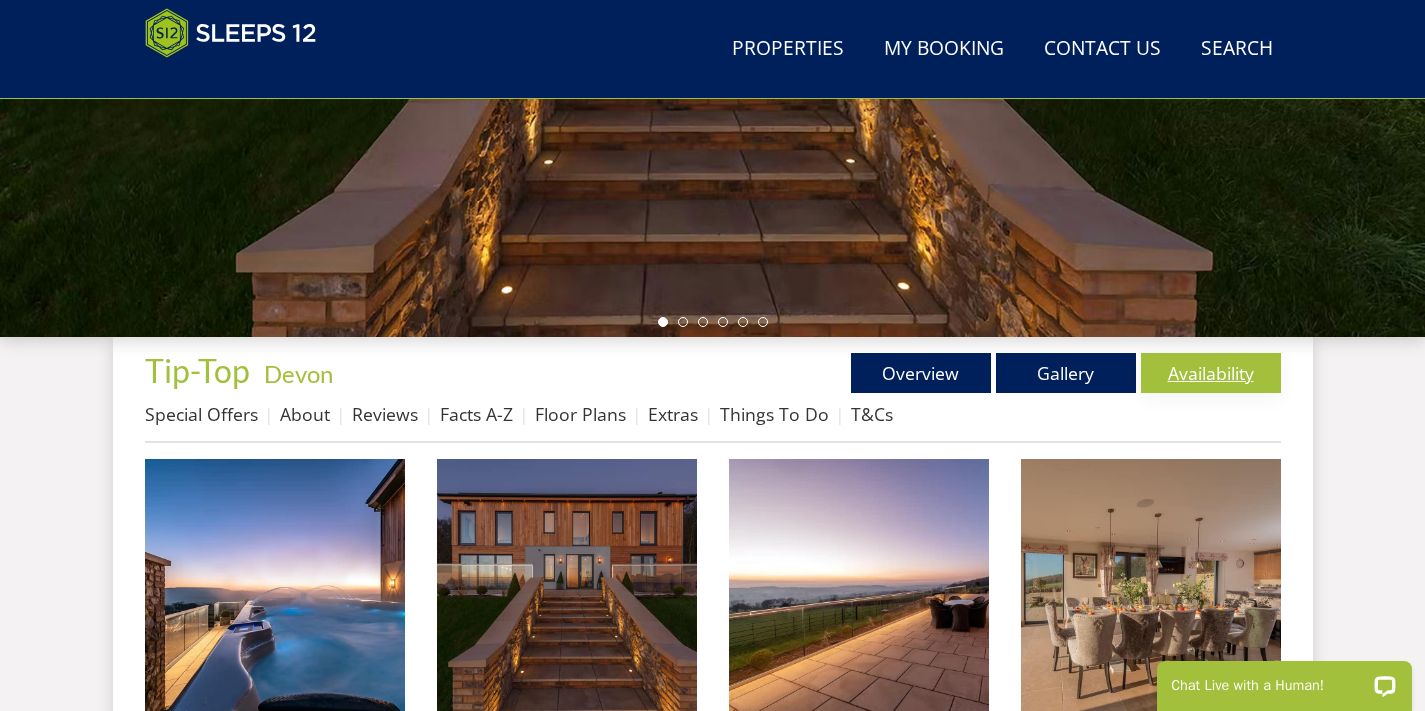 click on "Availability" at bounding box center (1211, 373) 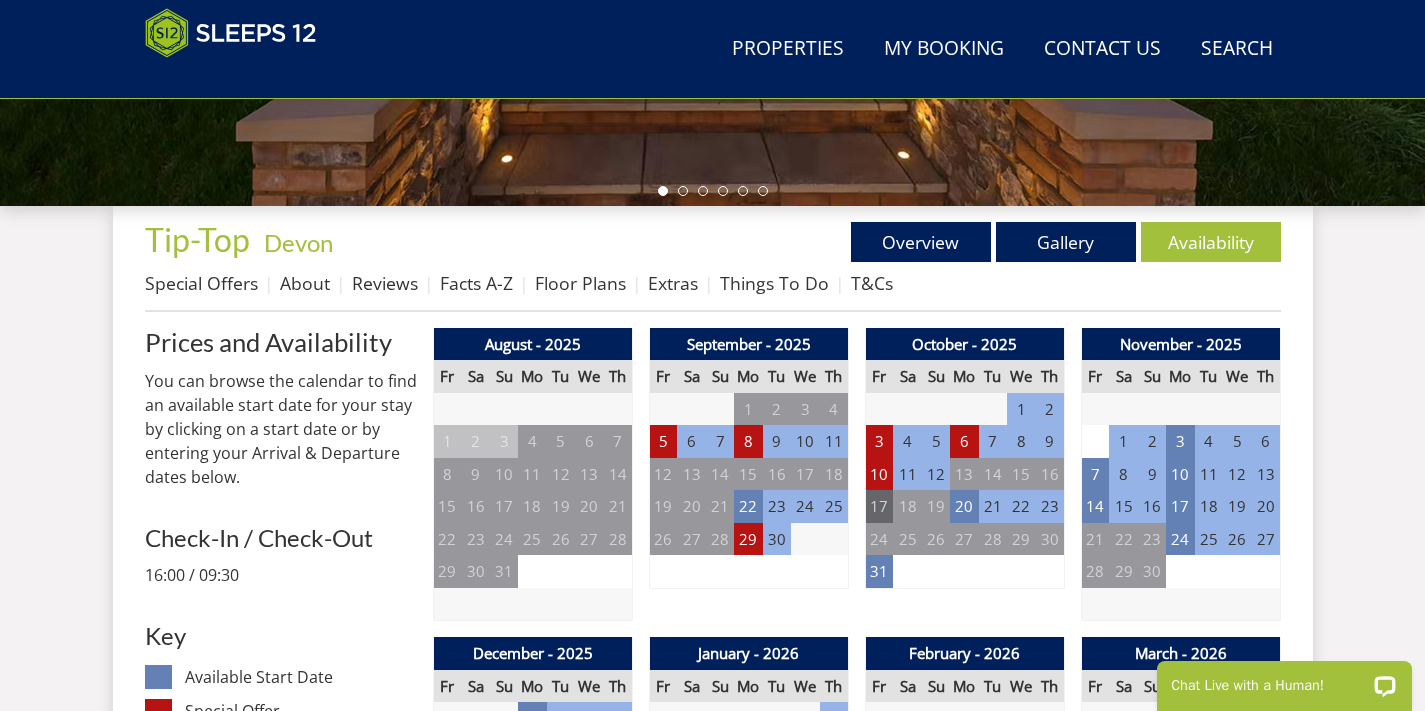 scroll, scrollTop: 641, scrollLeft: 0, axis: vertical 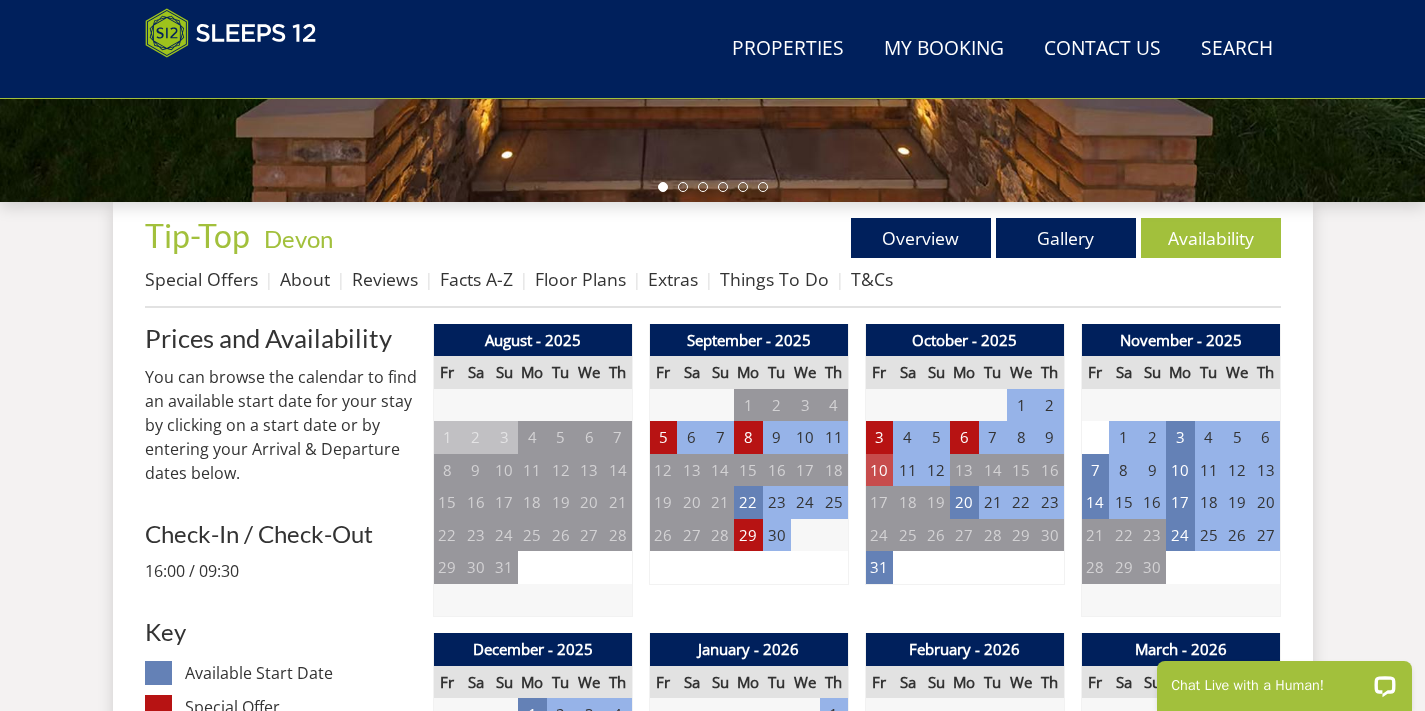 click on "10" at bounding box center [879, 470] 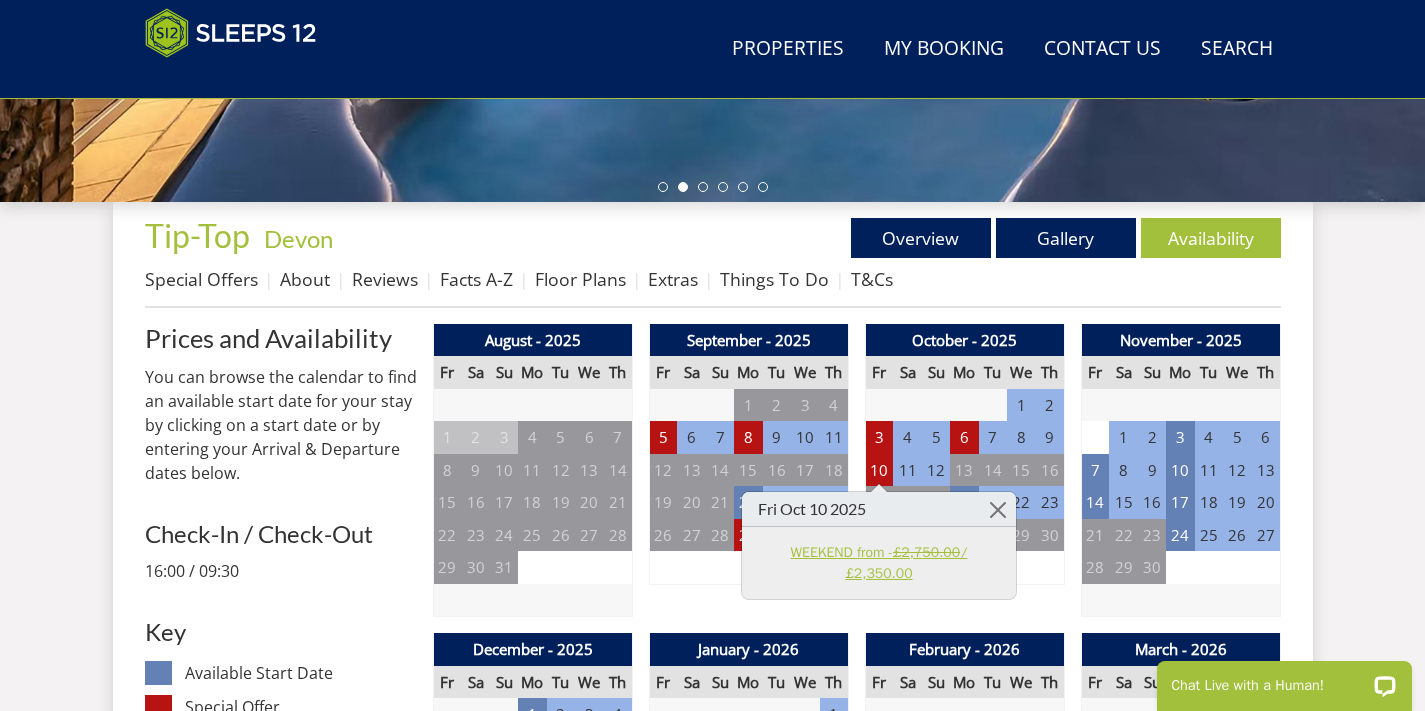 click on "WEEKEND from  -  £2,750.00  / £2,350.00" at bounding box center (879, 563) 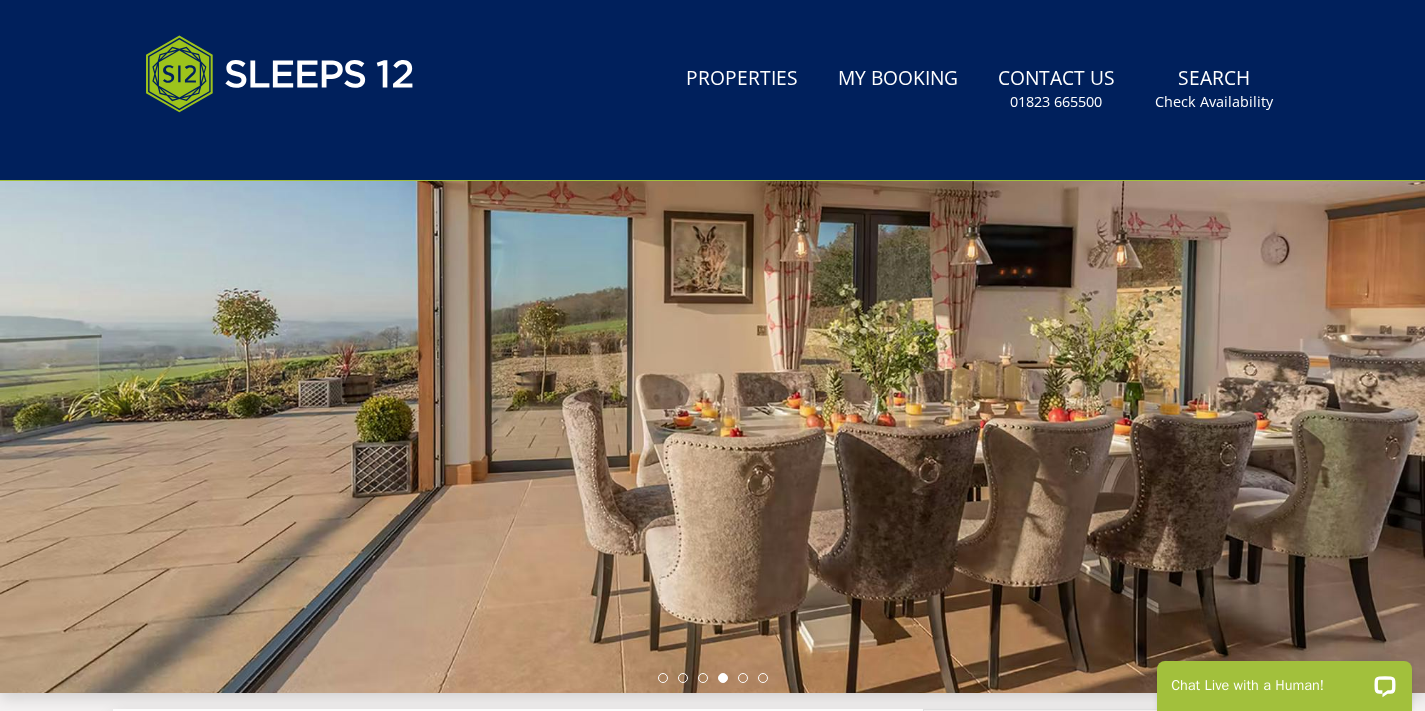 scroll, scrollTop: 0, scrollLeft: 0, axis: both 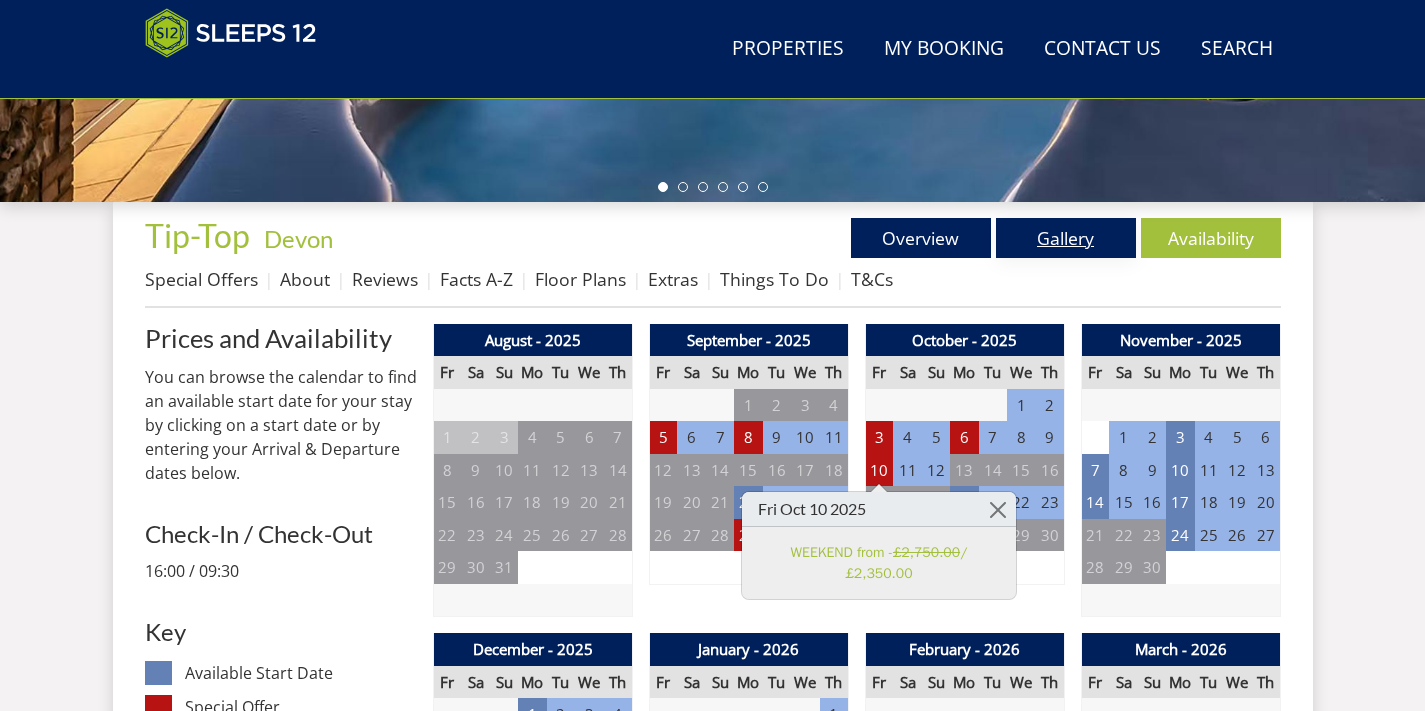 click on "Gallery" at bounding box center [1066, 238] 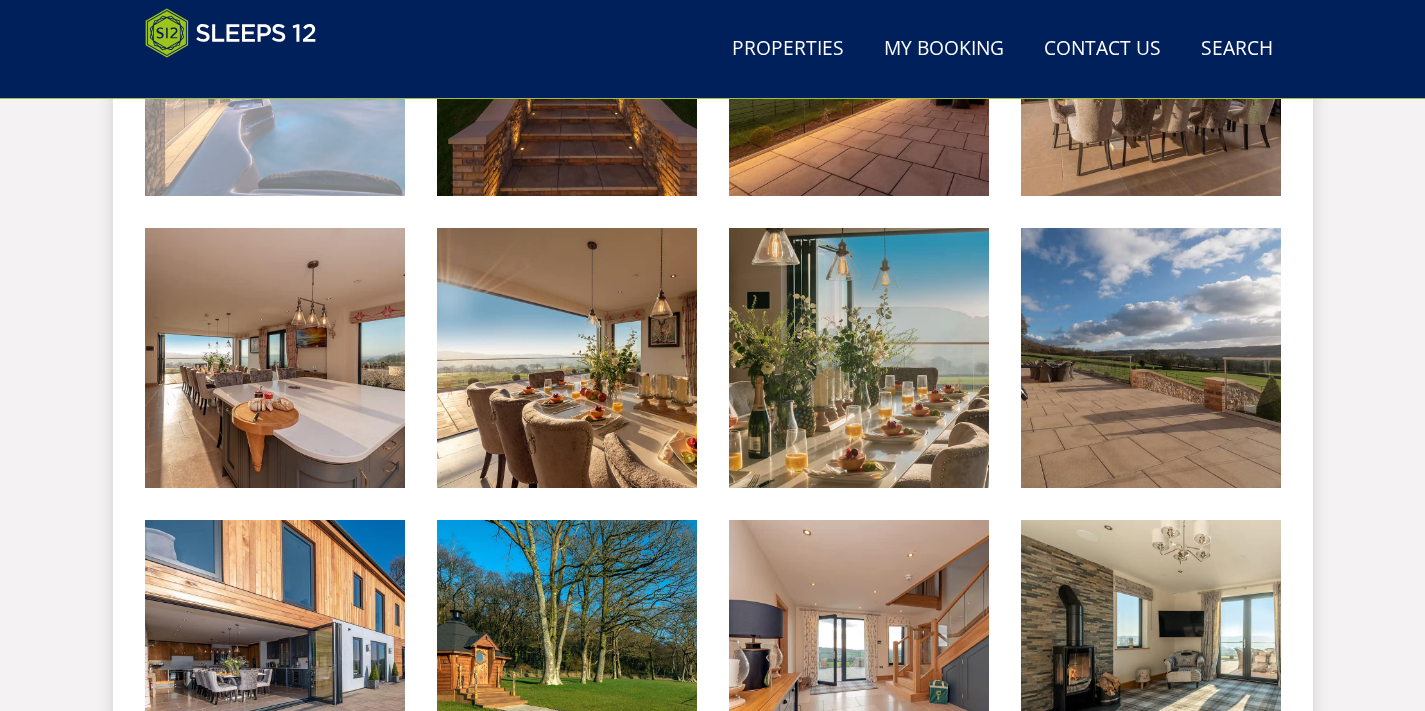 scroll, scrollTop: 610, scrollLeft: 0, axis: vertical 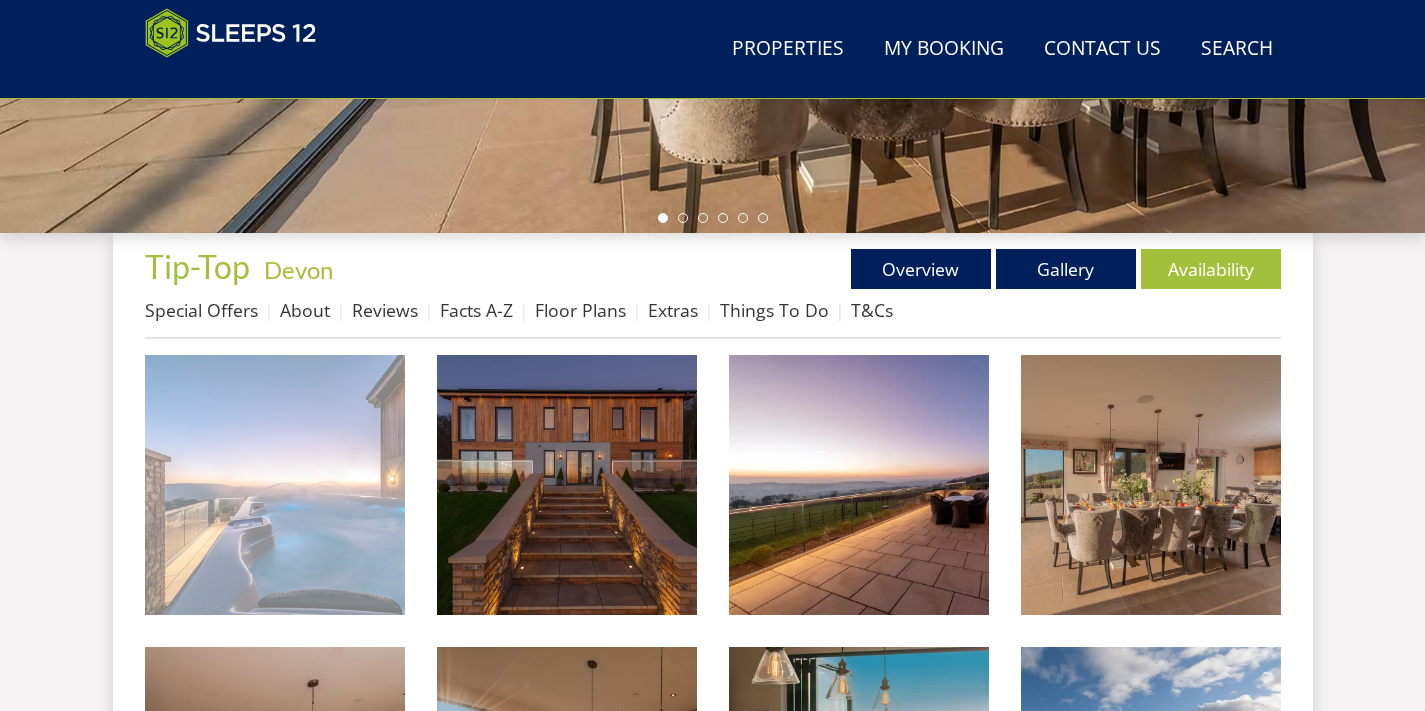 click at bounding box center (275, 485) 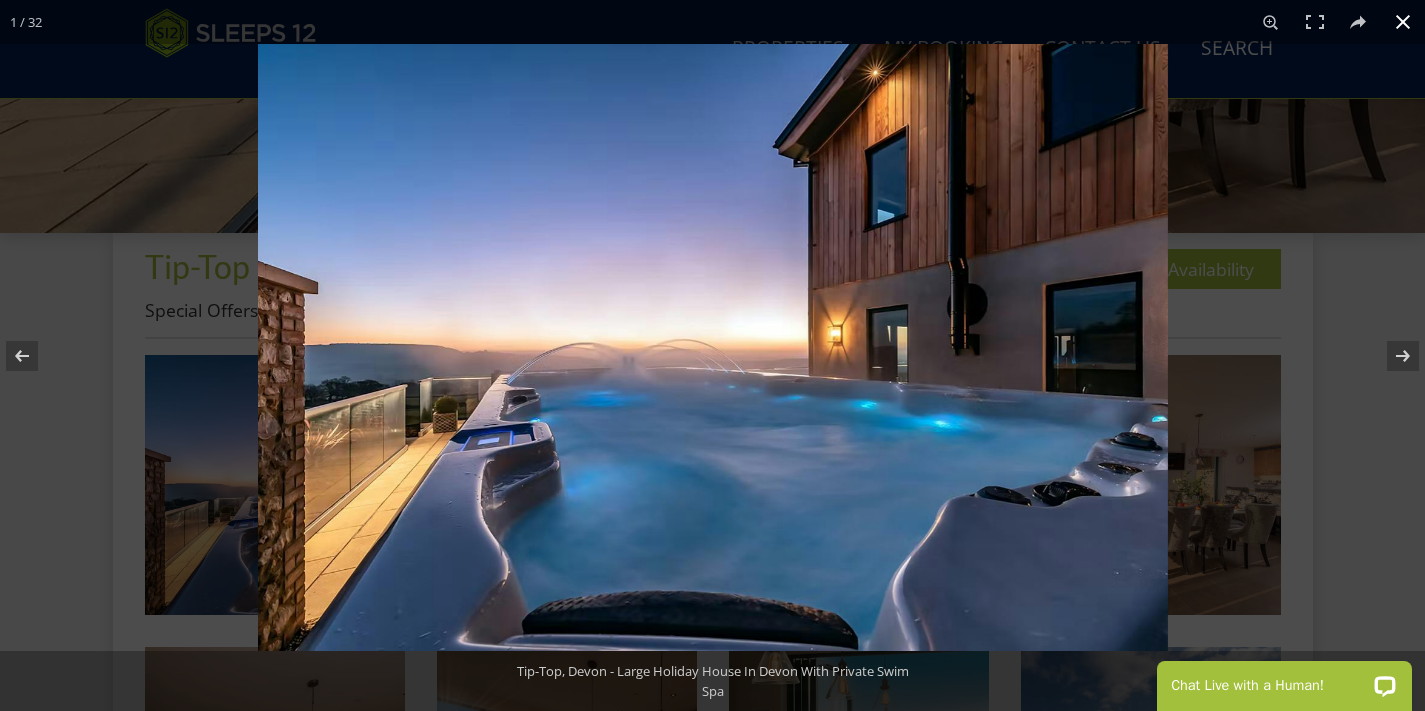 scroll, scrollTop: 0, scrollLeft: 0, axis: both 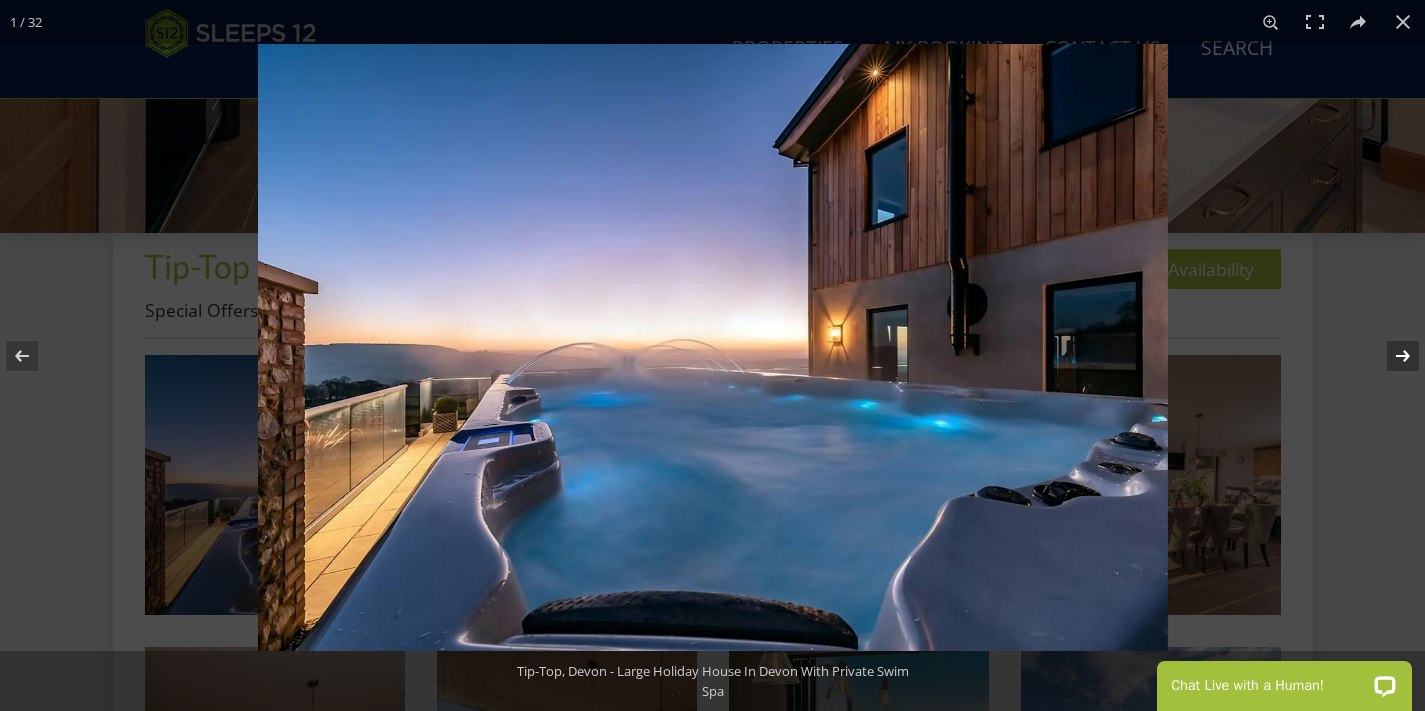 click at bounding box center (1390, 356) 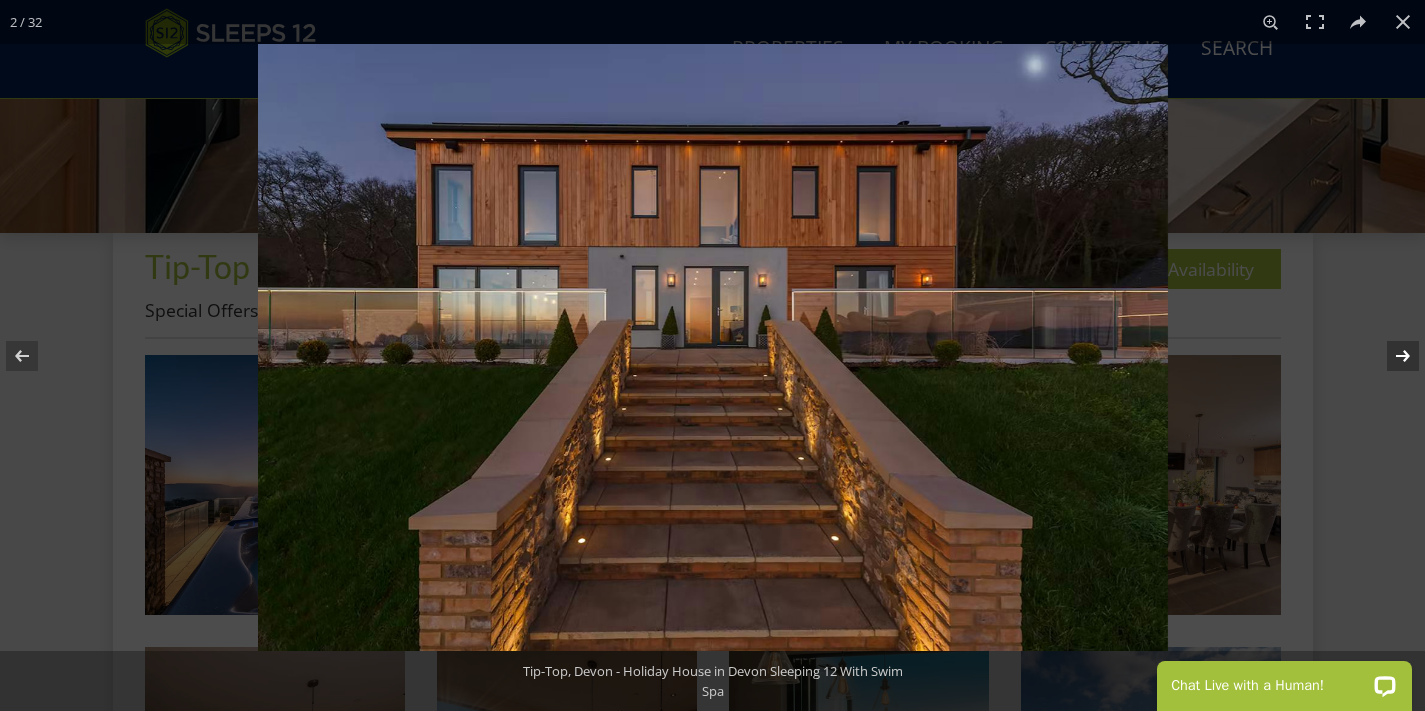 click at bounding box center [1390, 356] 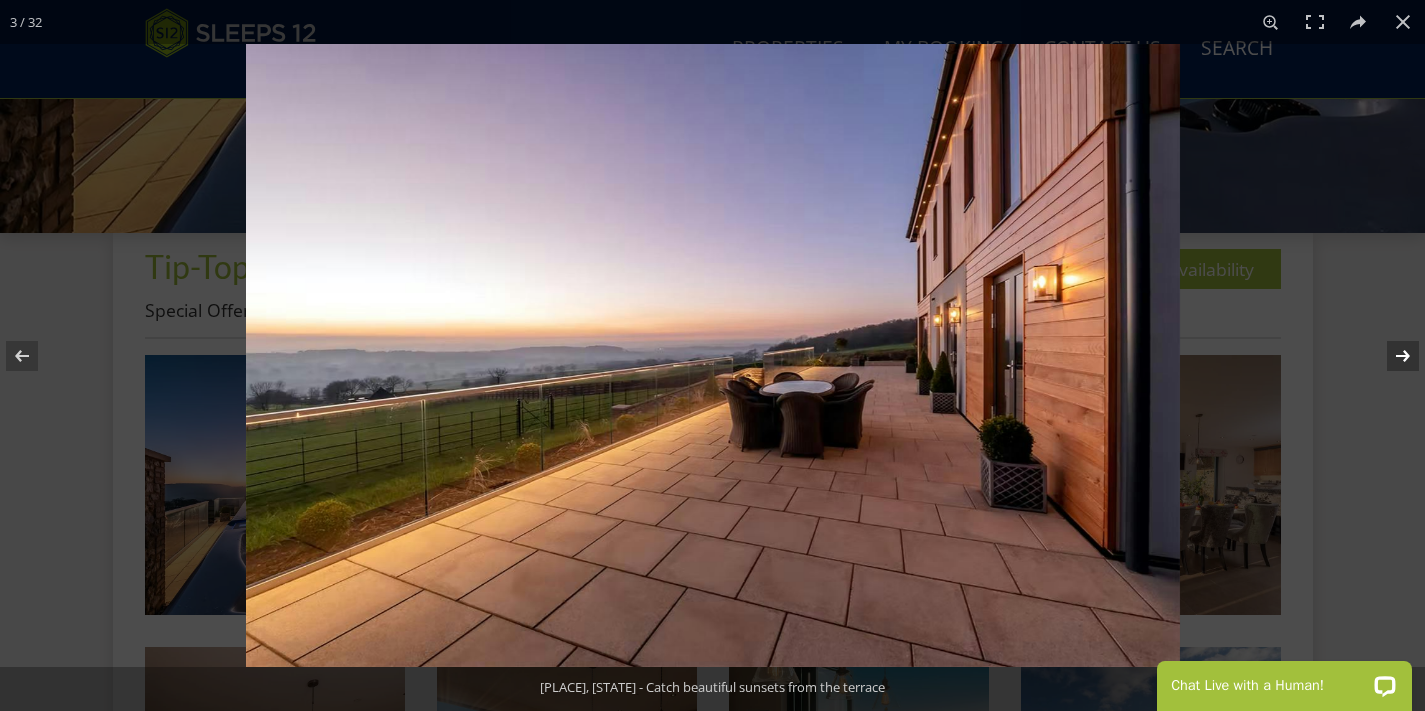 click at bounding box center [1390, 356] 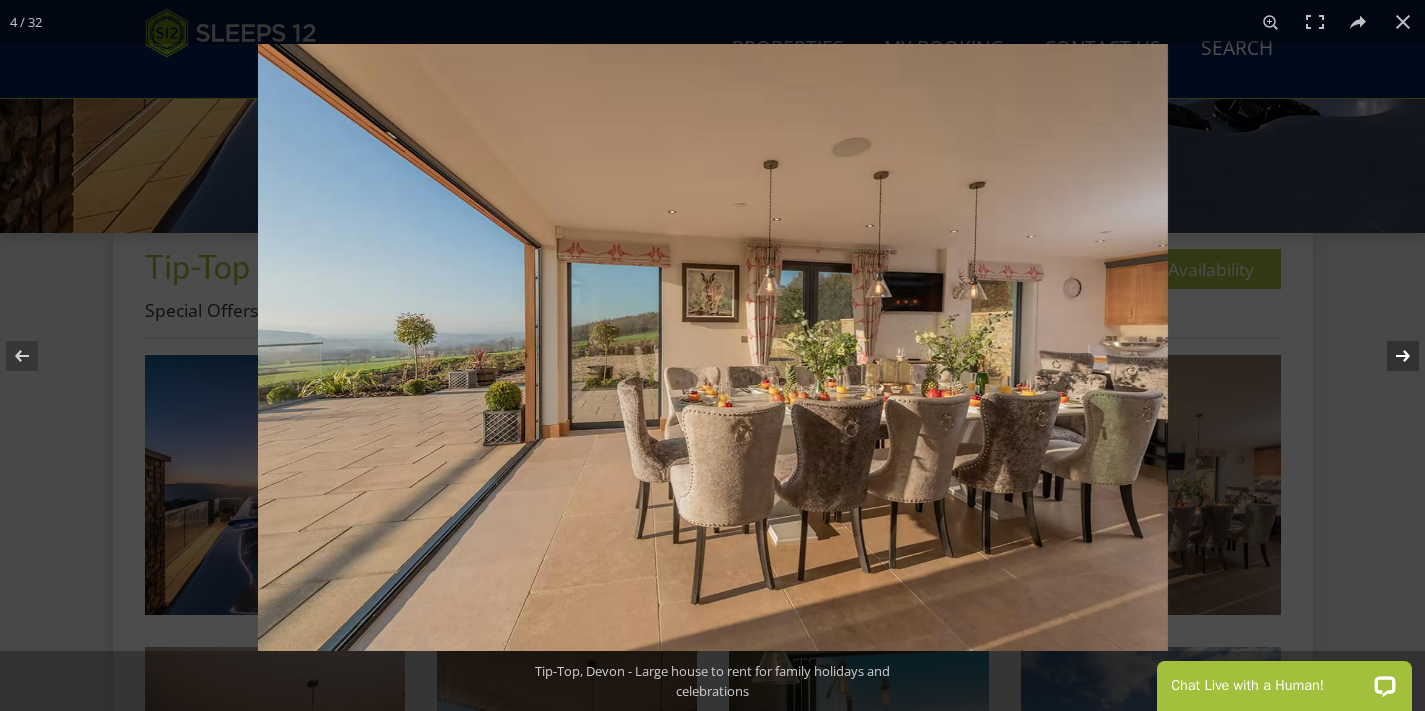 click at bounding box center [1390, 356] 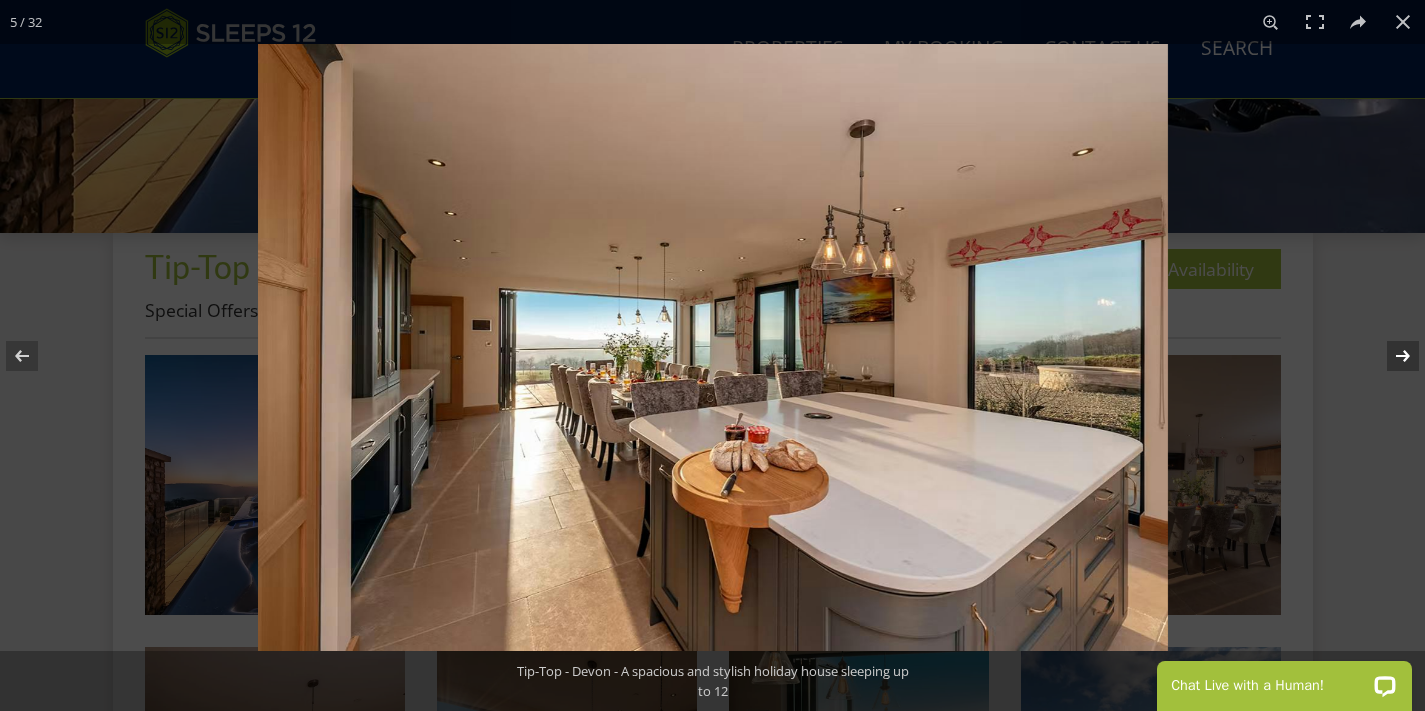 click at bounding box center (1390, 356) 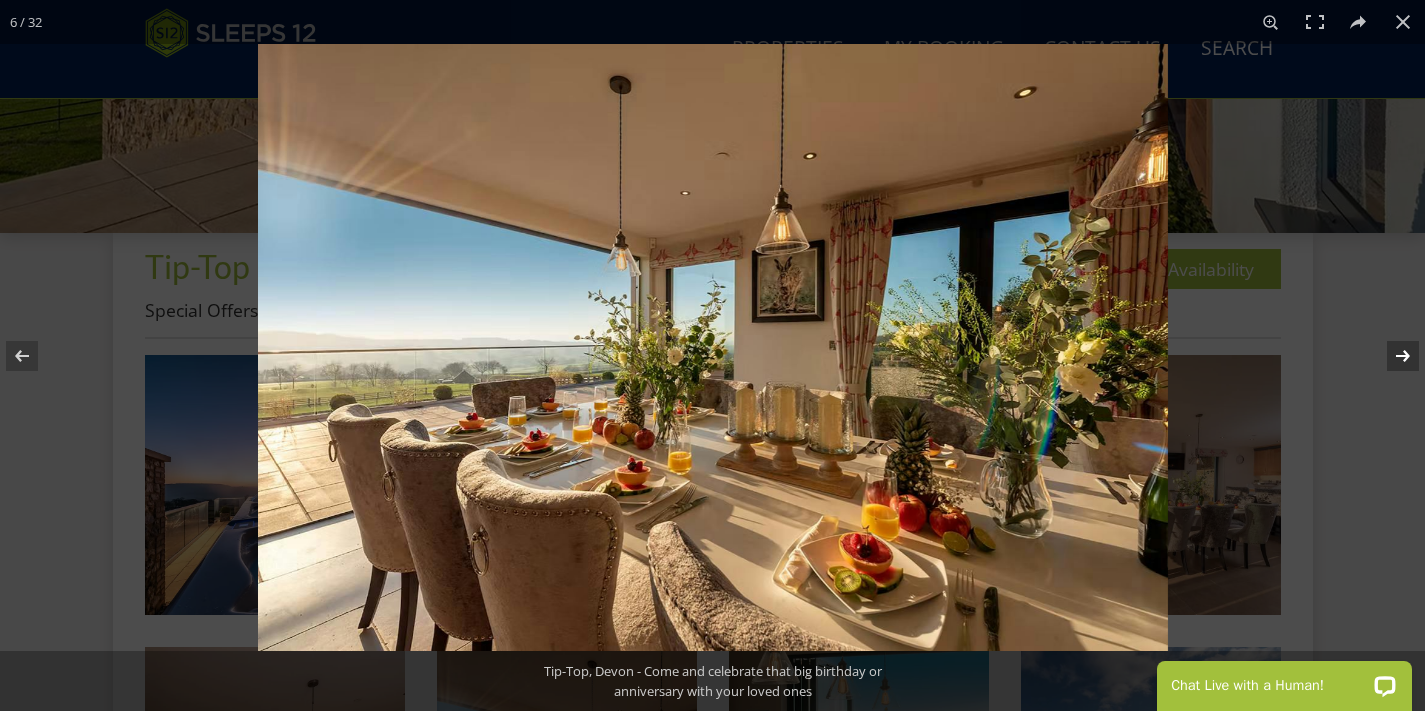 click at bounding box center (1390, 356) 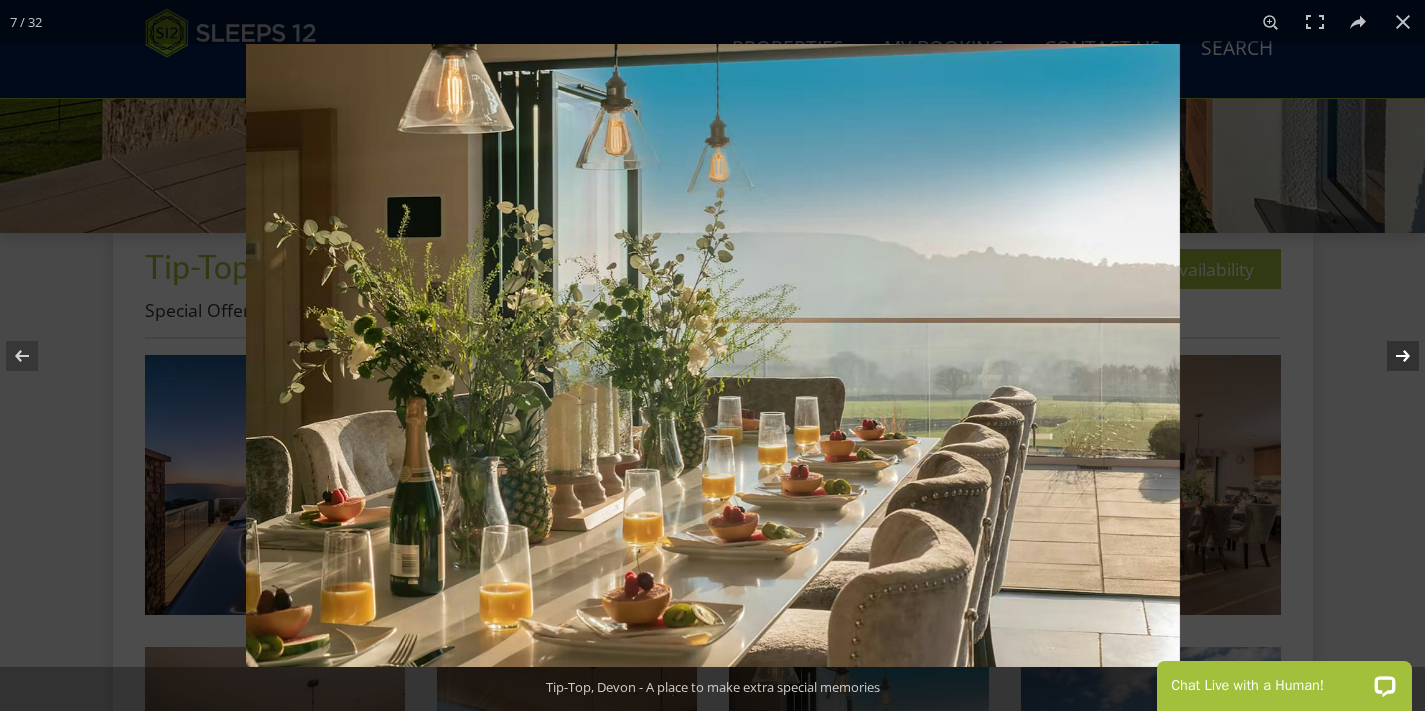 click at bounding box center [1390, 356] 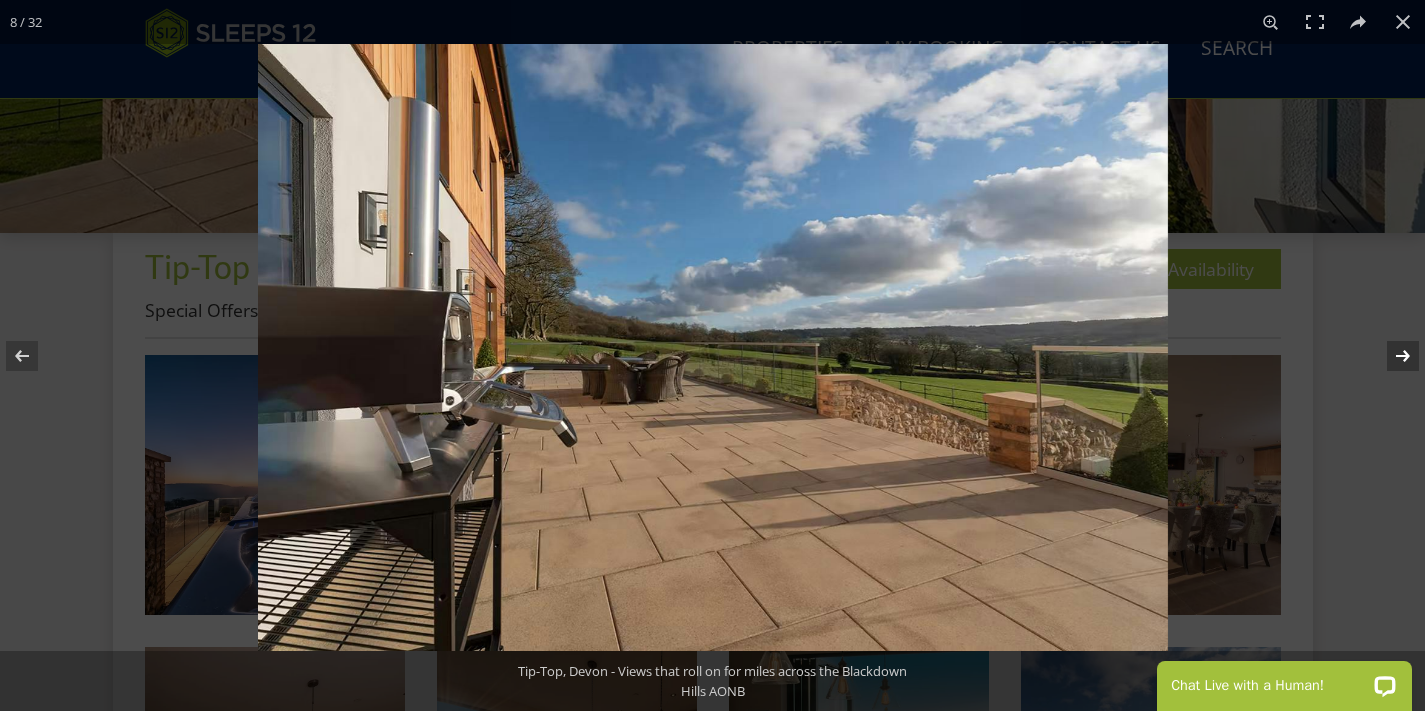 click at bounding box center [1390, 356] 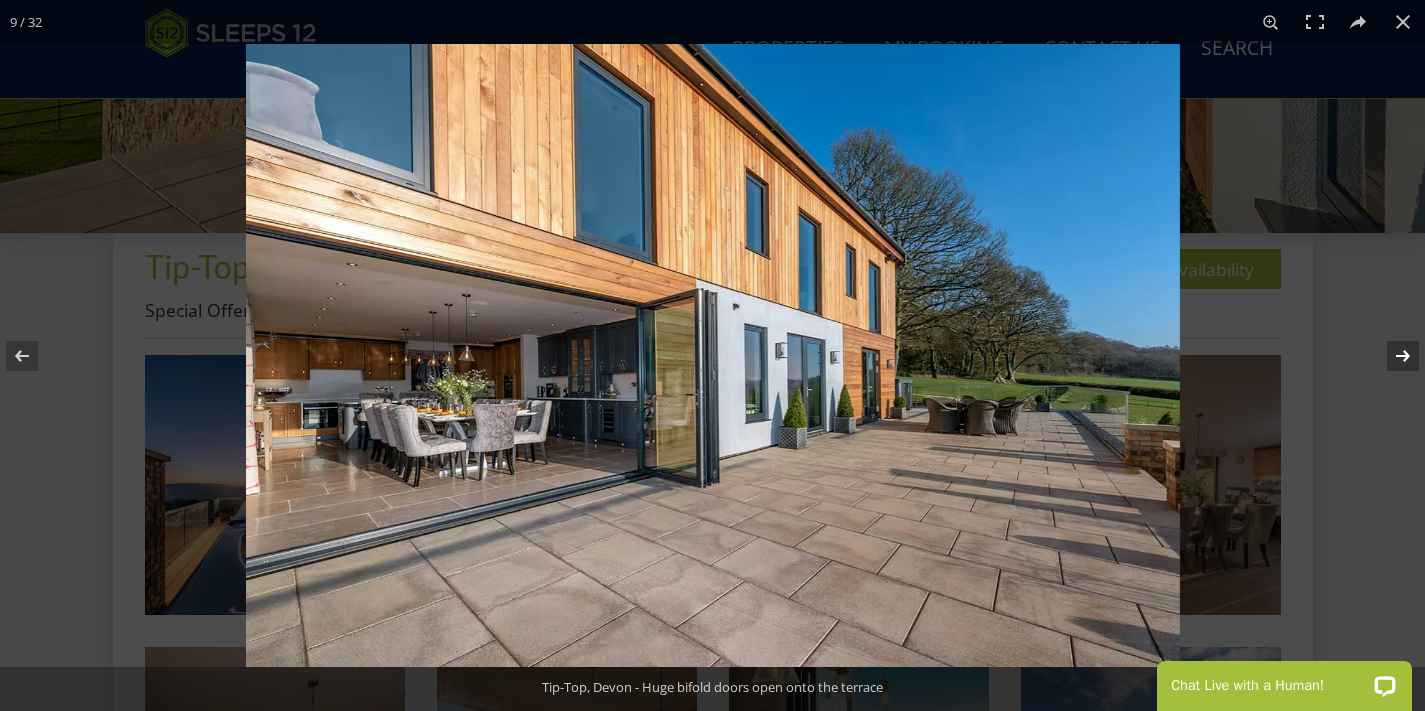 click at bounding box center (1390, 356) 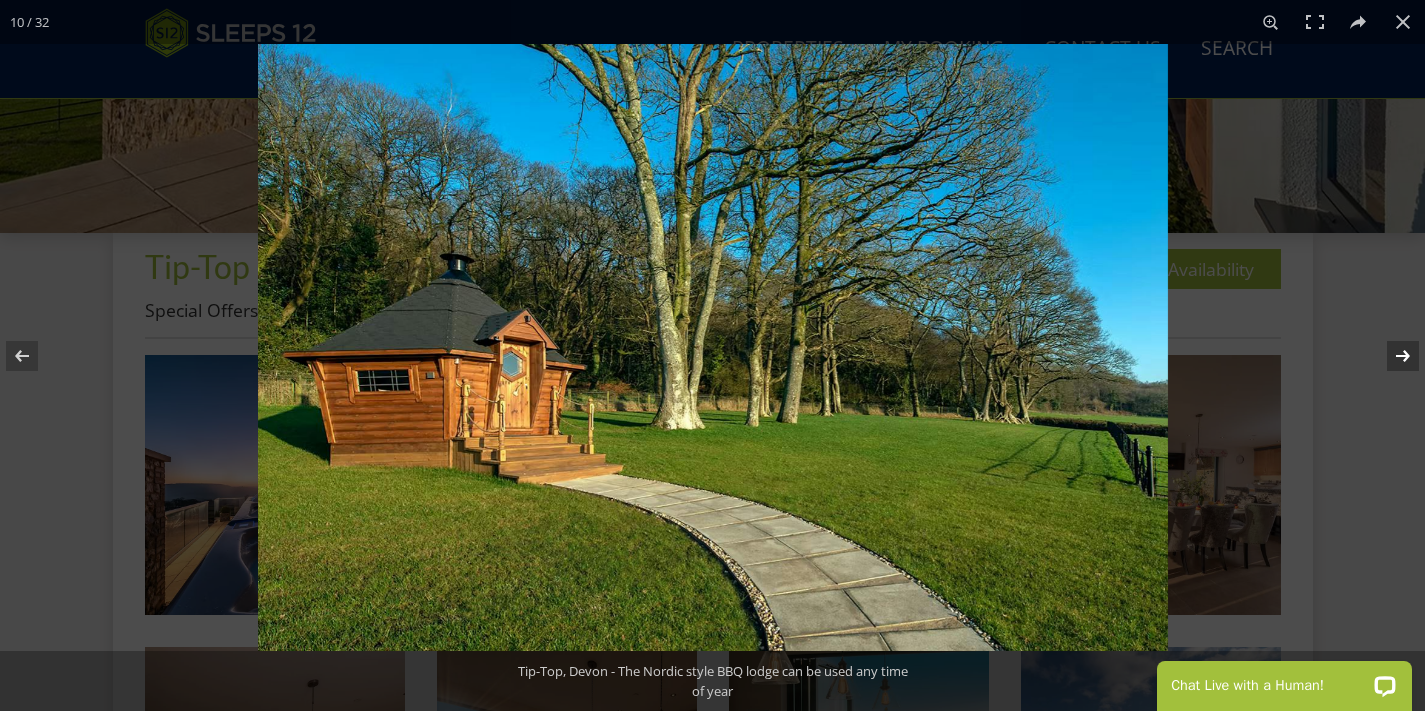 click at bounding box center [1390, 356] 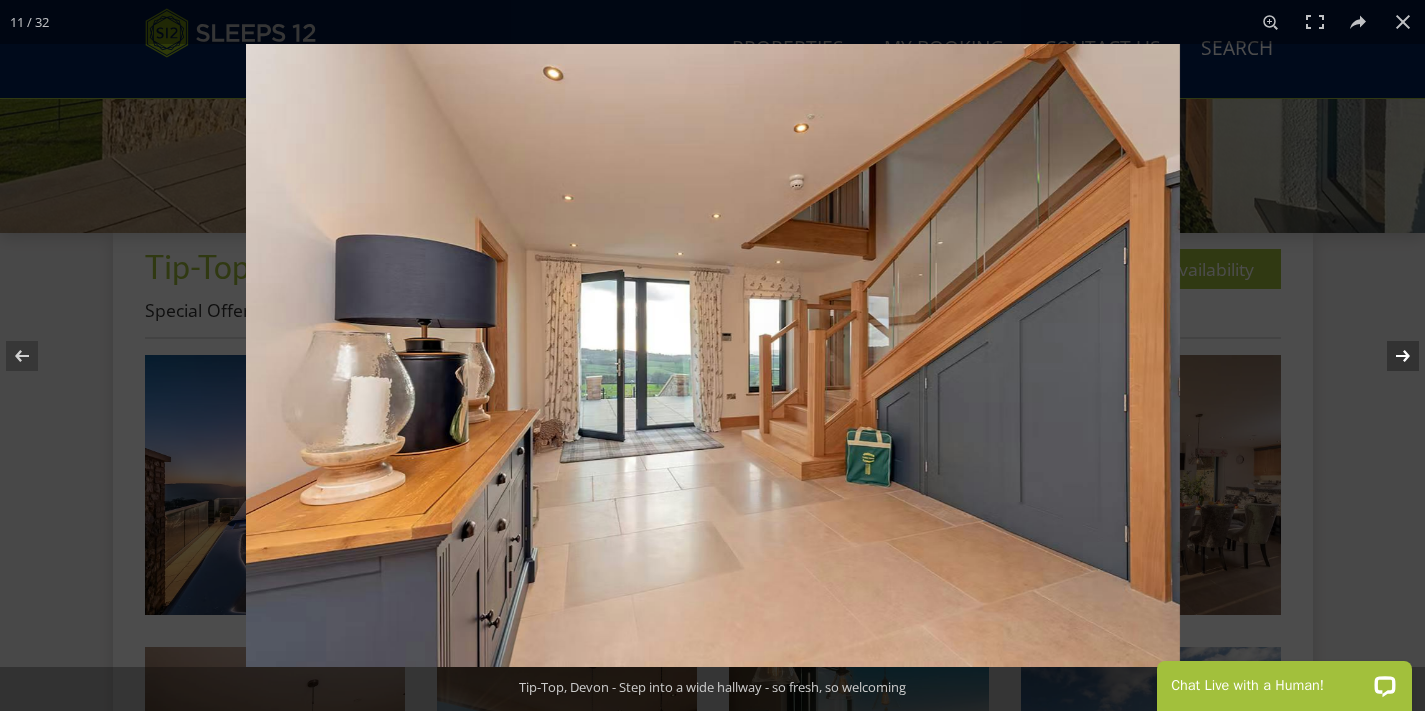 click at bounding box center (1390, 356) 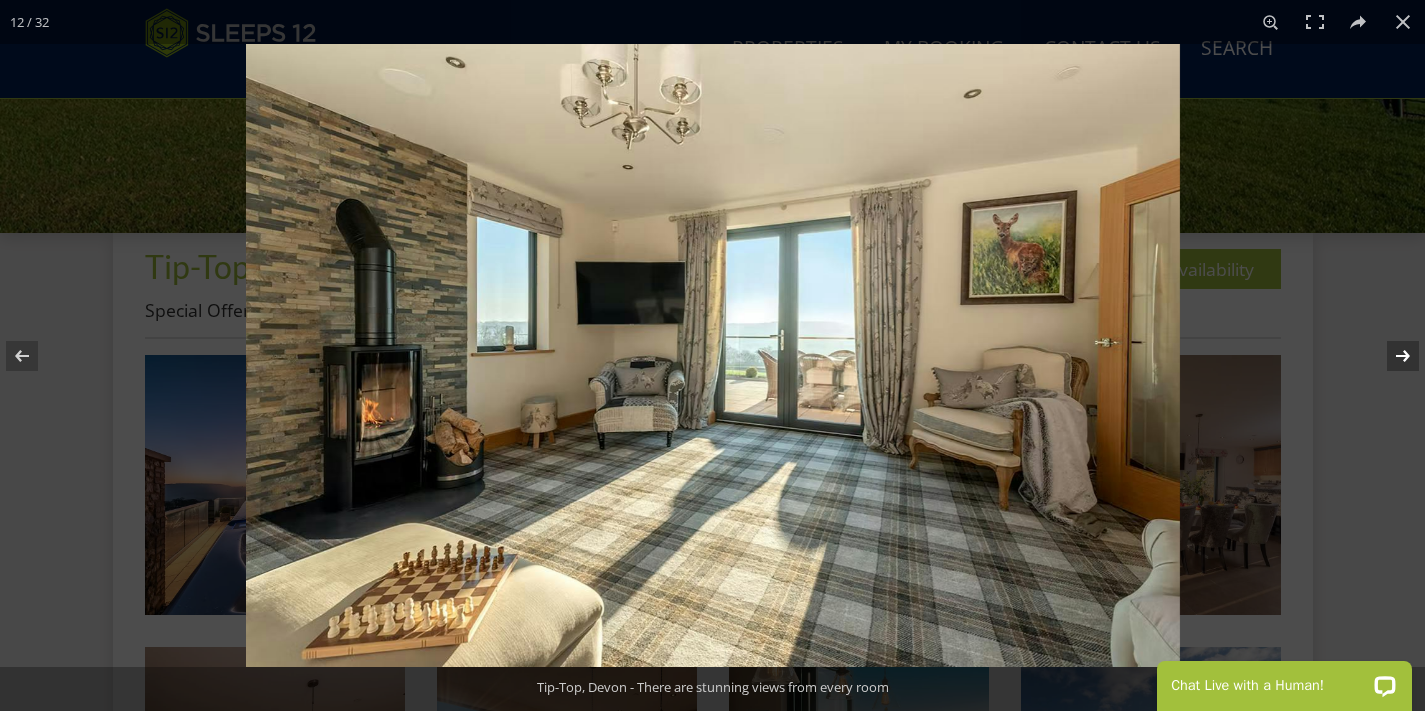 click at bounding box center (1390, 356) 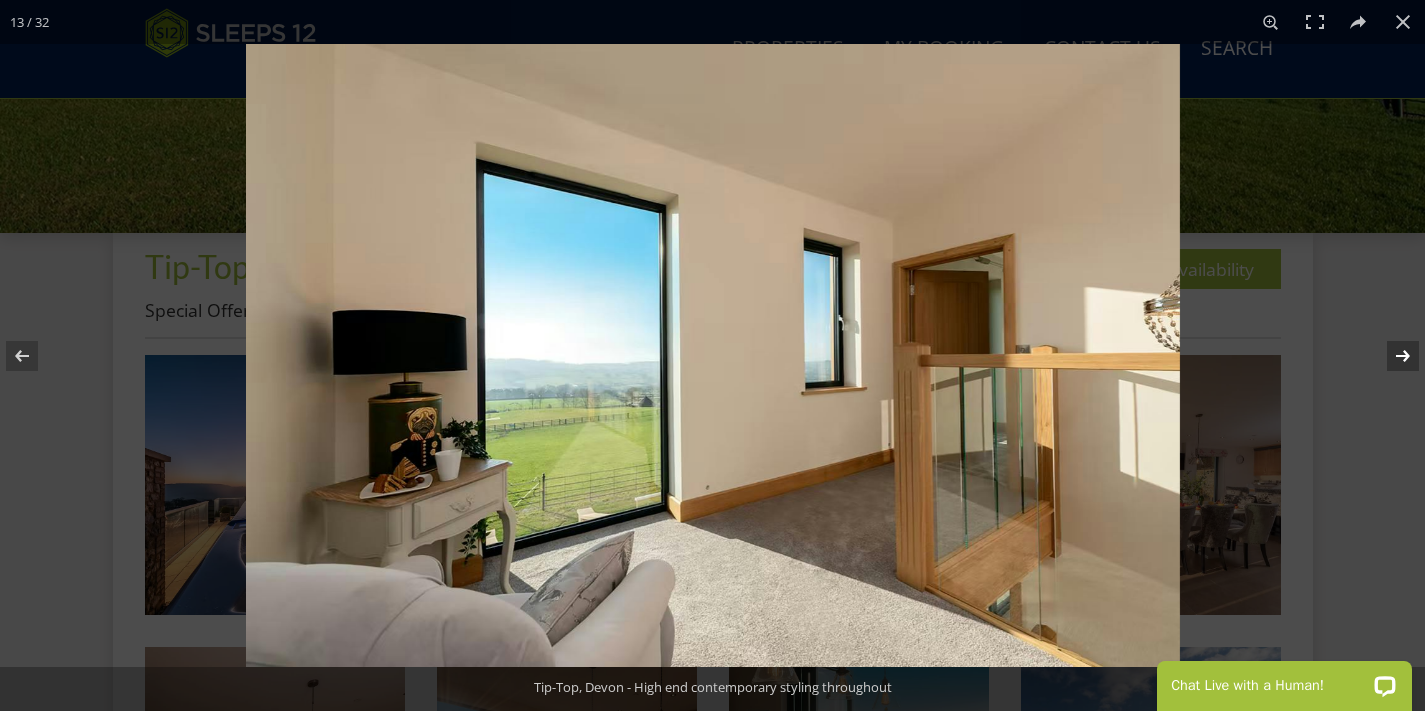 click at bounding box center (1390, 356) 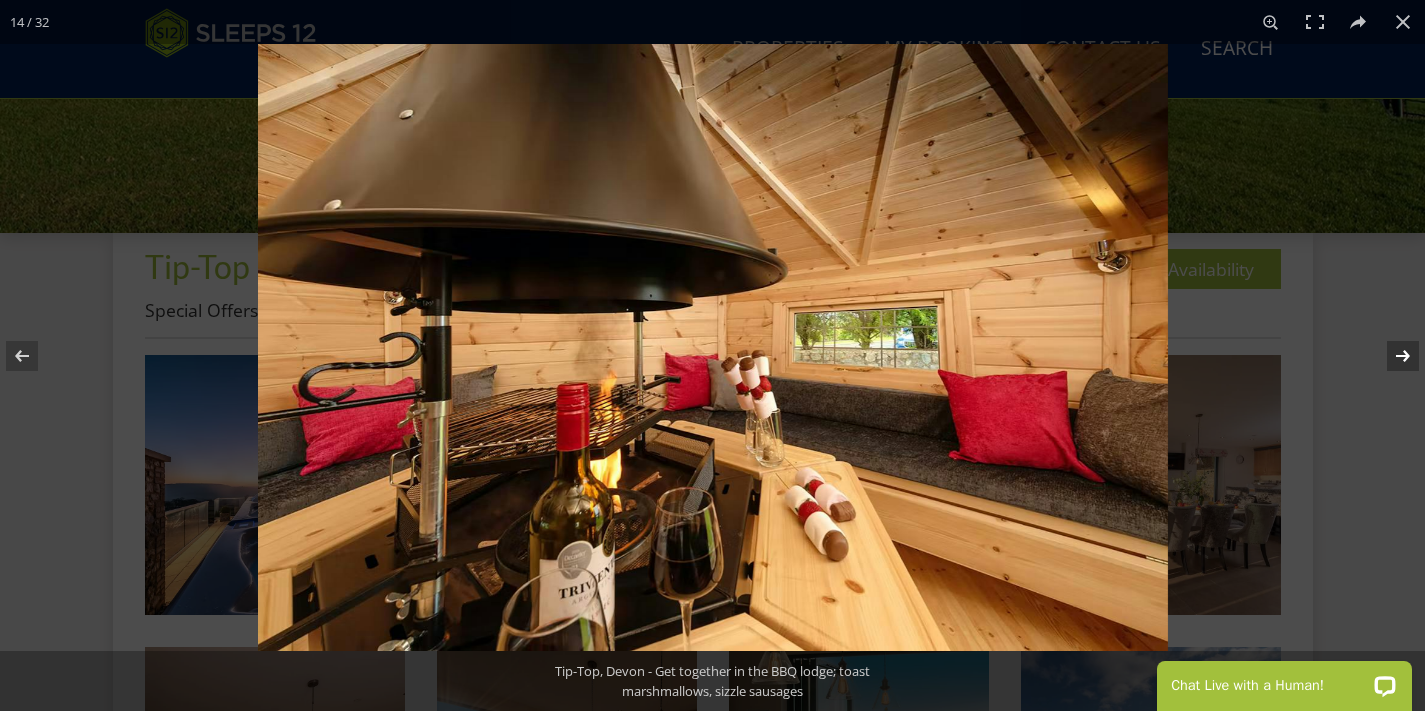 click at bounding box center [1390, 356] 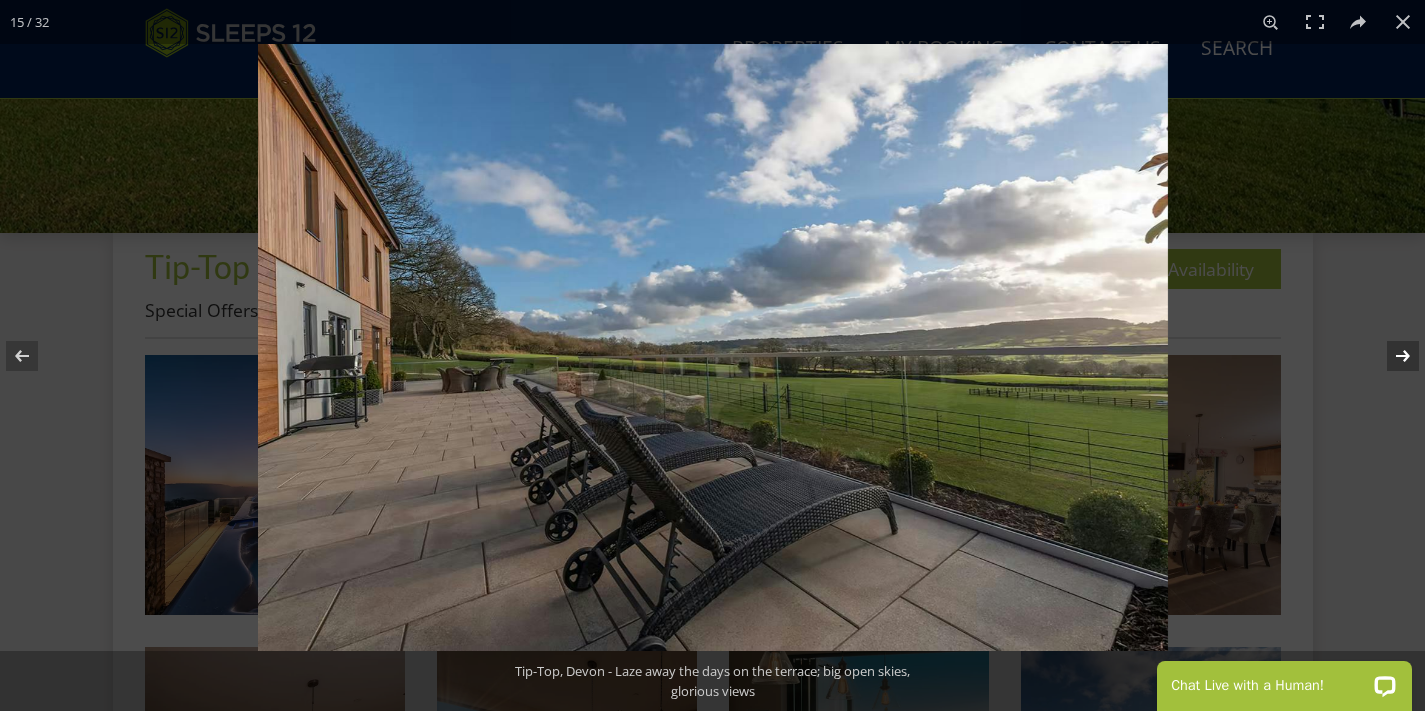 click at bounding box center [1390, 356] 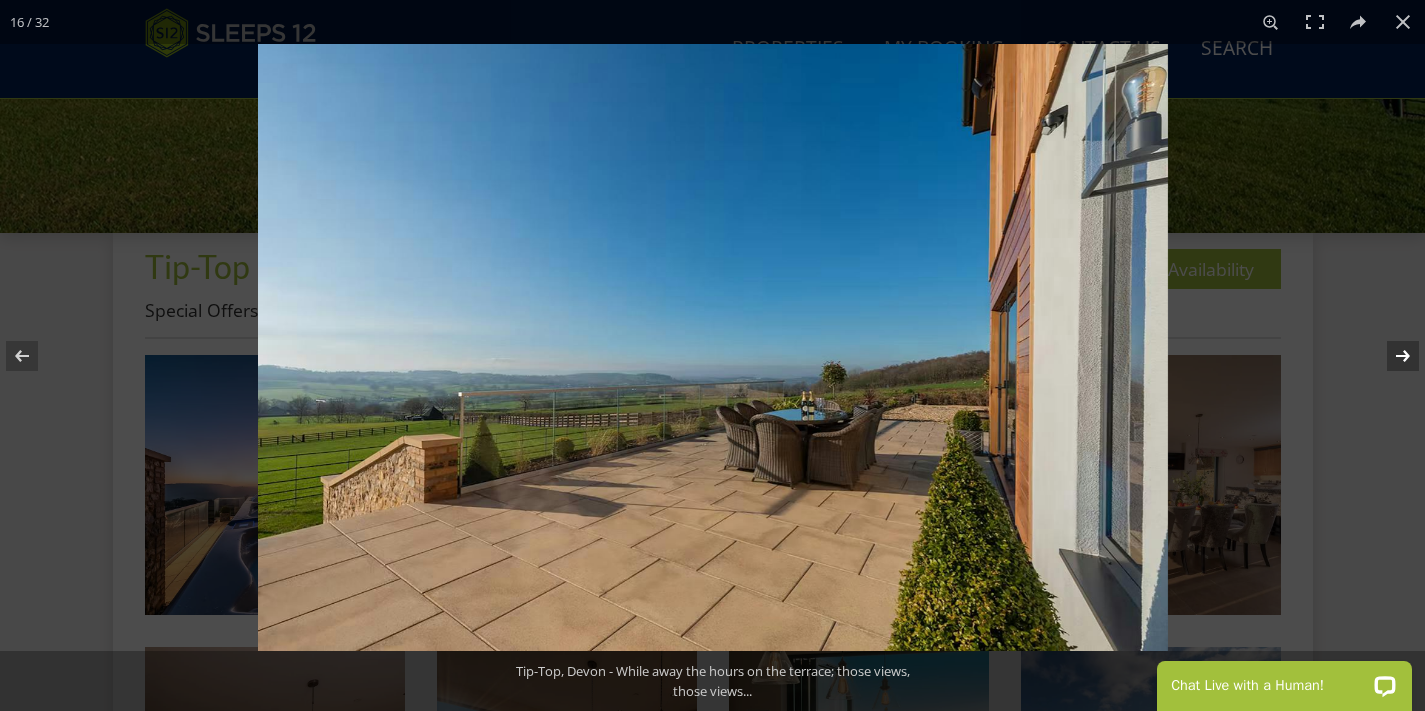 click at bounding box center [1390, 356] 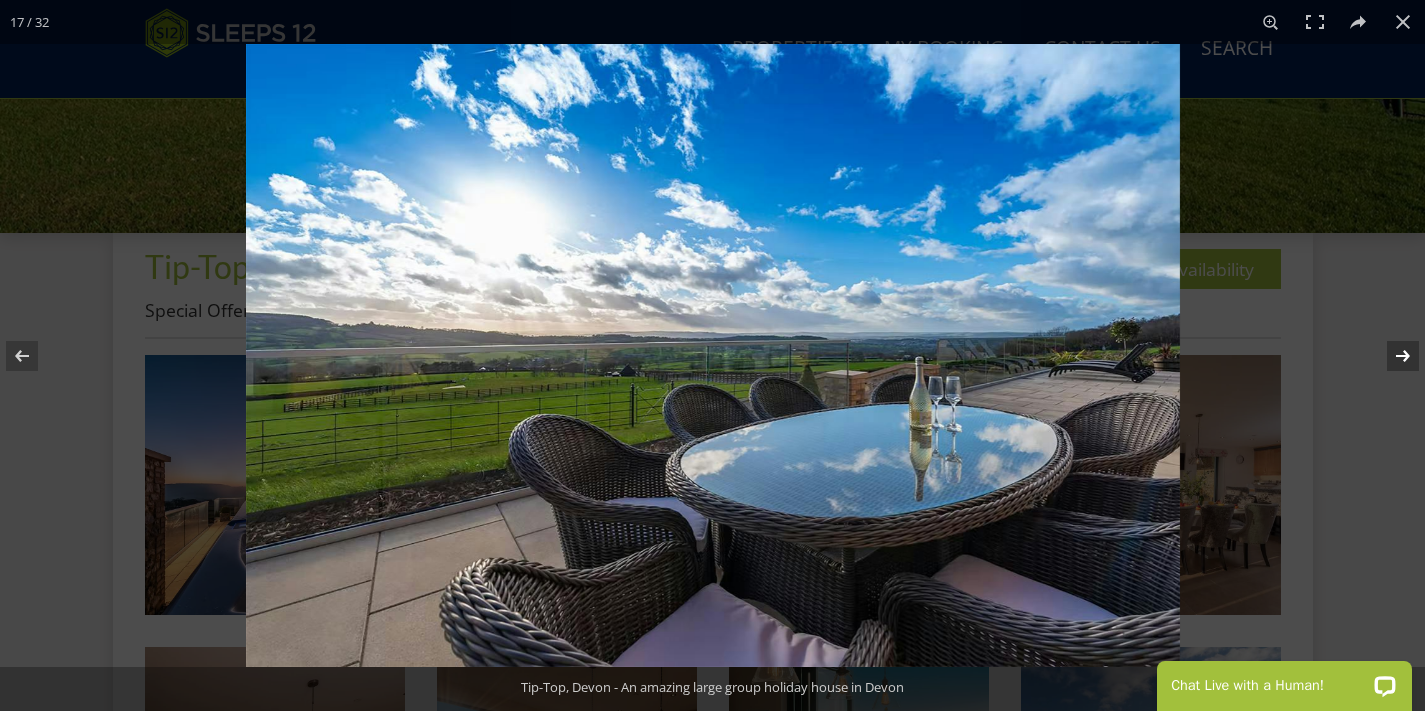 click at bounding box center (1390, 356) 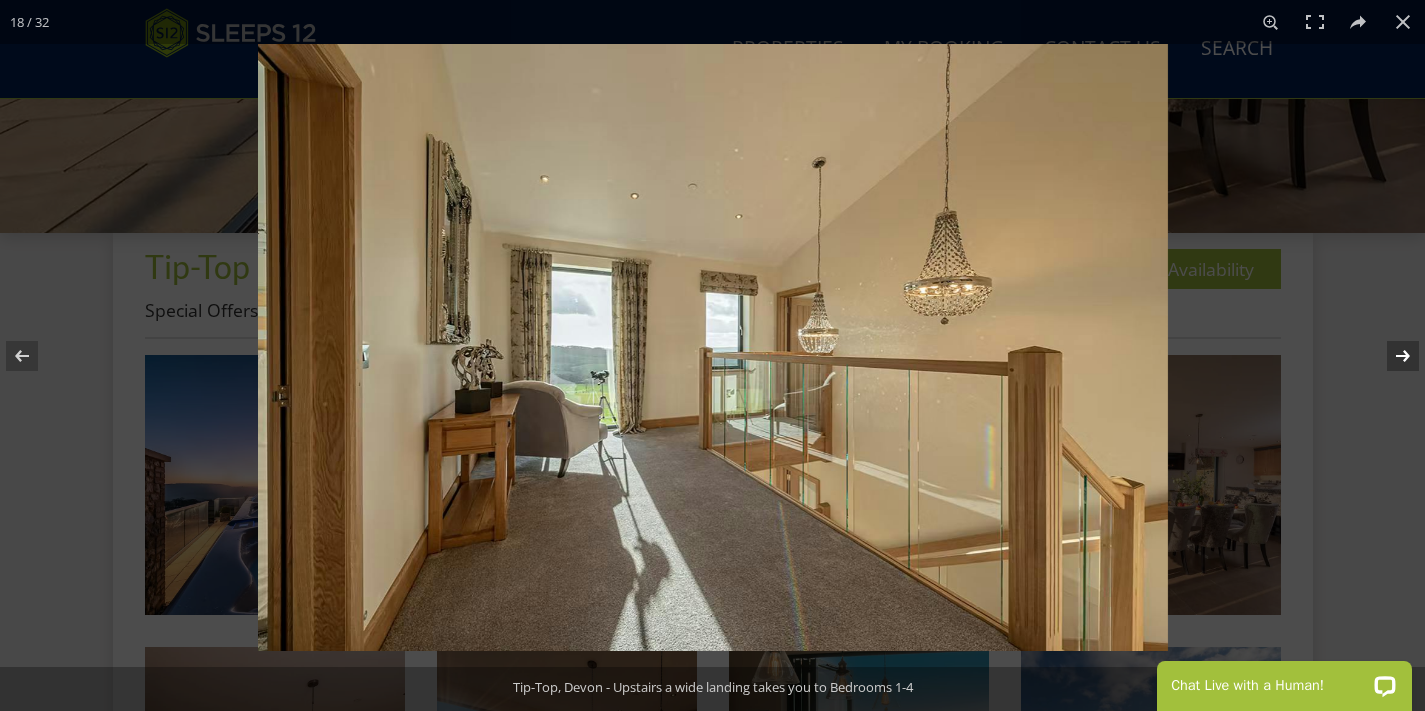 click at bounding box center (1390, 356) 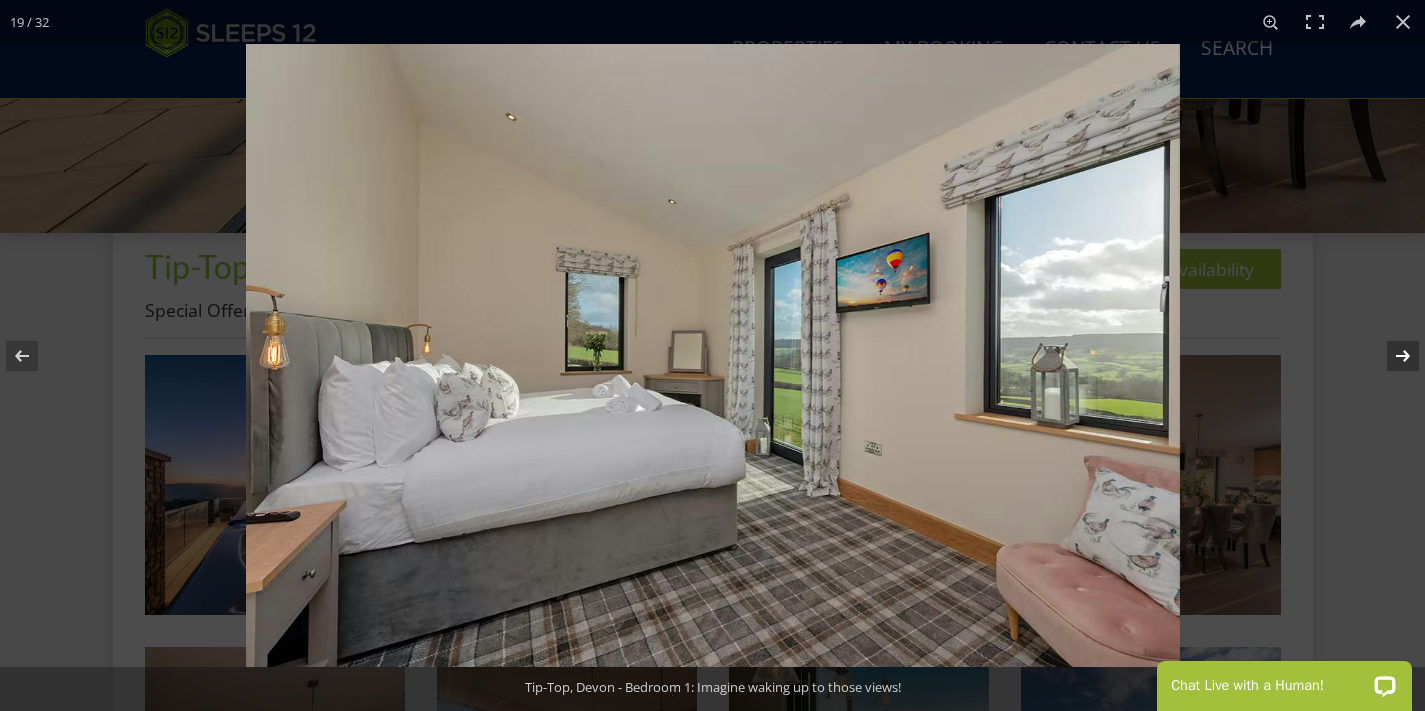 click at bounding box center (1390, 356) 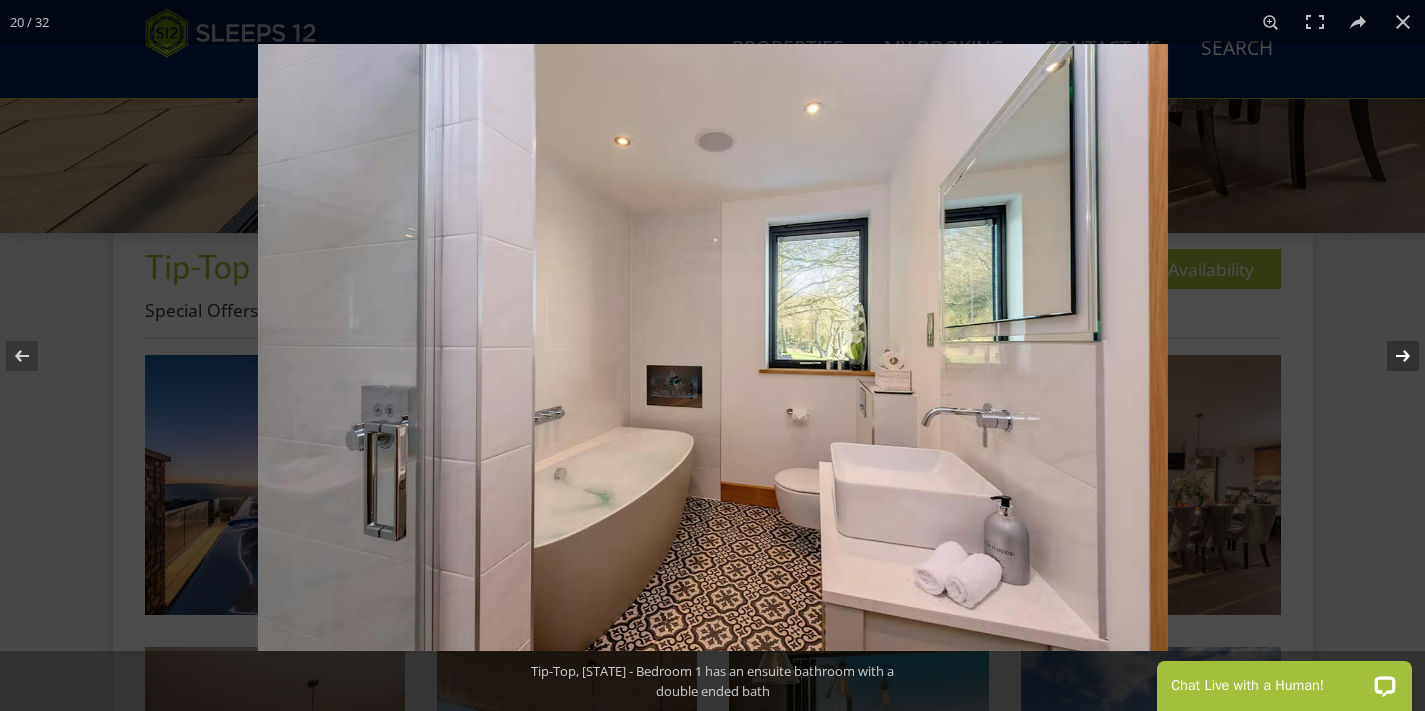click at bounding box center [1390, 356] 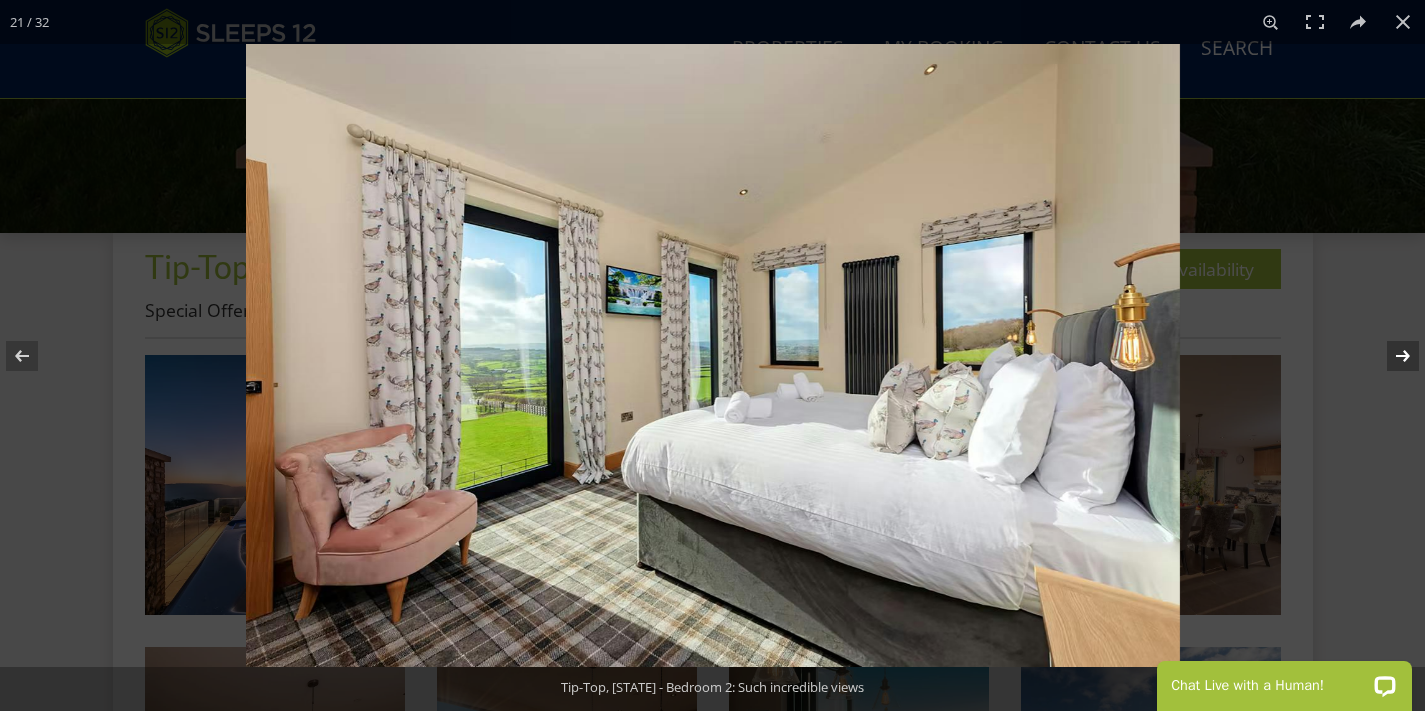 click at bounding box center (1390, 356) 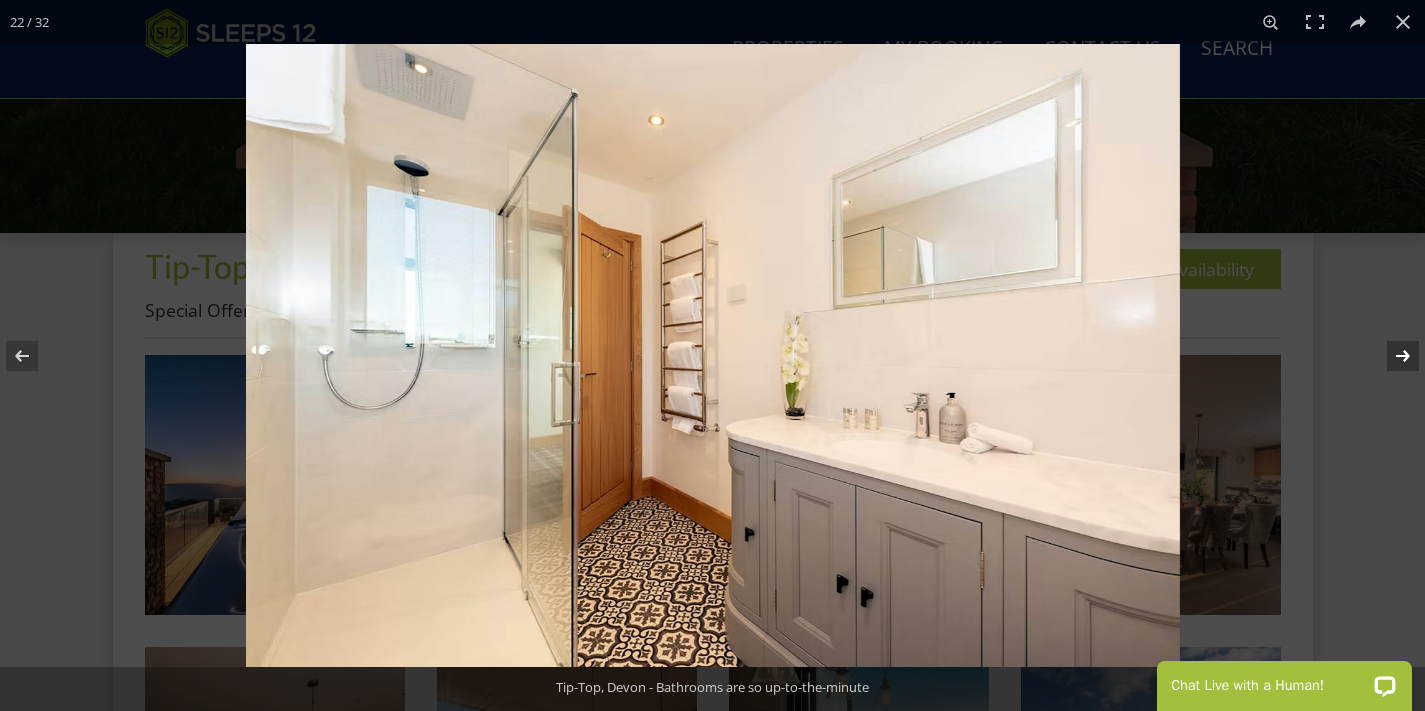 click at bounding box center [1390, 356] 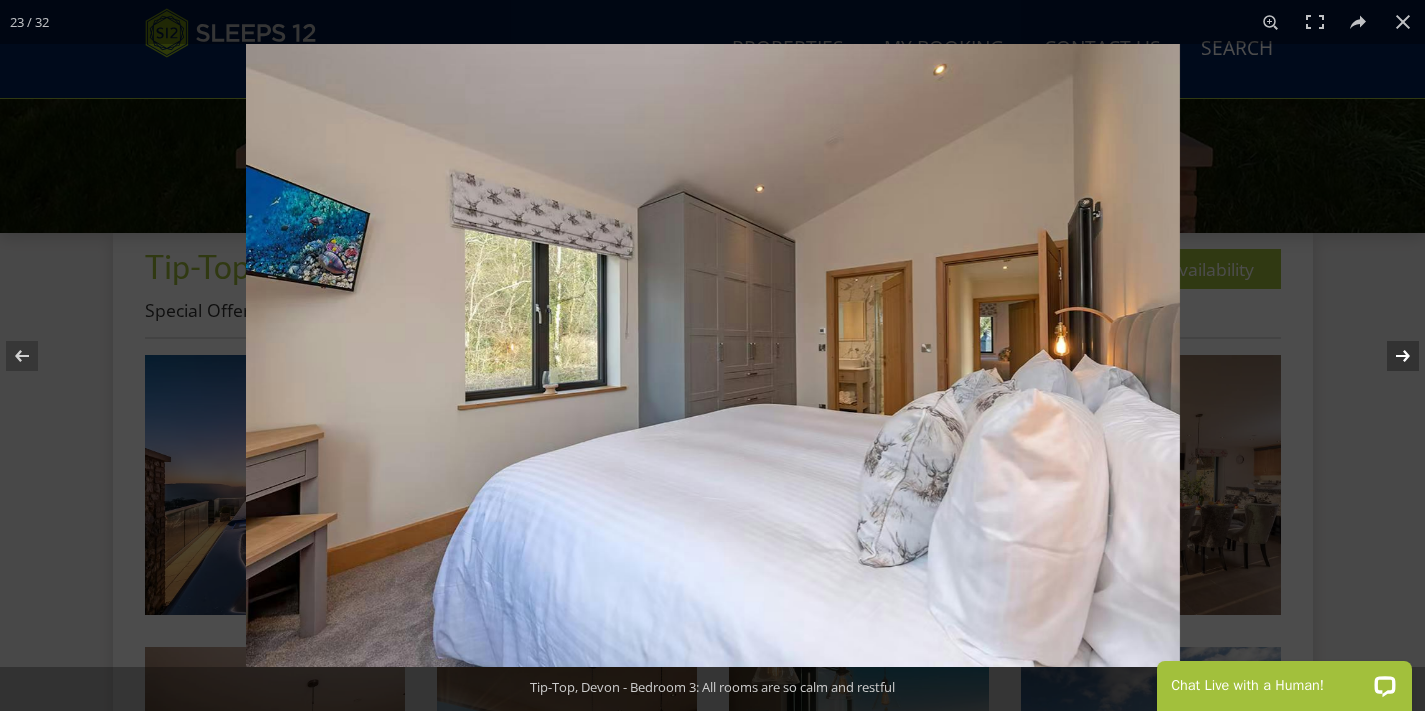 click at bounding box center [1390, 356] 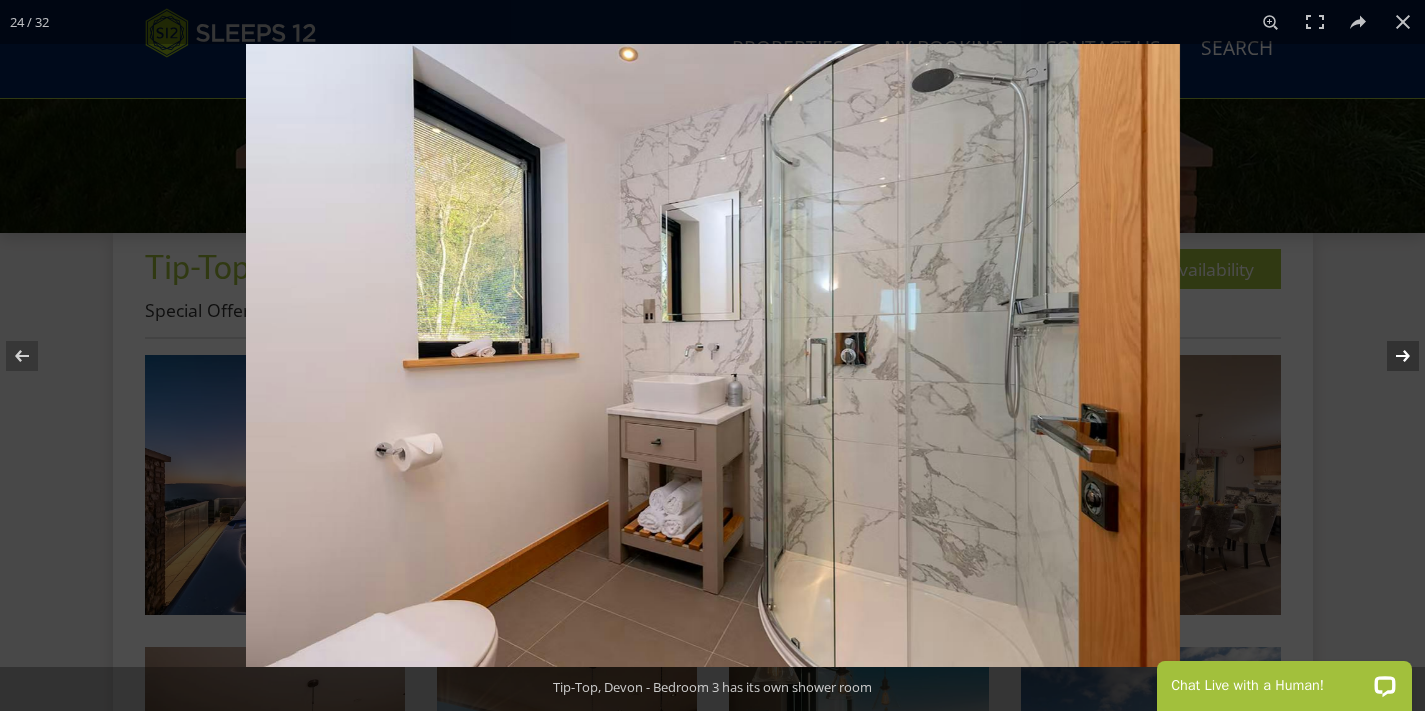 click at bounding box center [1390, 356] 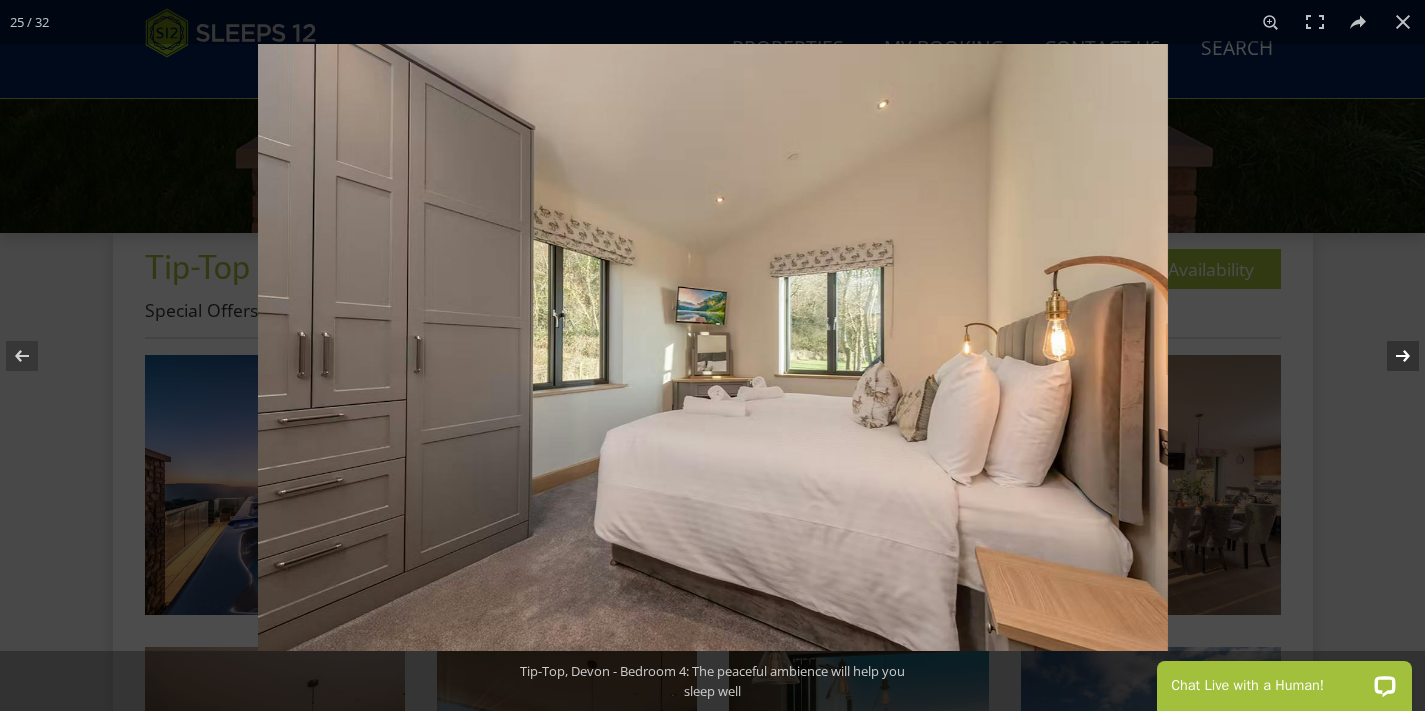 click at bounding box center [1390, 356] 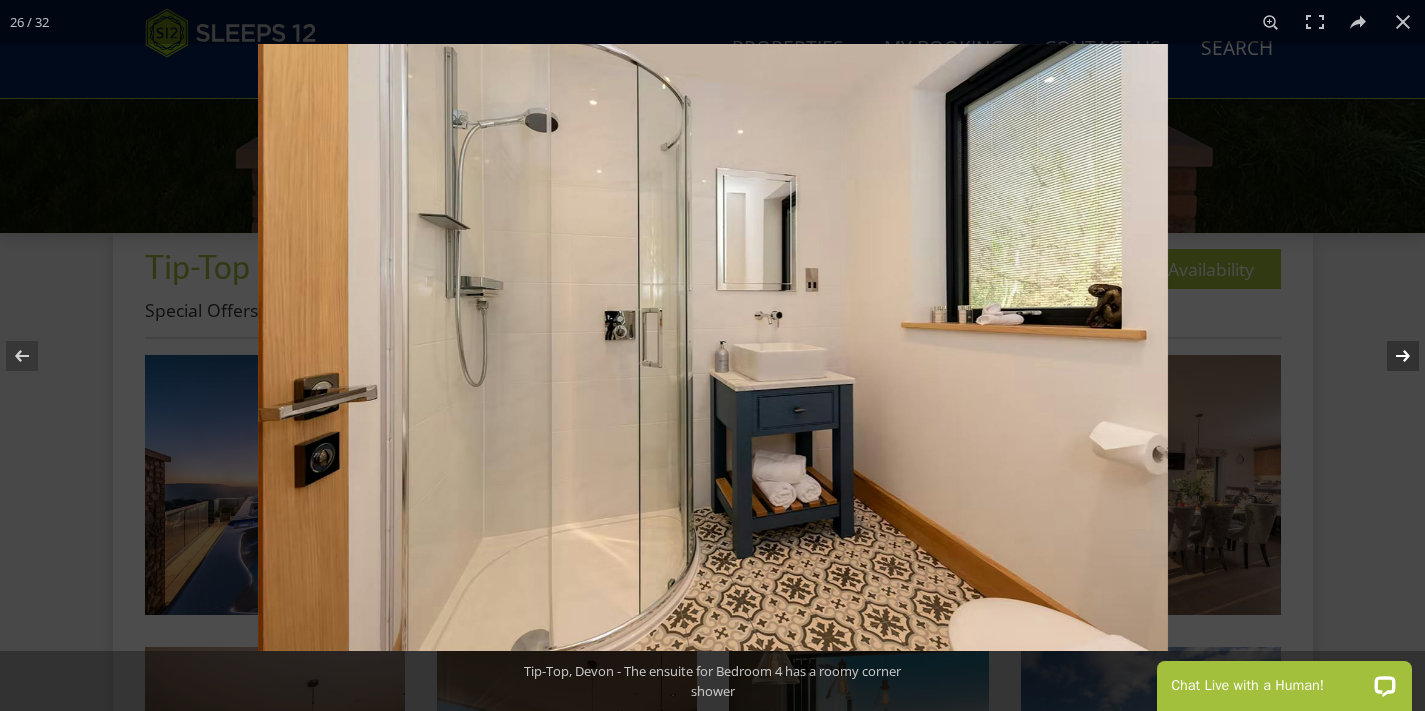 click at bounding box center [1390, 356] 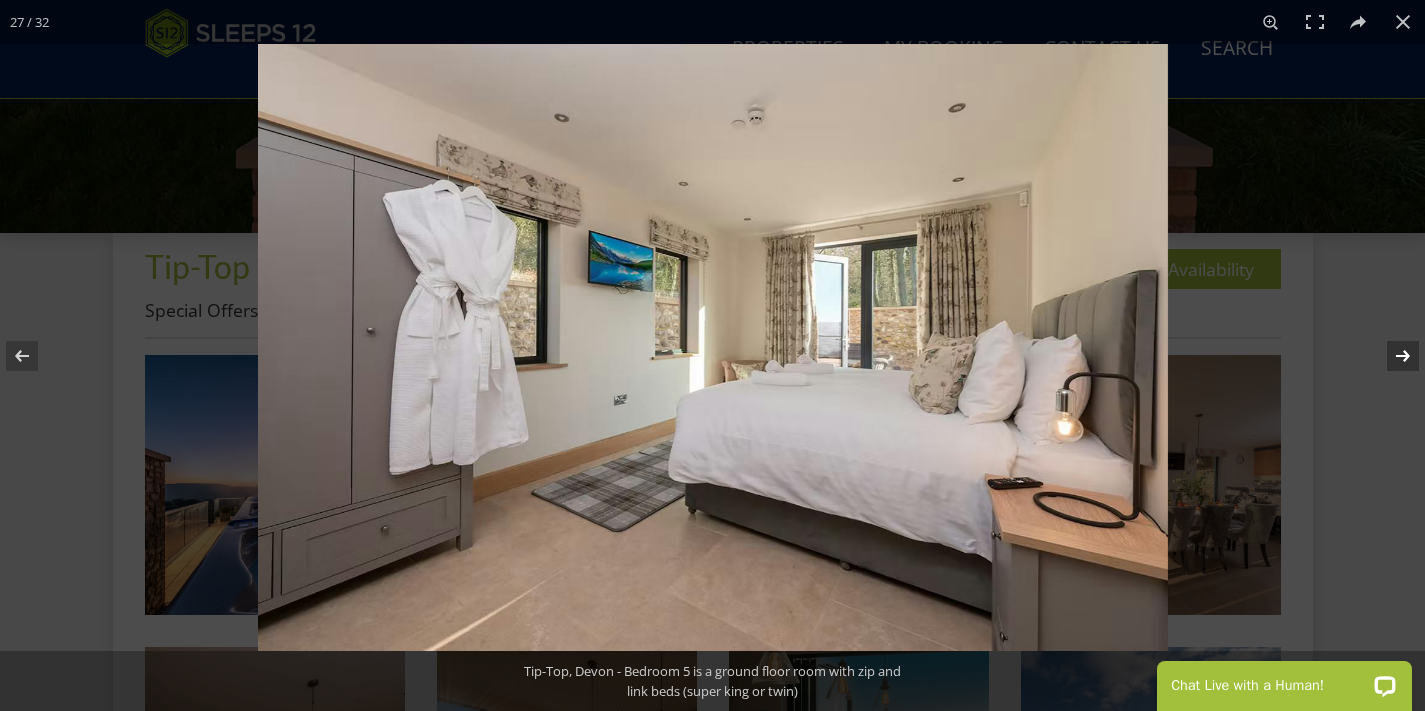 click at bounding box center [1390, 356] 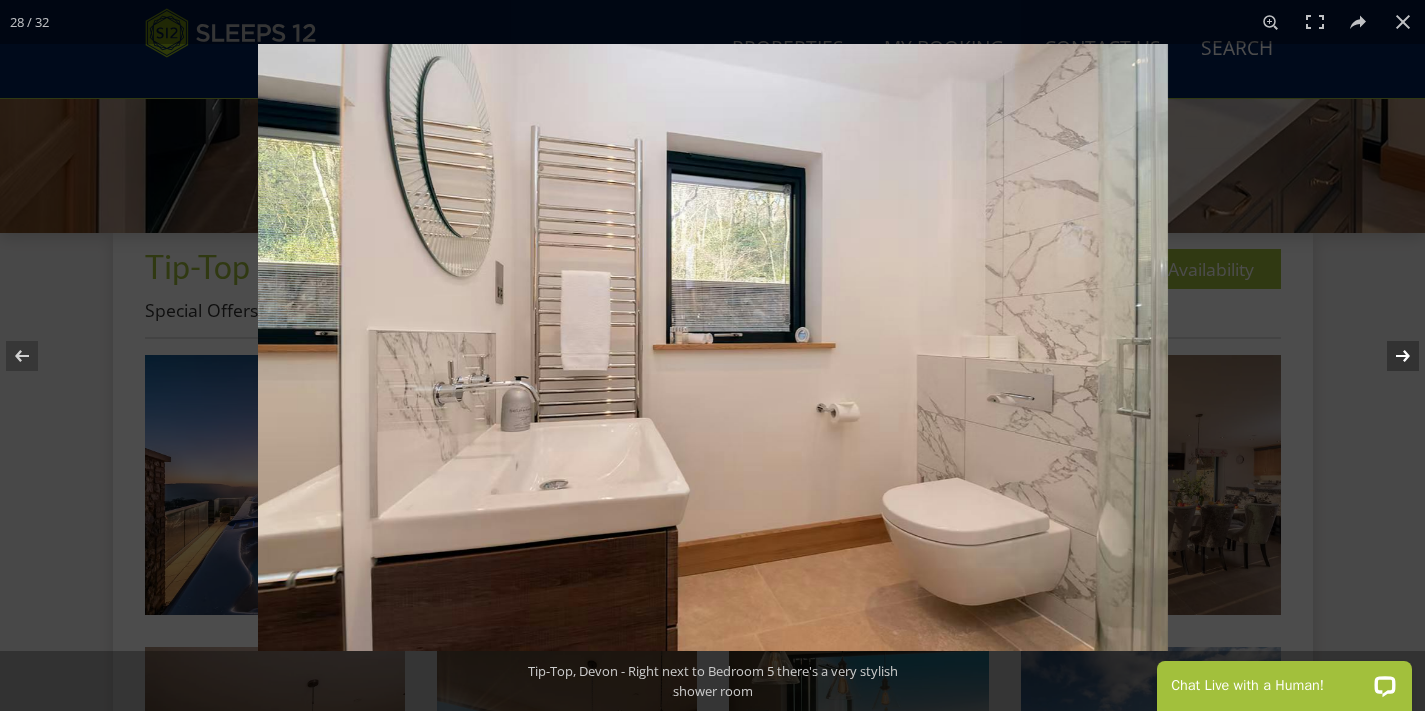 click at bounding box center (1390, 356) 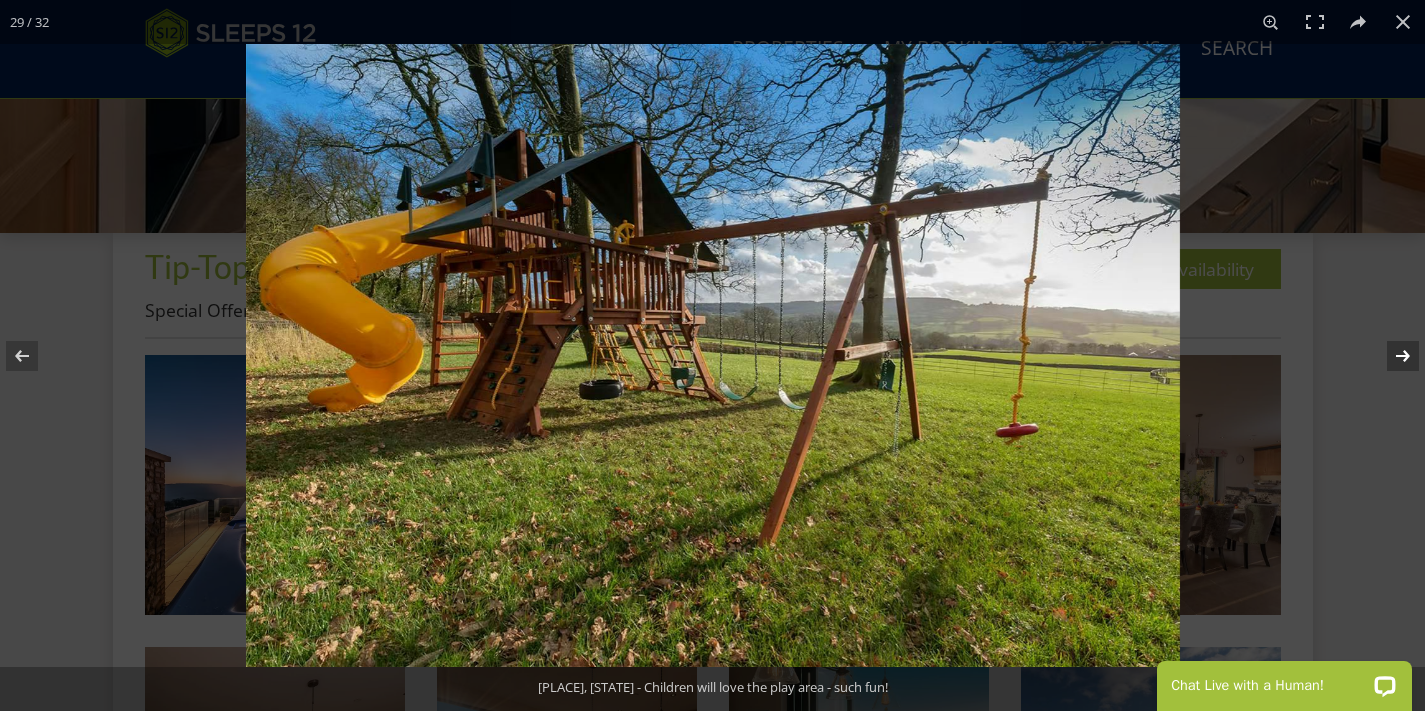 click at bounding box center [1390, 356] 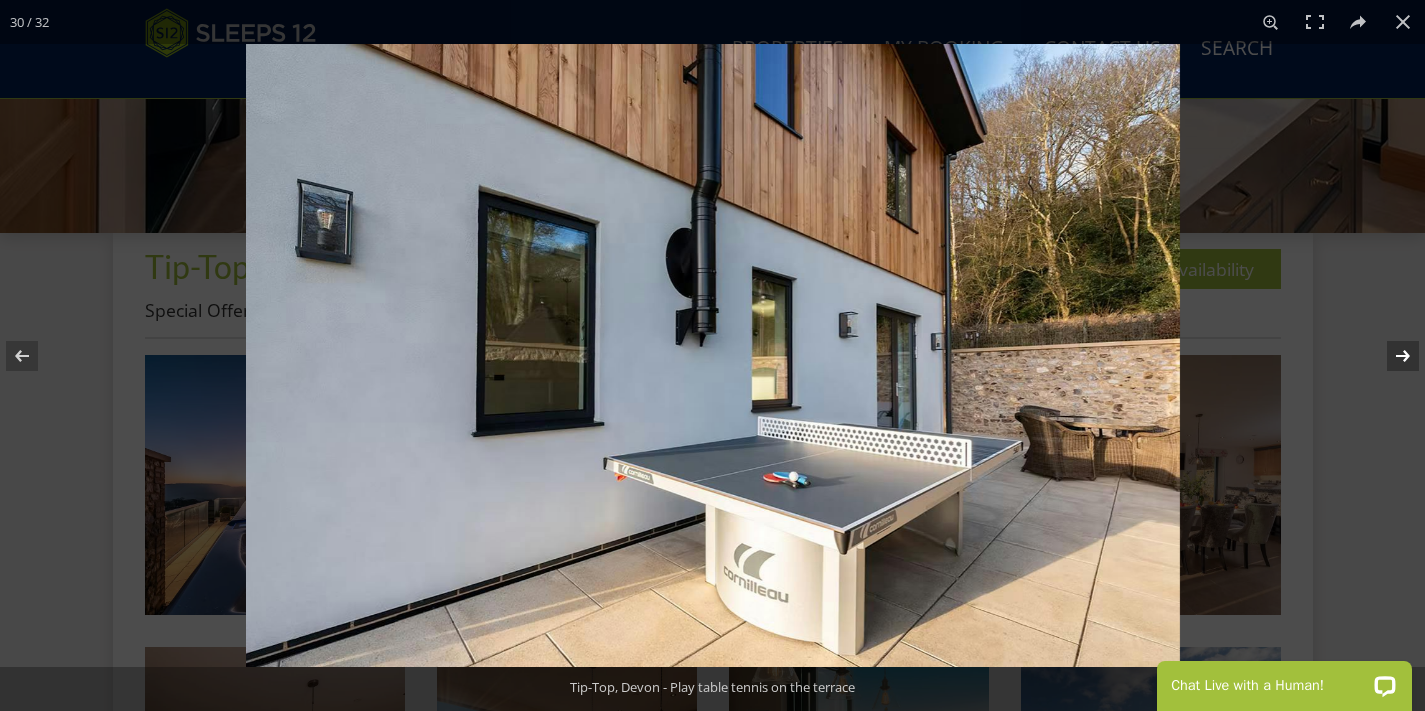 click at bounding box center [1390, 356] 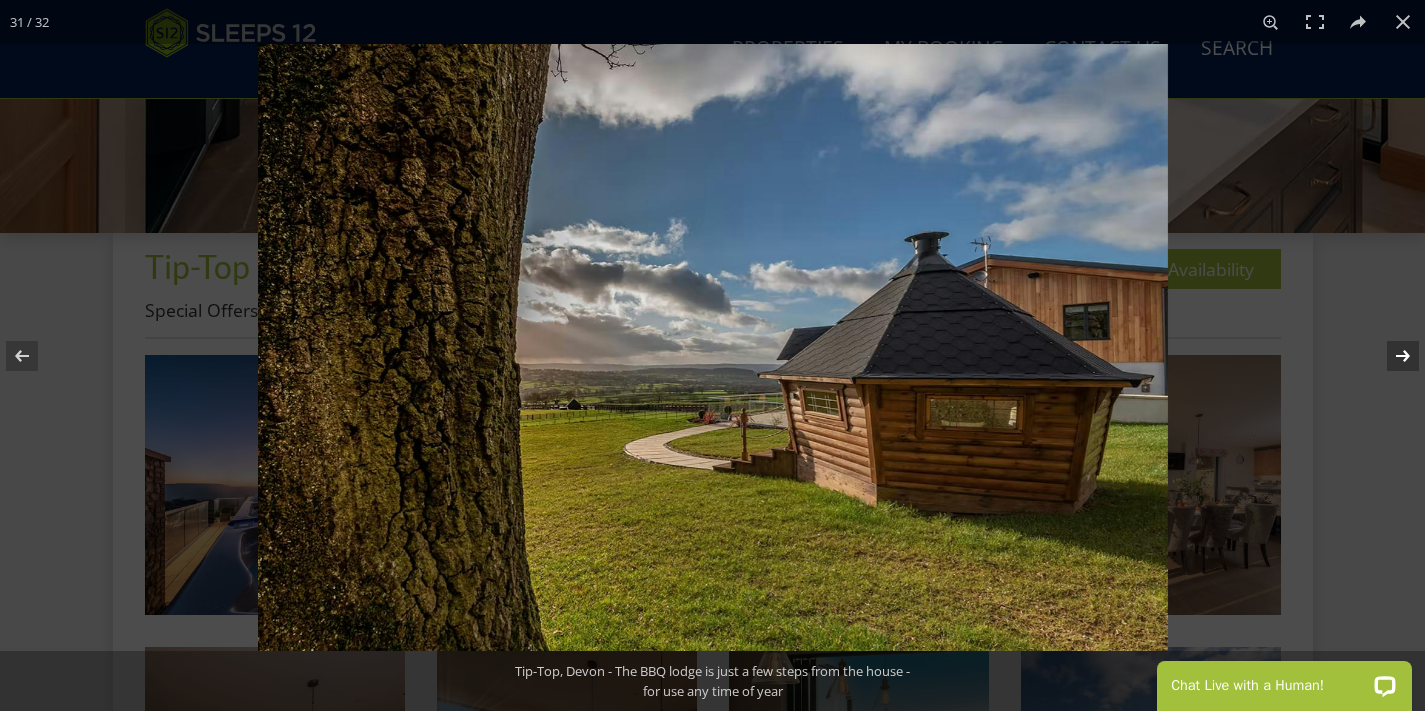 click at bounding box center [1390, 356] 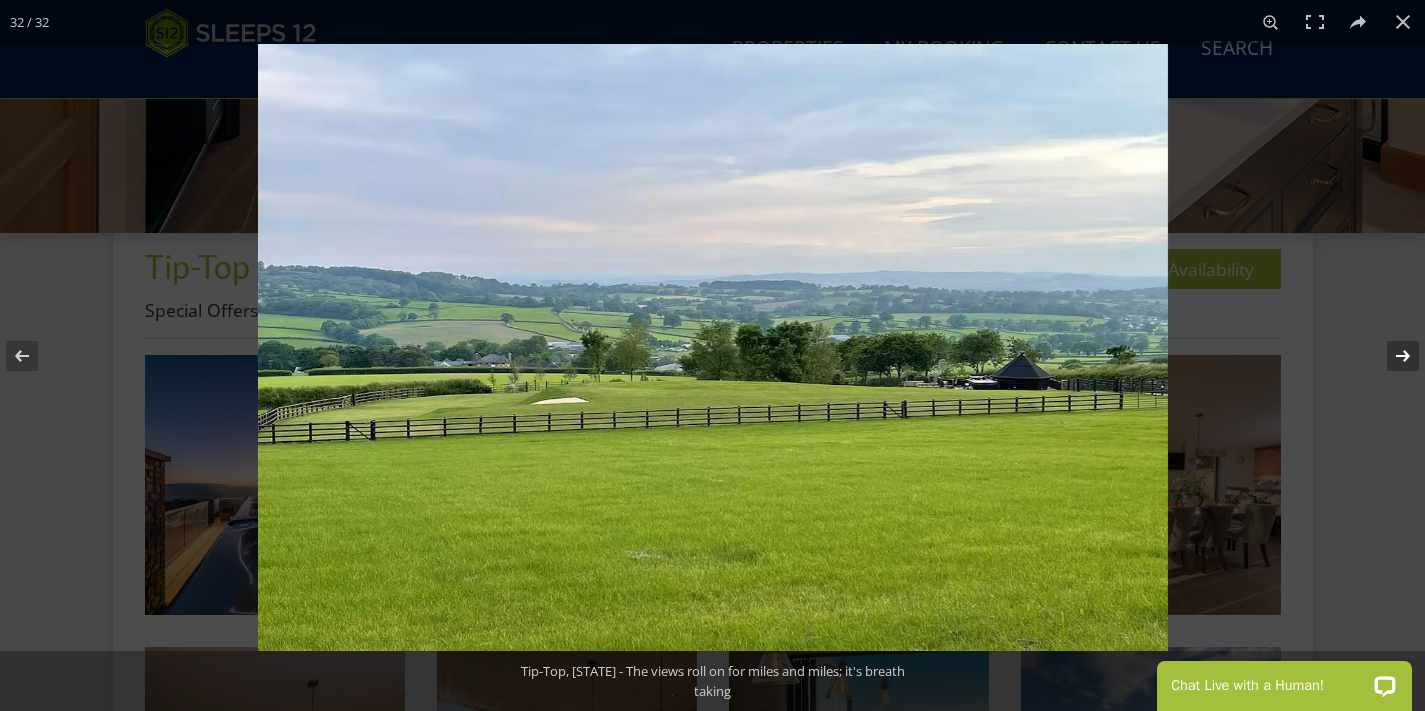 click at bounding box center (1390, 356) 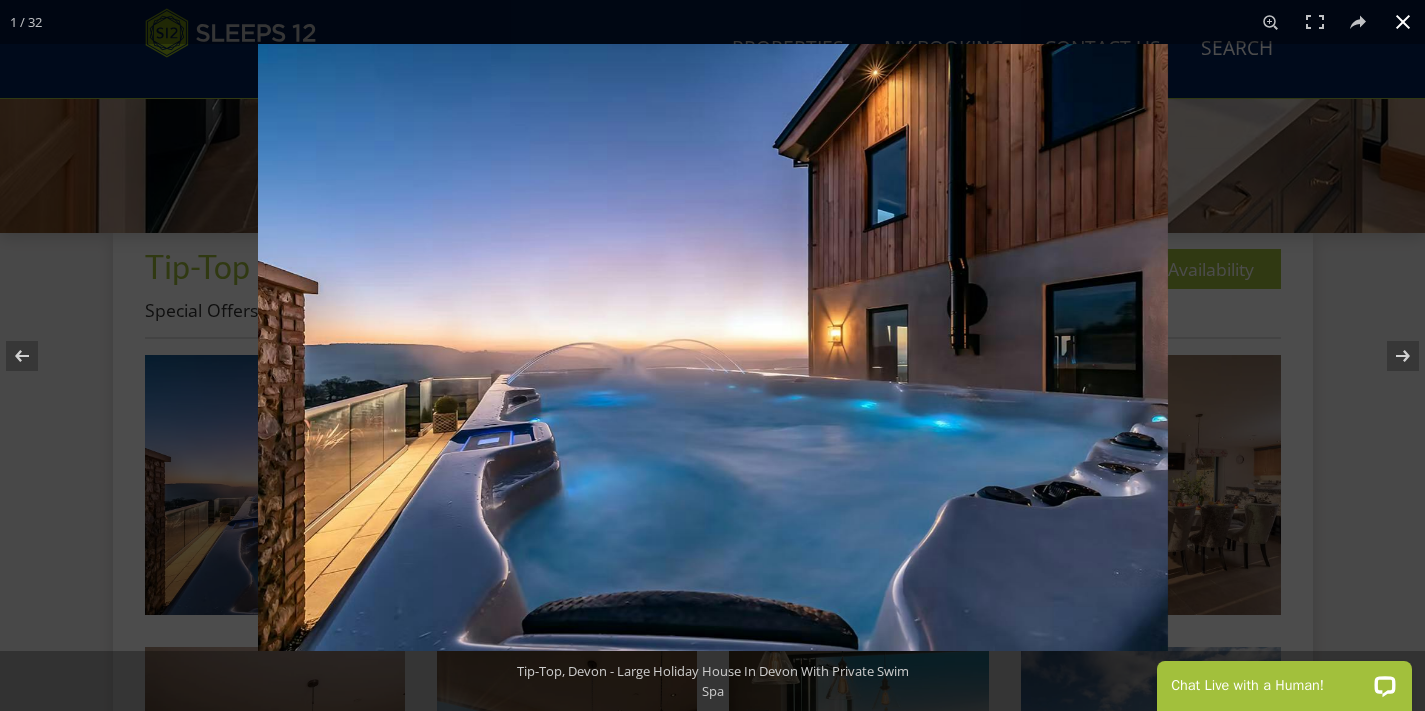 click at bounding box center (1403, 22) 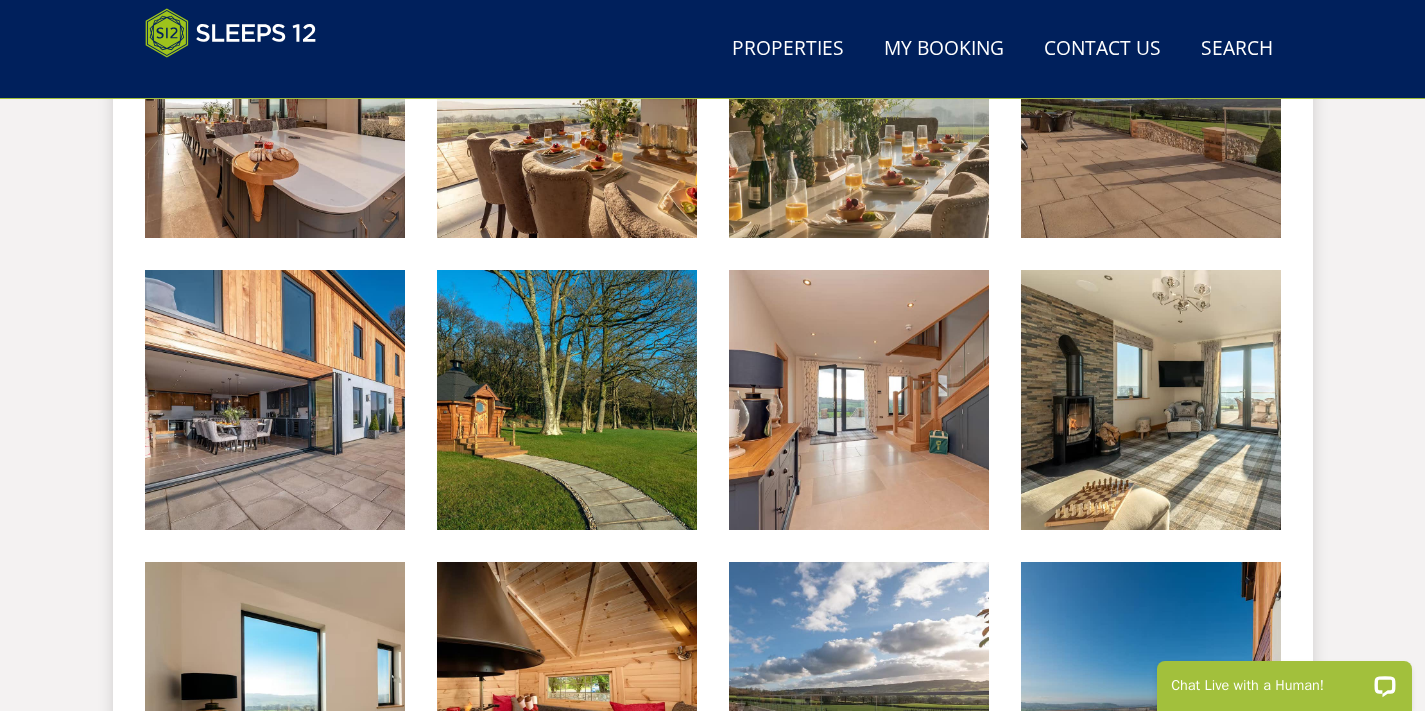 scroll, scrollTop: 610, scrollLeft: 0, axis: vertical 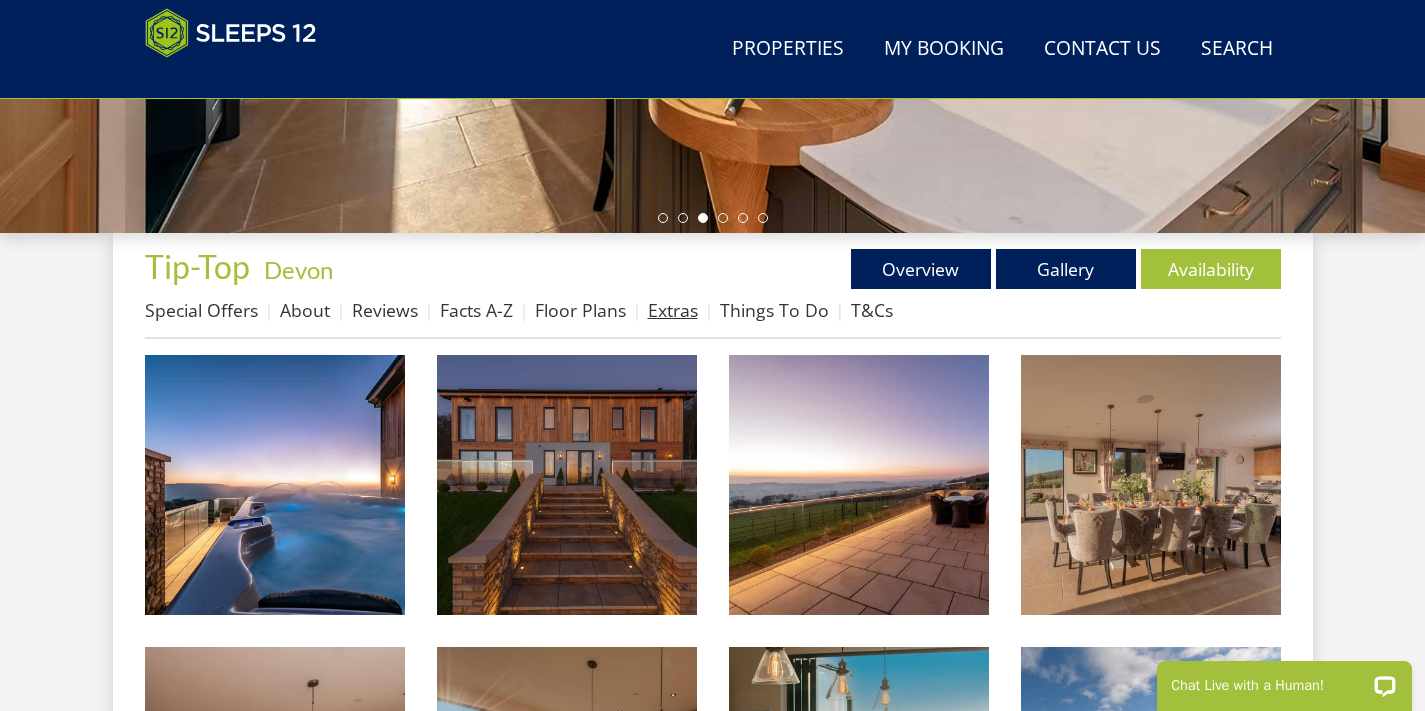 click on "Extras" at bounding box center [673, 310] 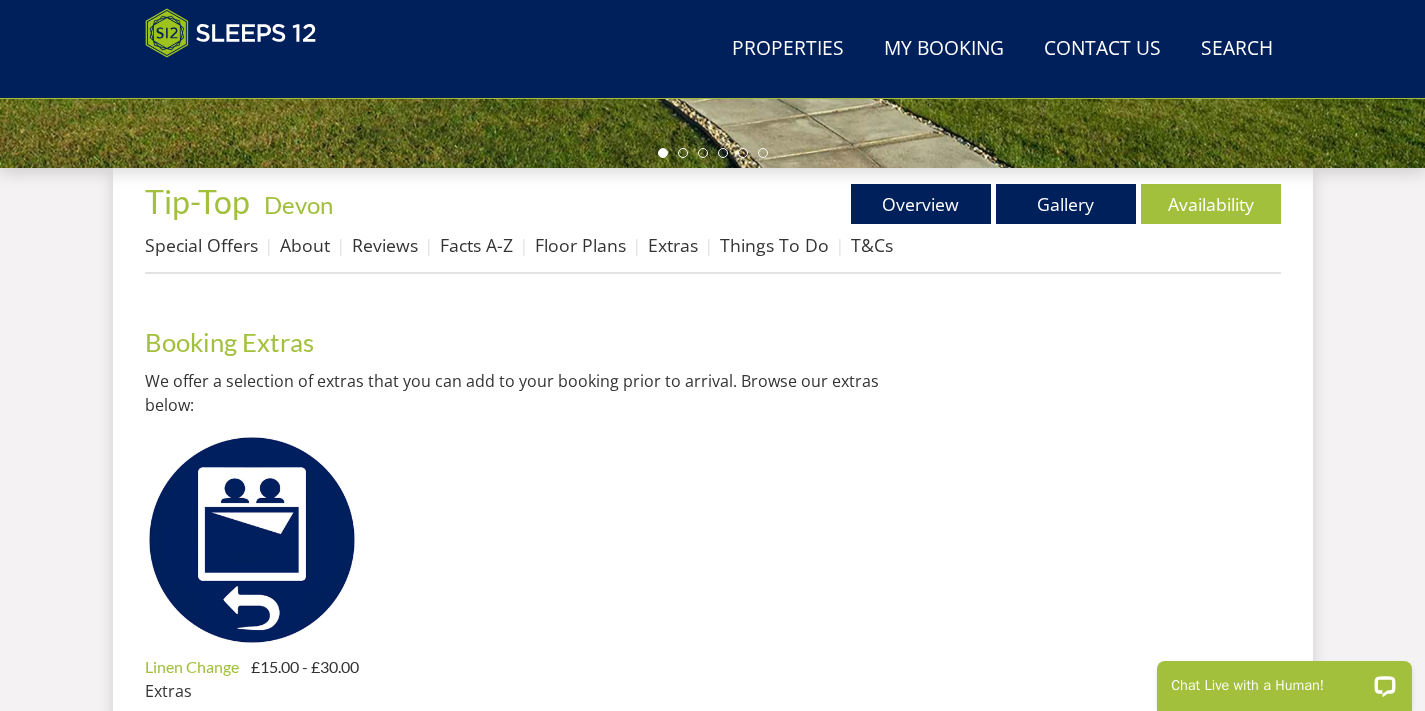 scroll, scrollTop: 0, scrollLeft: 0, axis: both 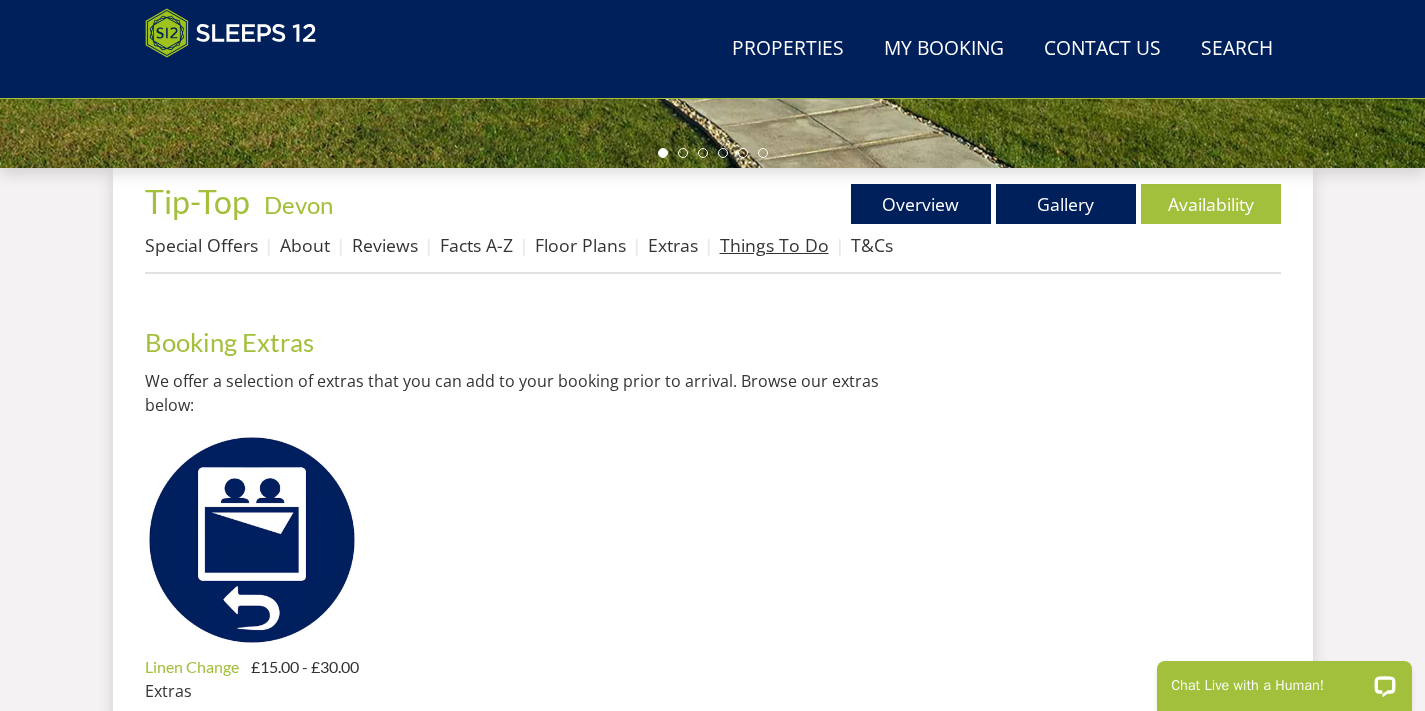 click on "Things To Do" at bounding box center [774, 245] 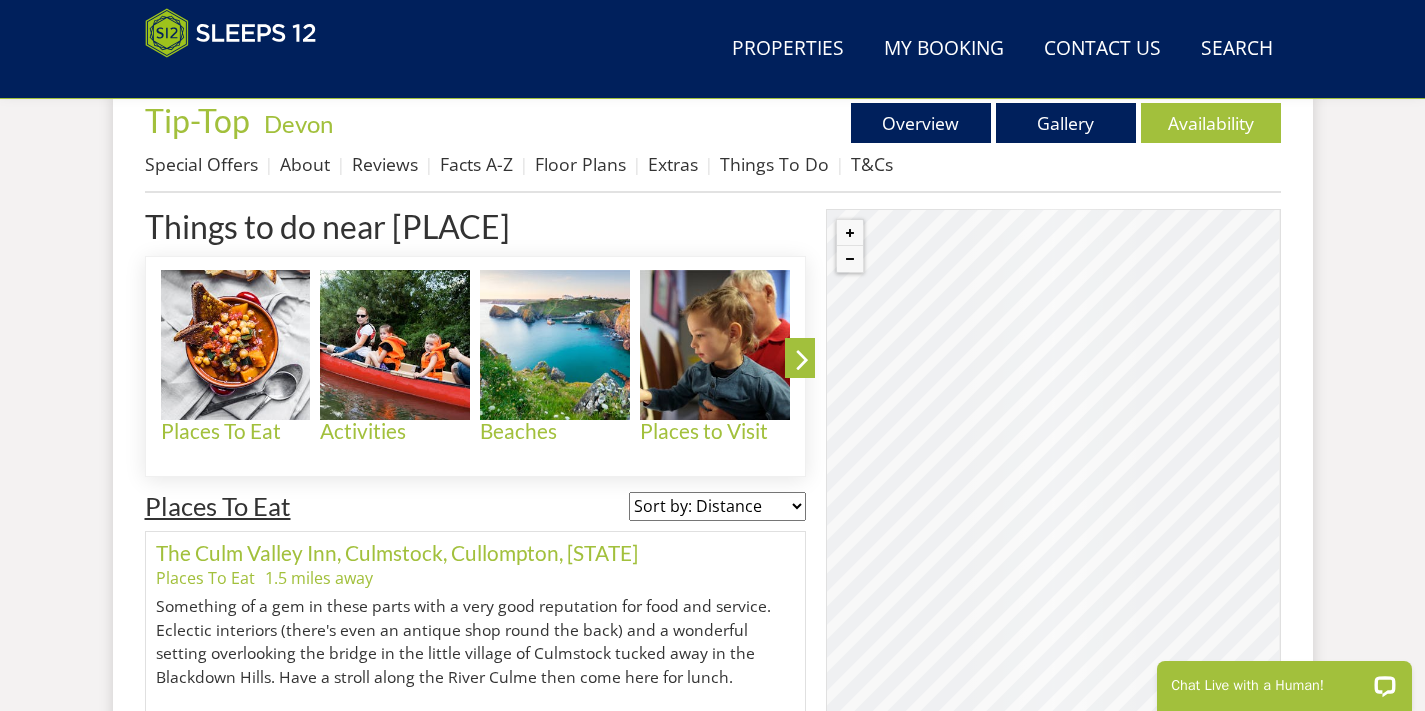 scroll, scrollTop: 666, scrollLeft: 0, axis: vertical 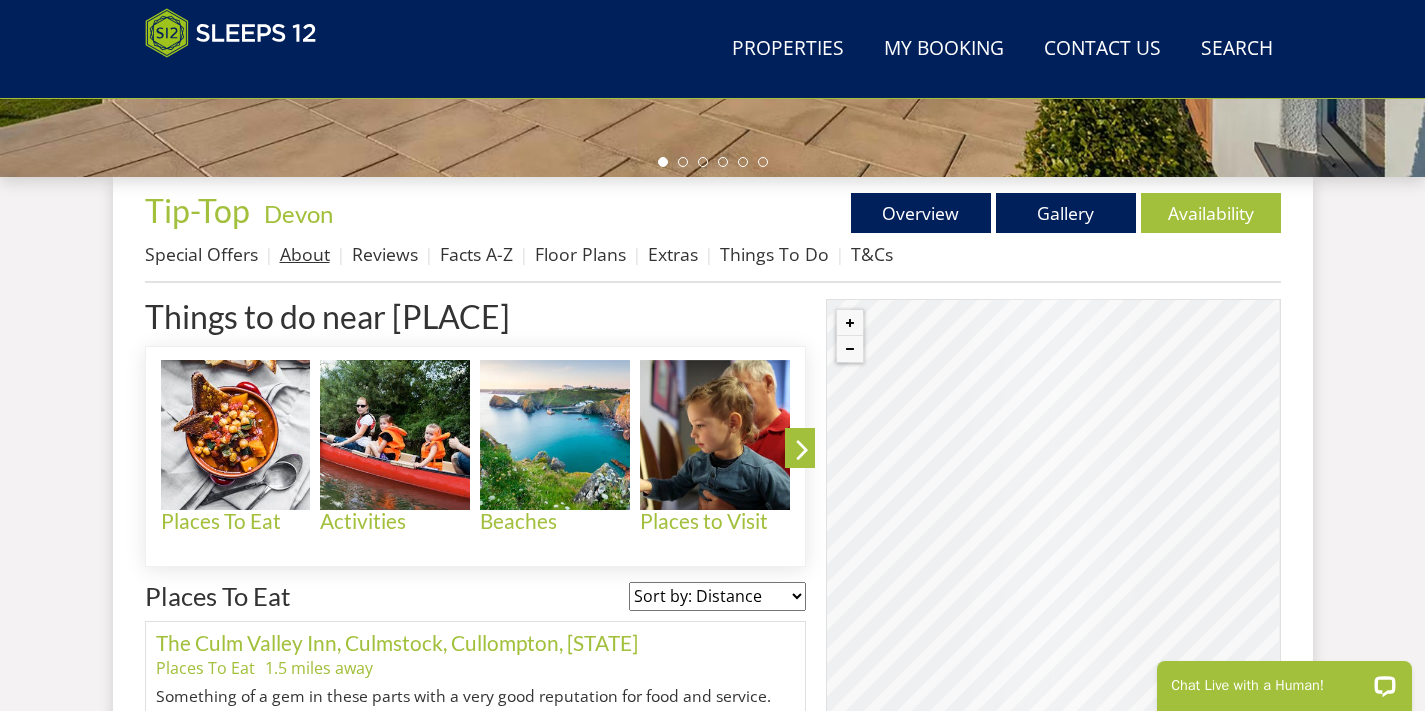 click on "About" at bounding box center [305, 254] 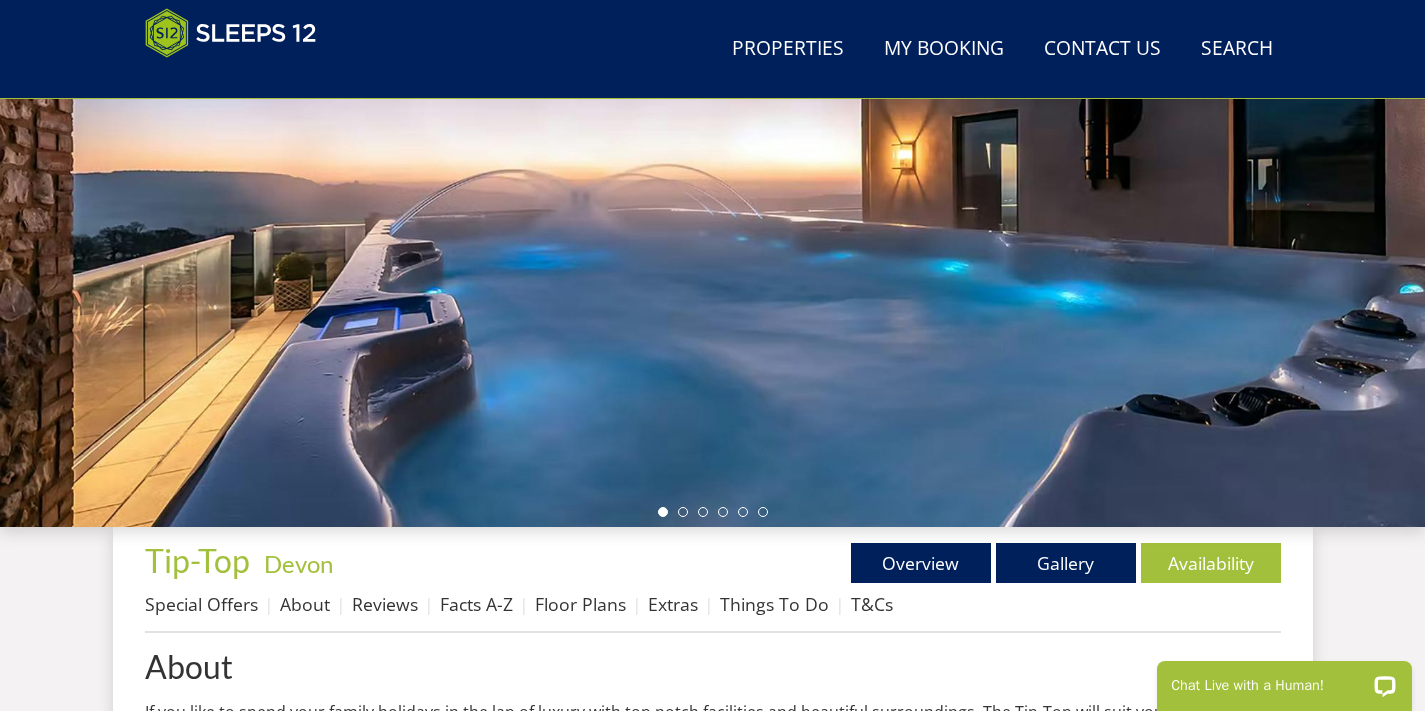scroll, scrollTop: 354, scrollLeft: 0, axis: vertical 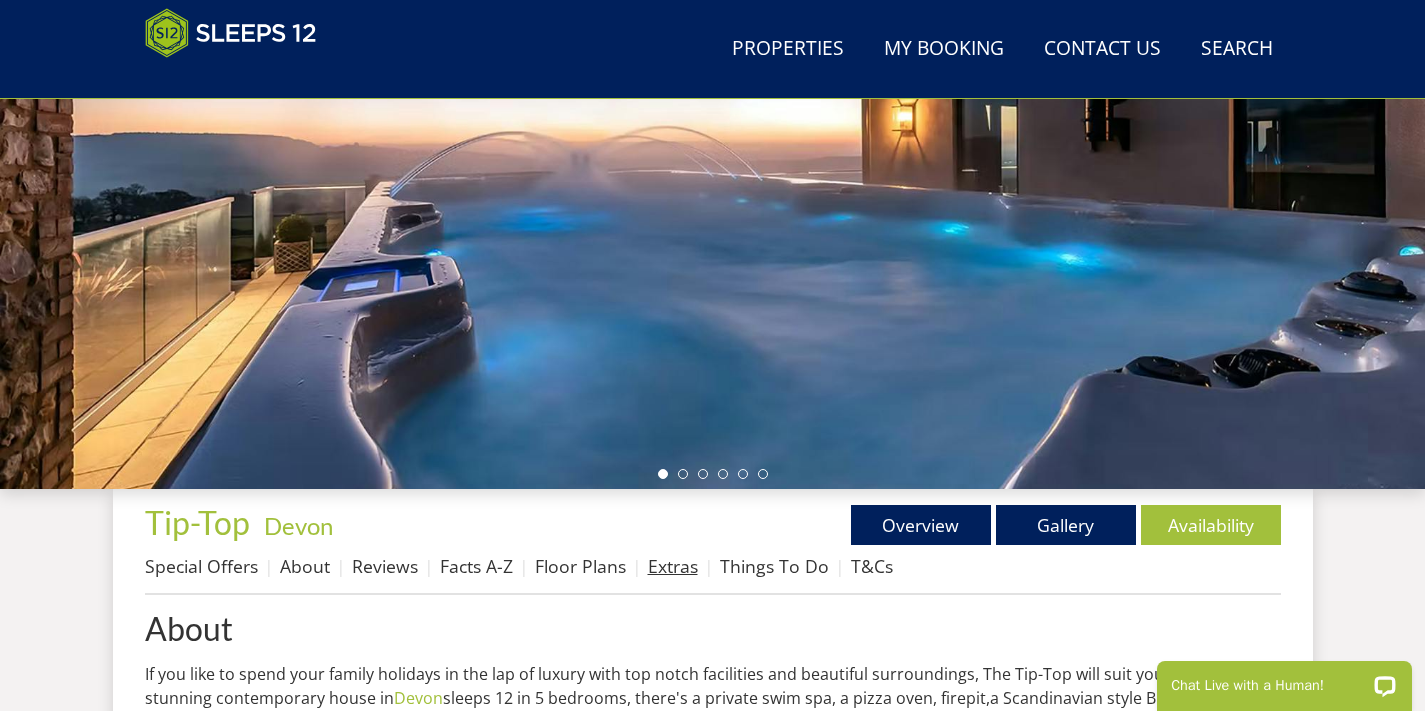 click on "Extras" at bounding box center [673, 566] 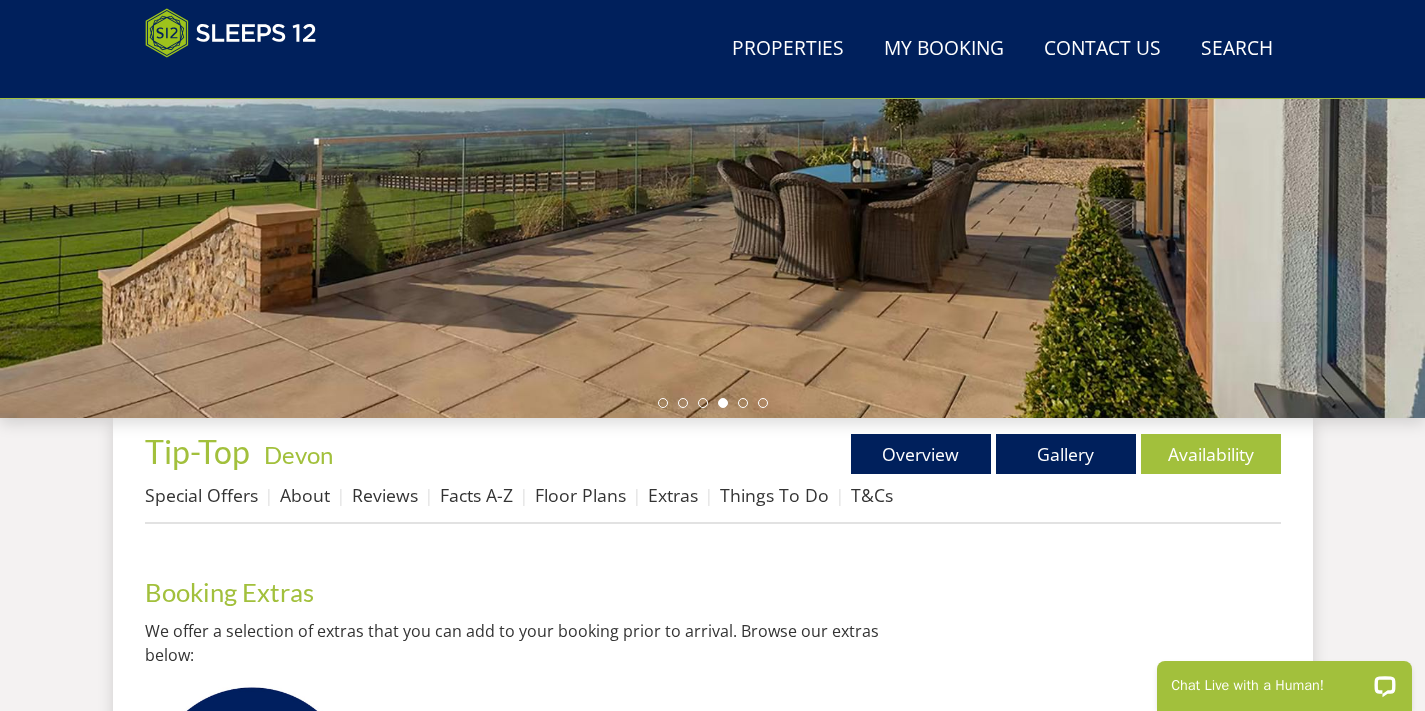 scroll, scrollTop: 0, scrollLeft: 0, axis: both 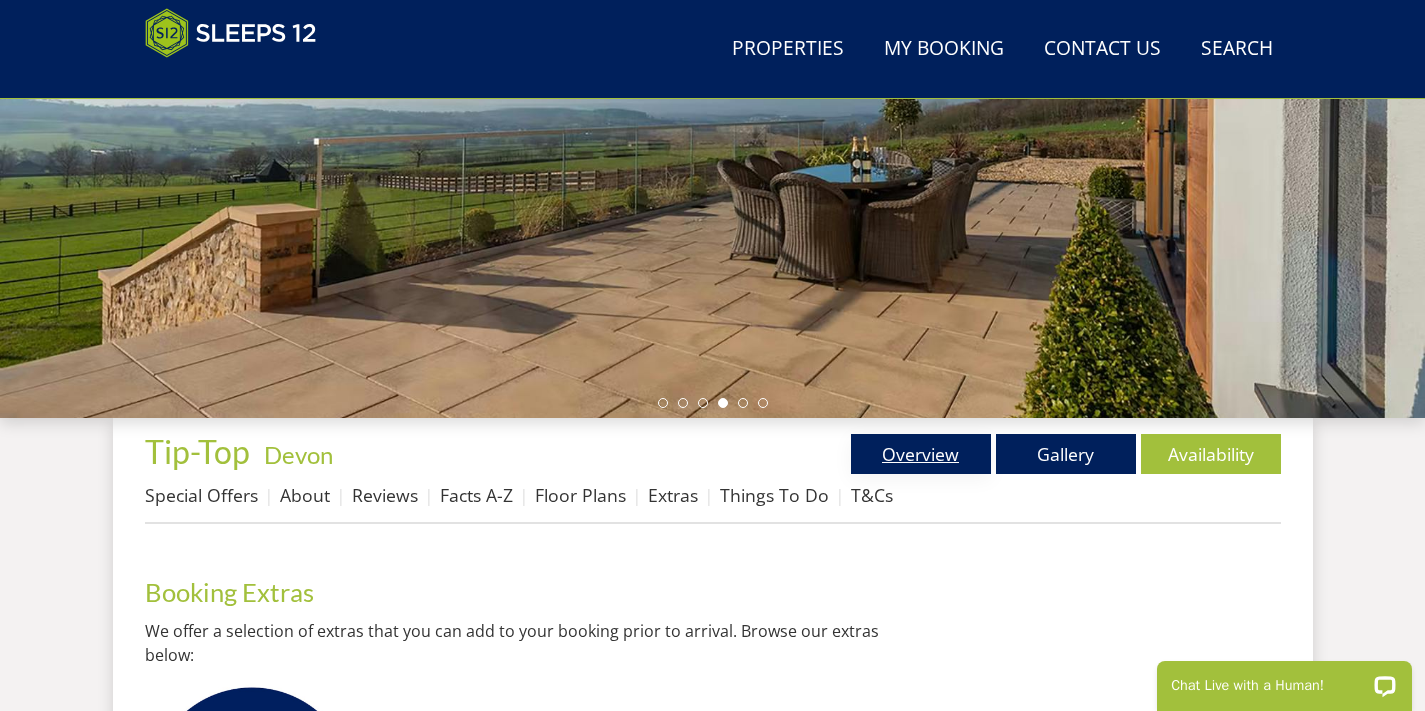 click on "Overview" at bounding box center (921, 454) 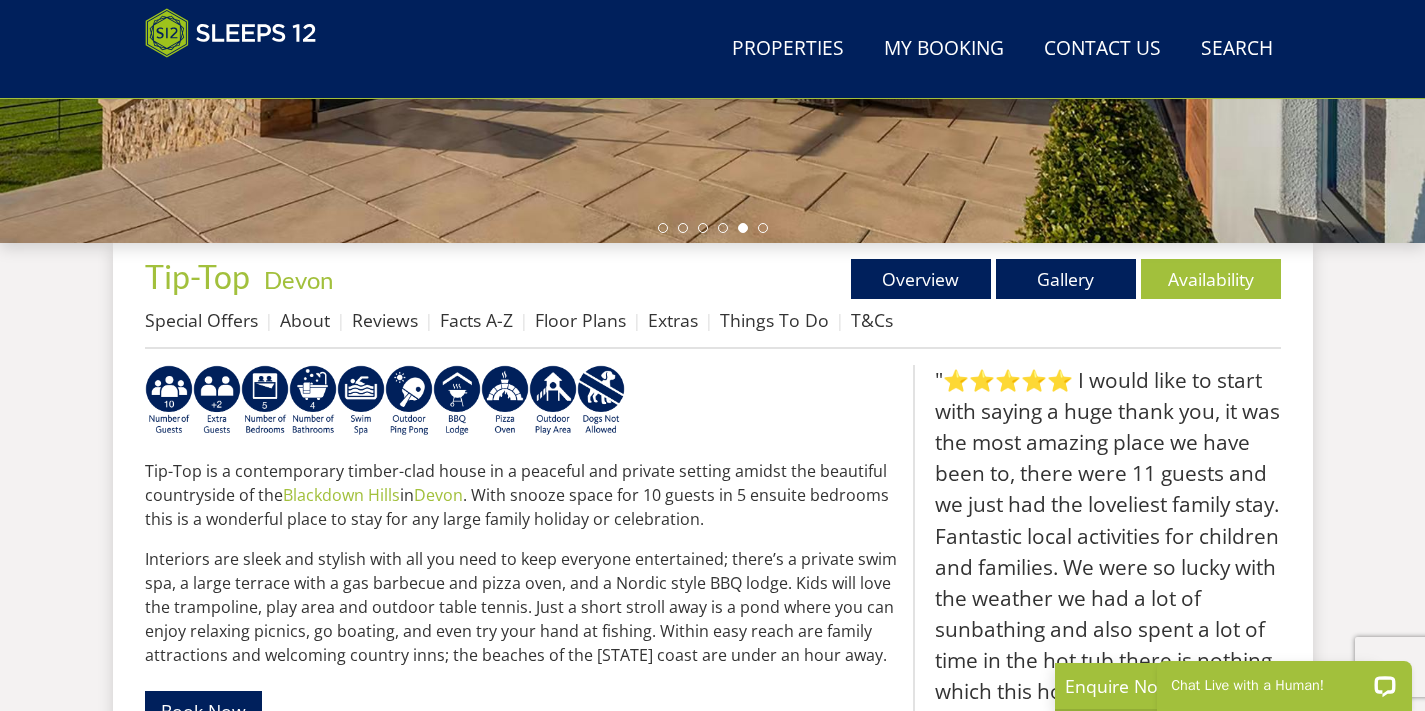 scroll, scrollTop: 623, scrollLeft: 0, axis: vertical 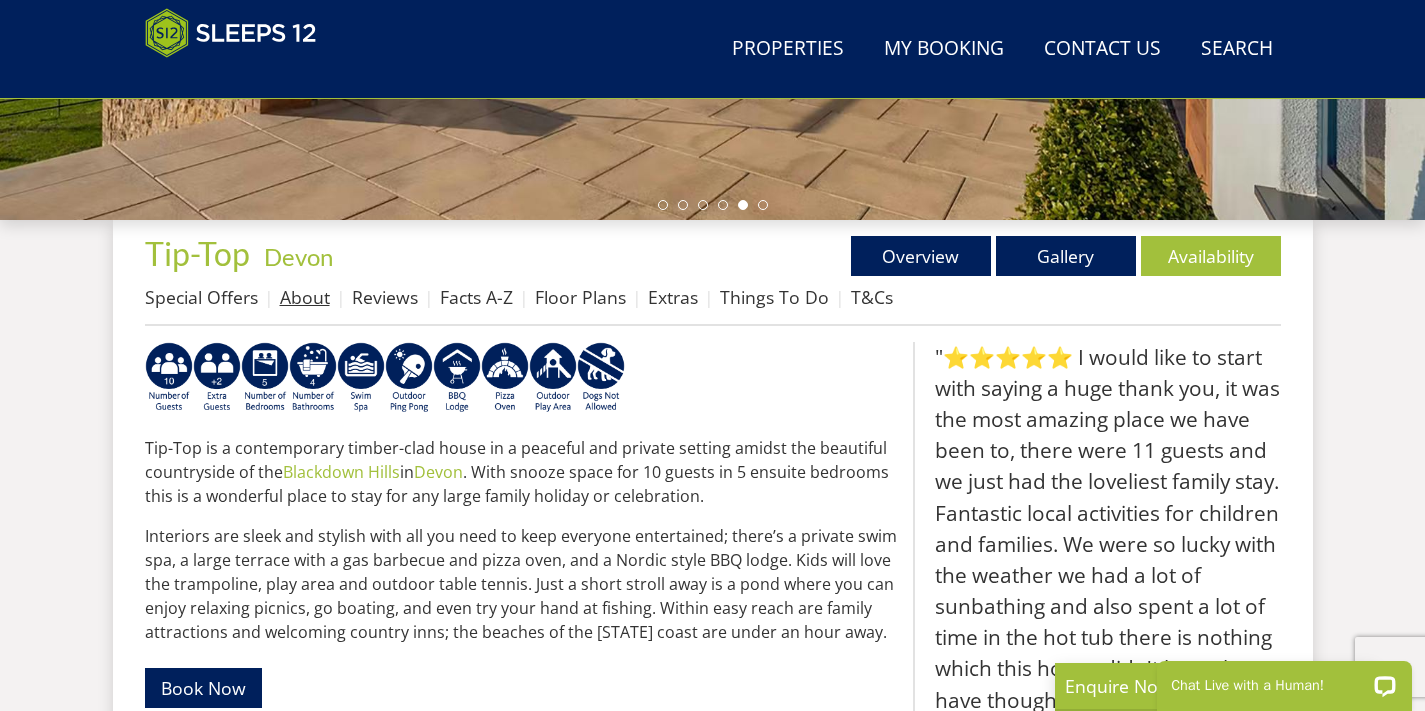 click on "About" at bounding box center (305, 297) 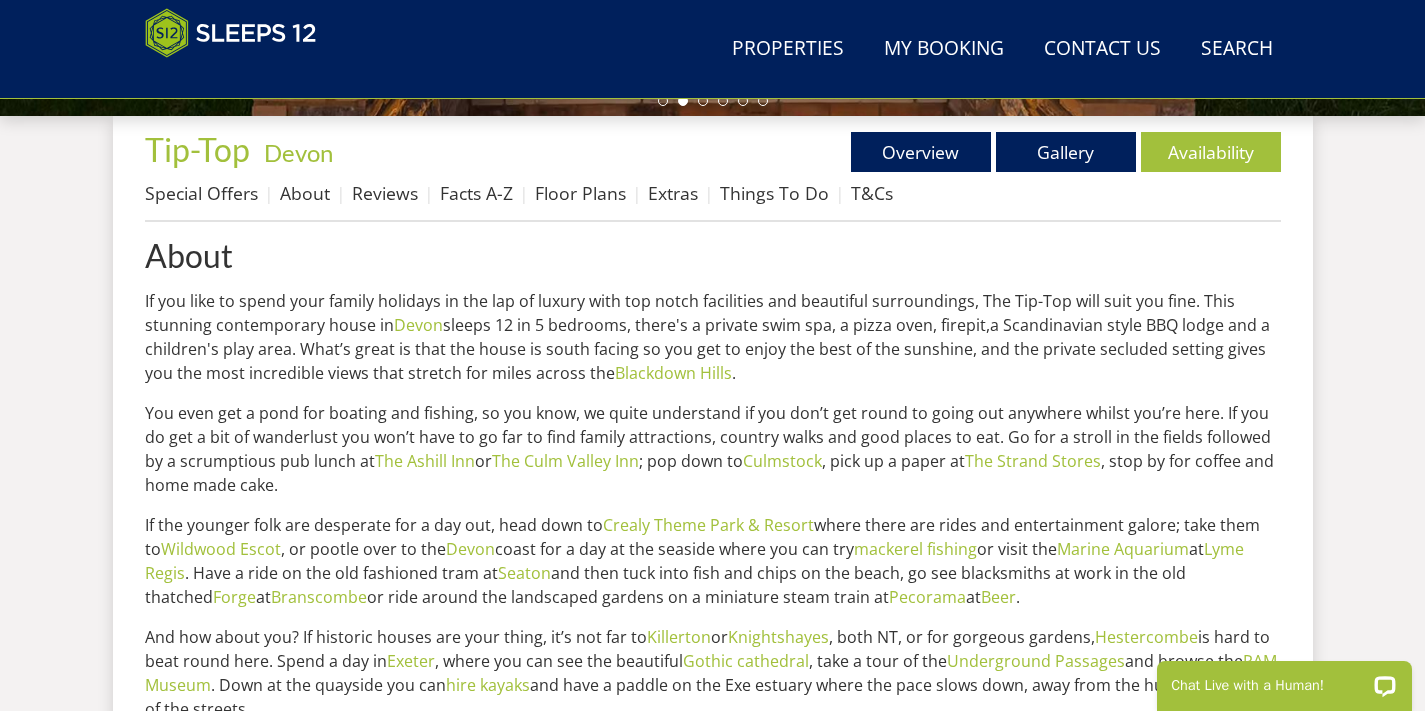 scroll, scrollTop: 718, scrollLeft: 0, axis: vertical 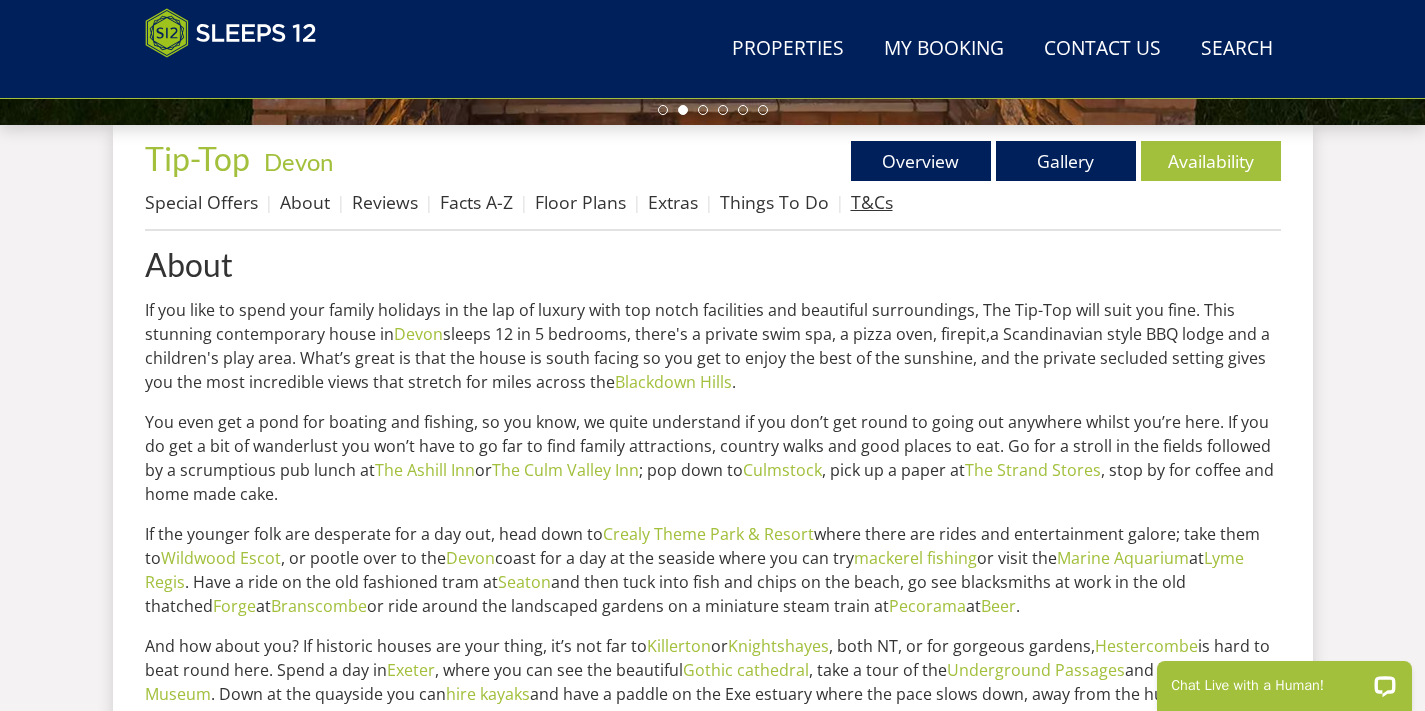click on "T&Cs" at bounding box center [872, 202] 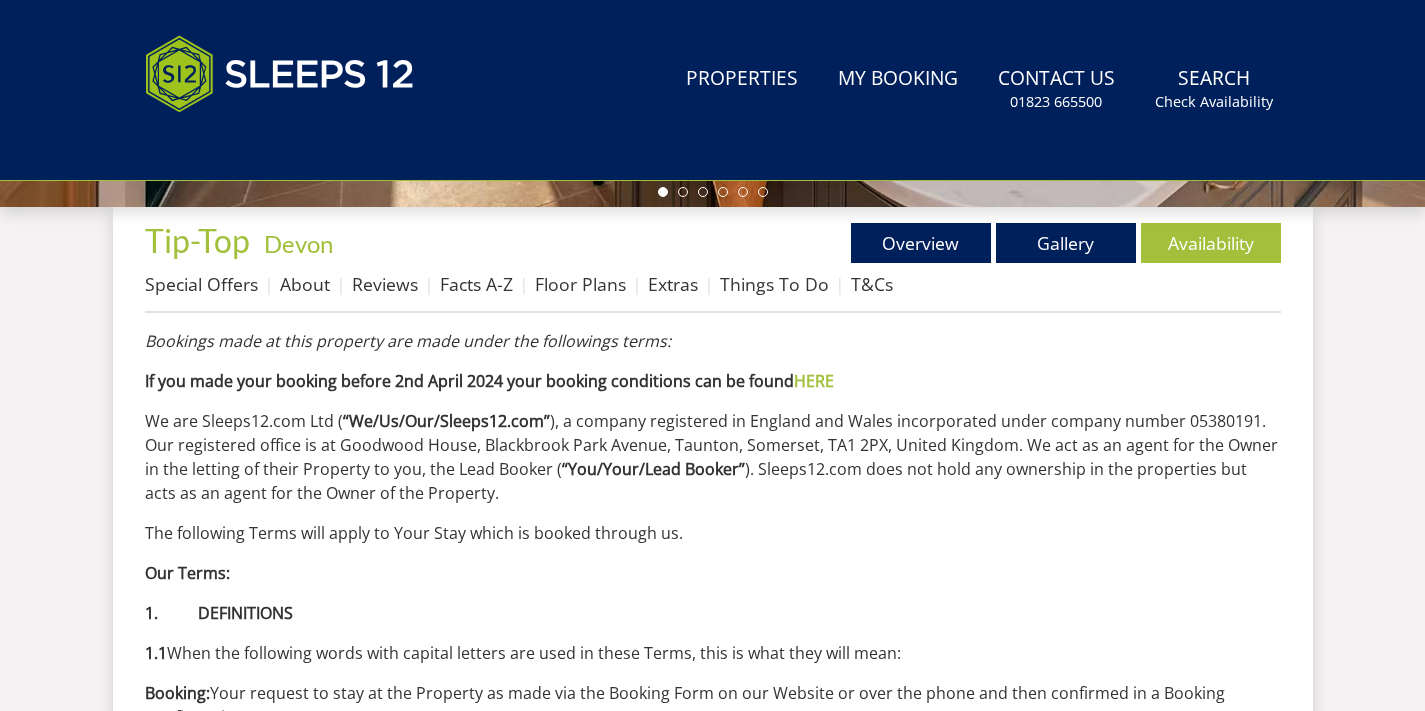 scroll, scrollTop: 0, scrollLeft: 0, axis: both 